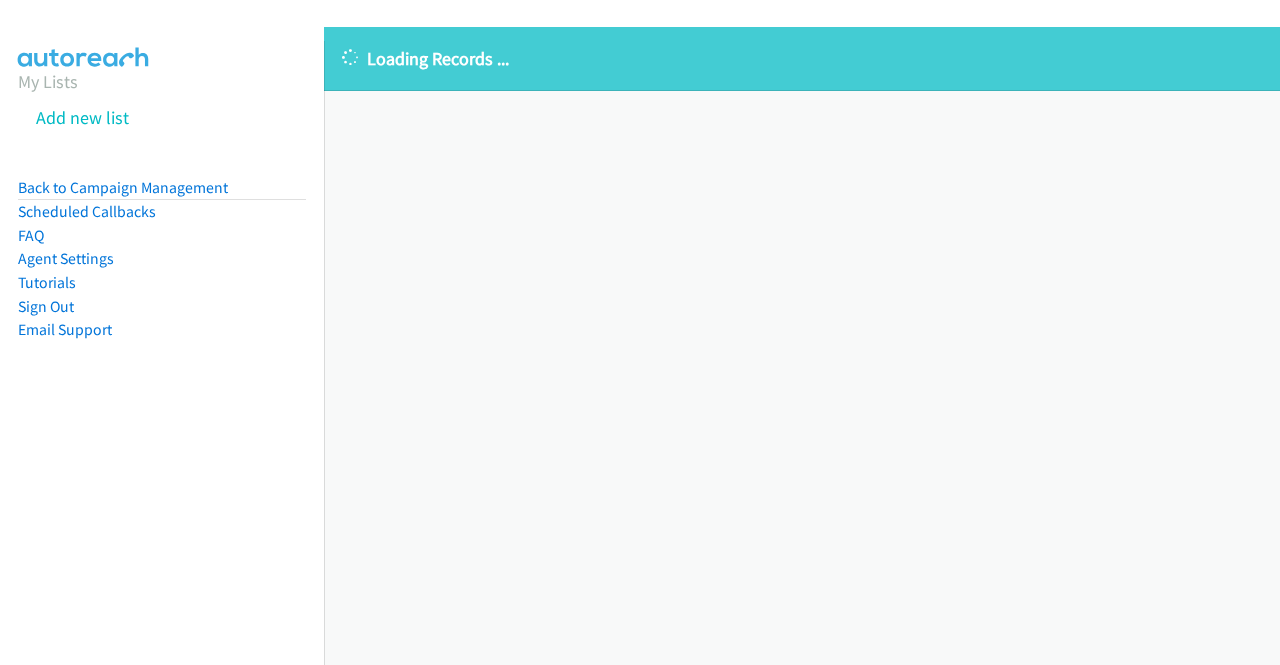 scroll, scrollTop: 0, scrollLeft: 0, axis: both 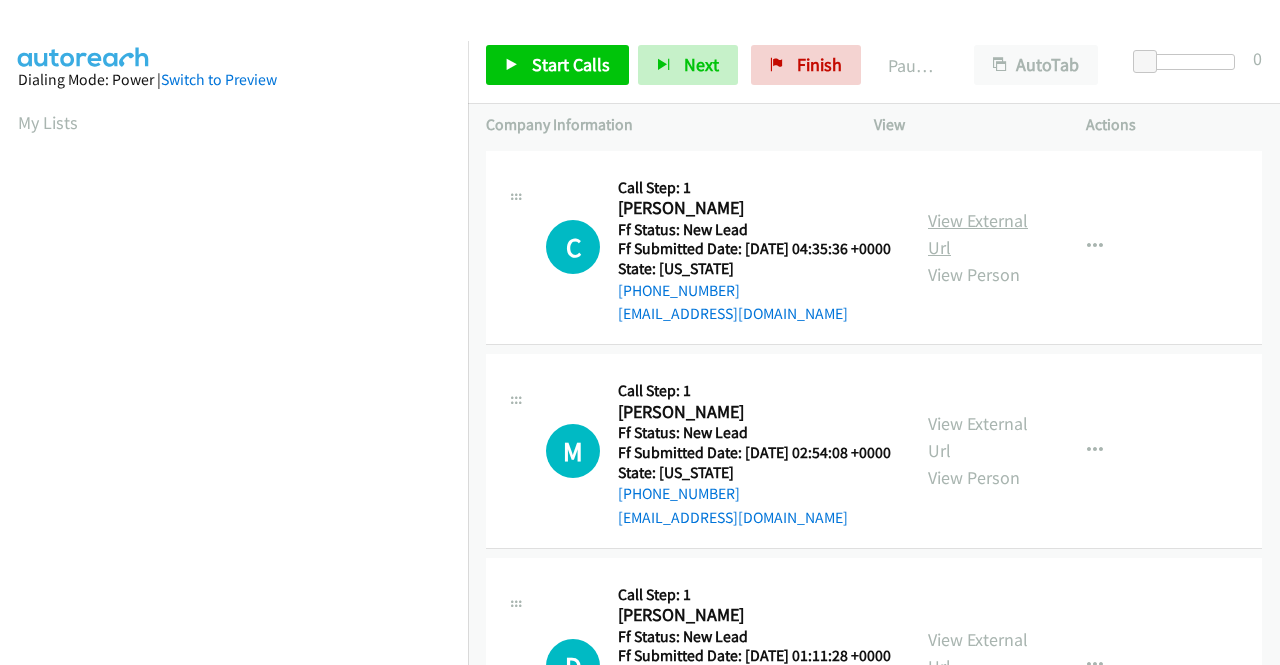 click on "View External Url" at bounding box center (978, 234) 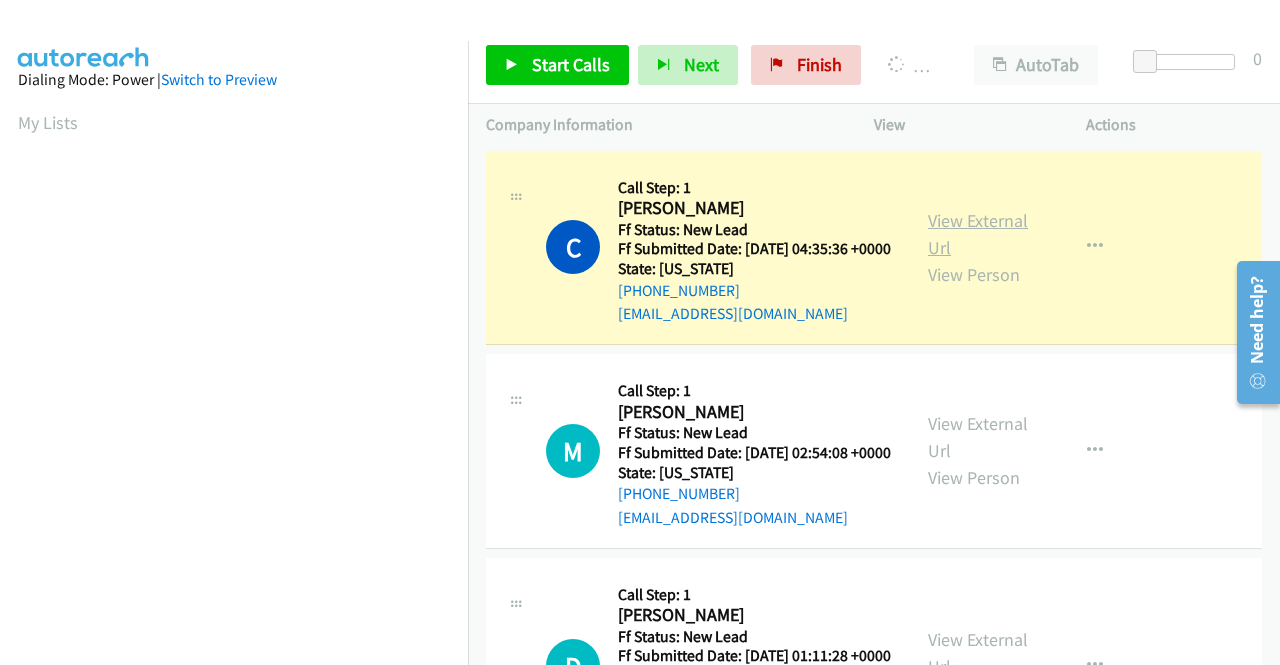 scroll, scrollTop: 0, scrollLeft: 0, axis: both 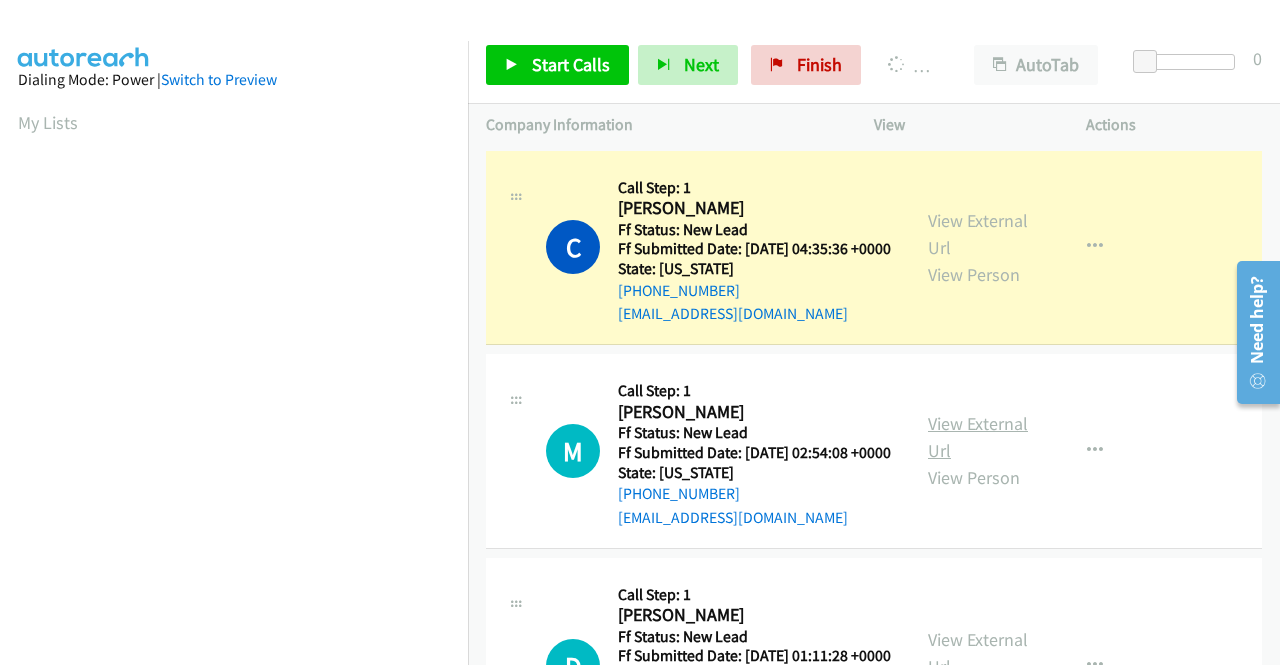 click on "View External Url" at bounding box center (978, 437) 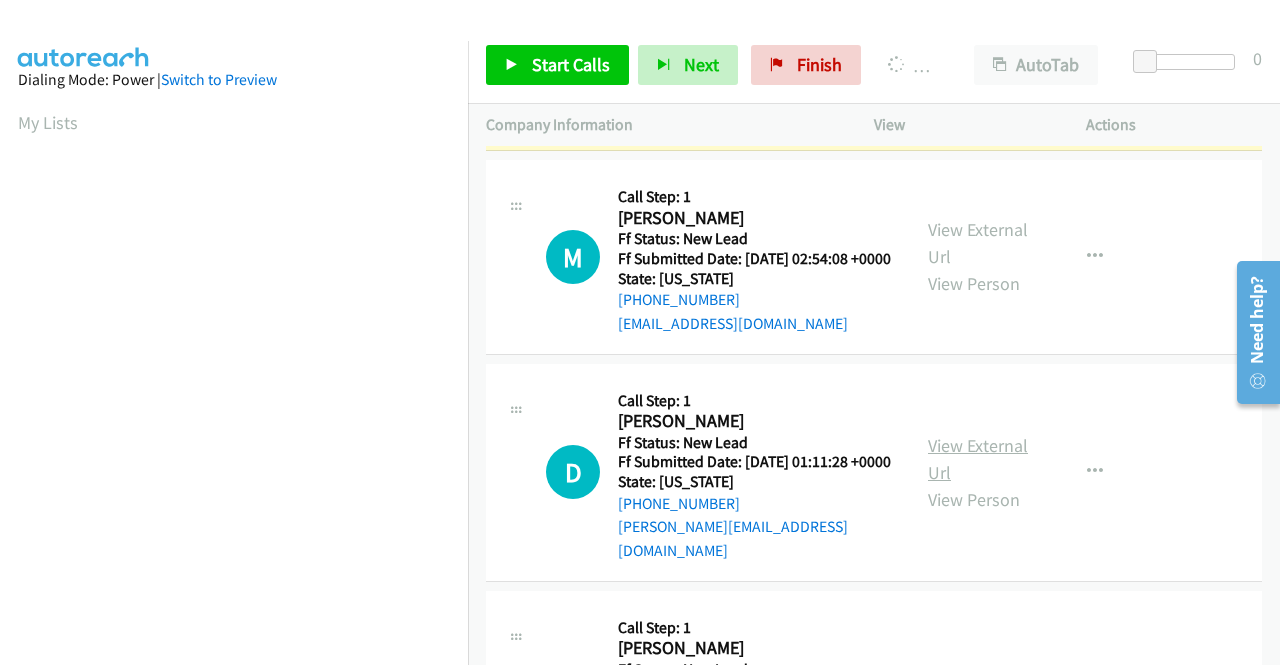 scroll, scrollTop: 200, scrollLeft: 0, axis: vertical 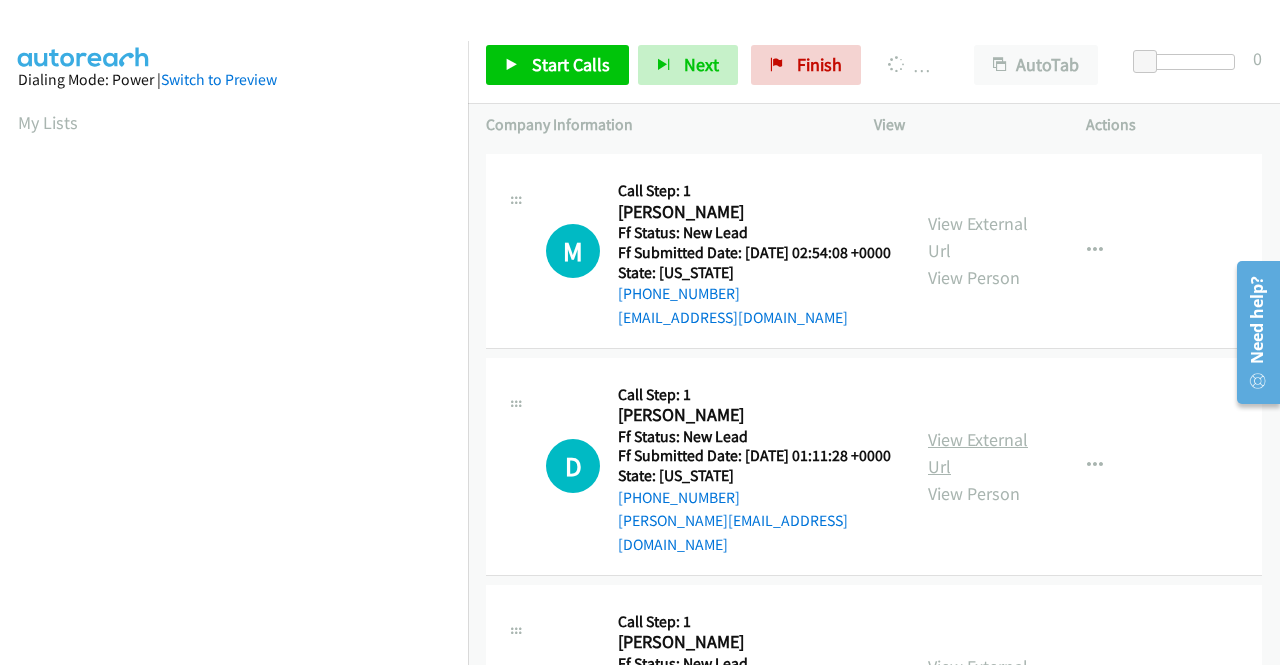 click on "View External Url" at bounding box center [978, 453] 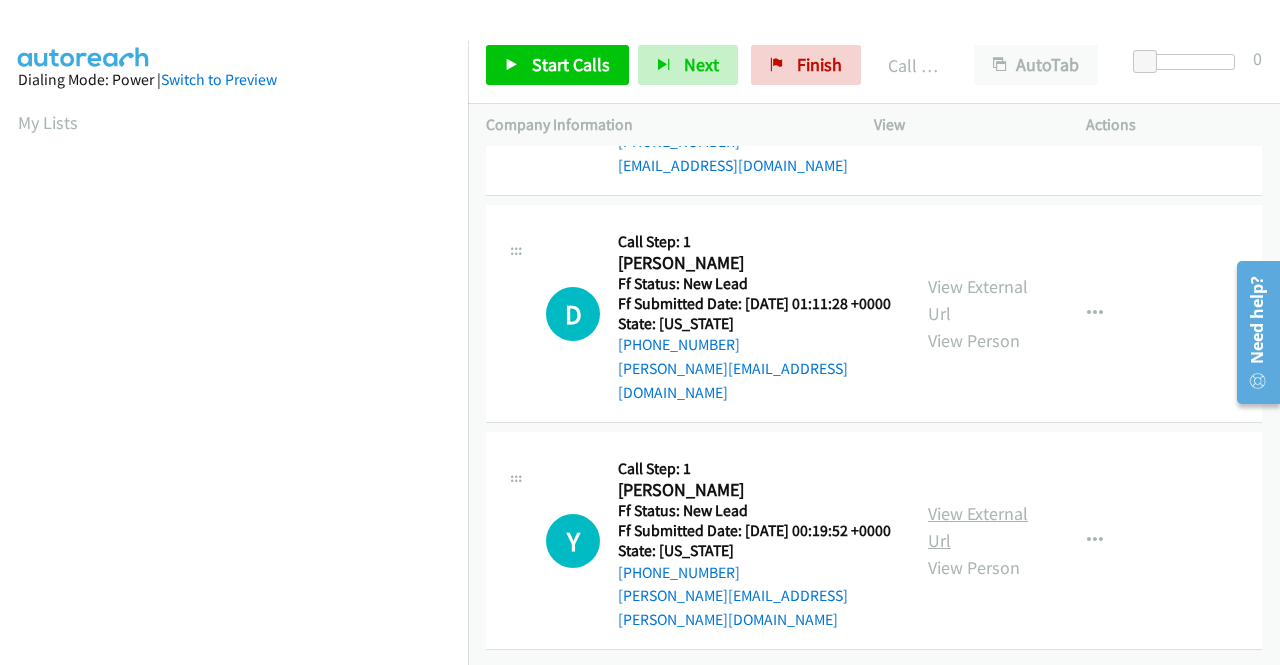 scroll, scrollTop: 439, scrollLeft: 0, axis: vertical 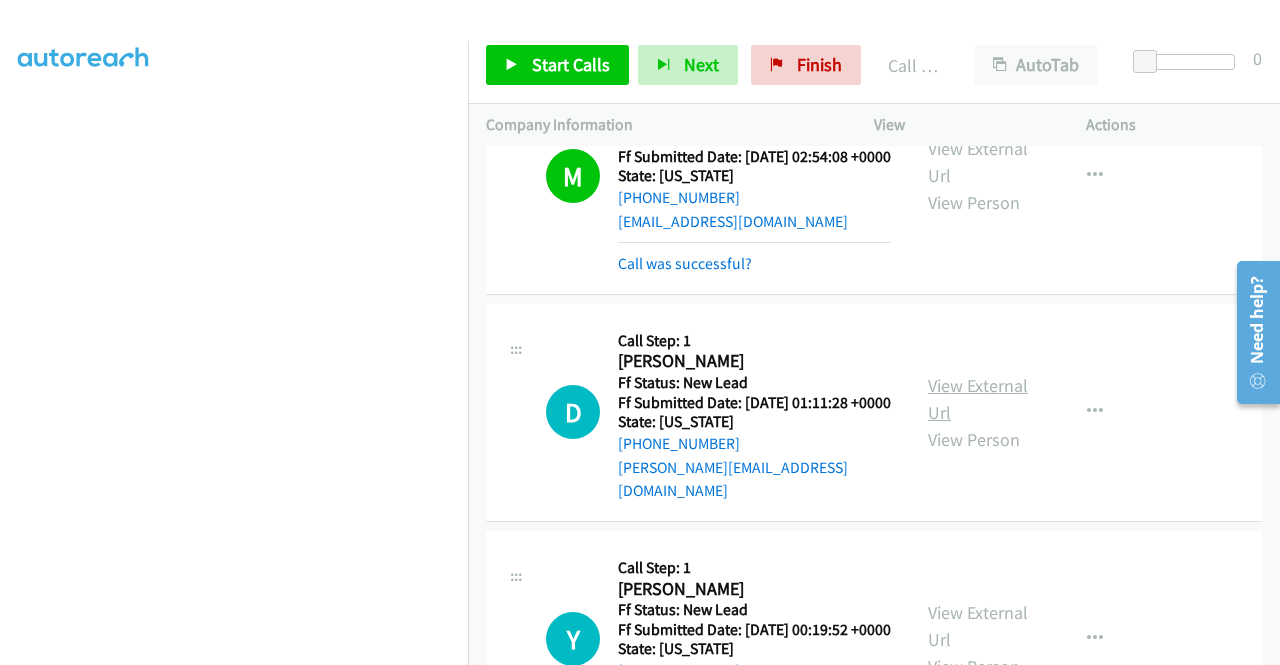 click on "View External Url" at bounding box center [978, 399] 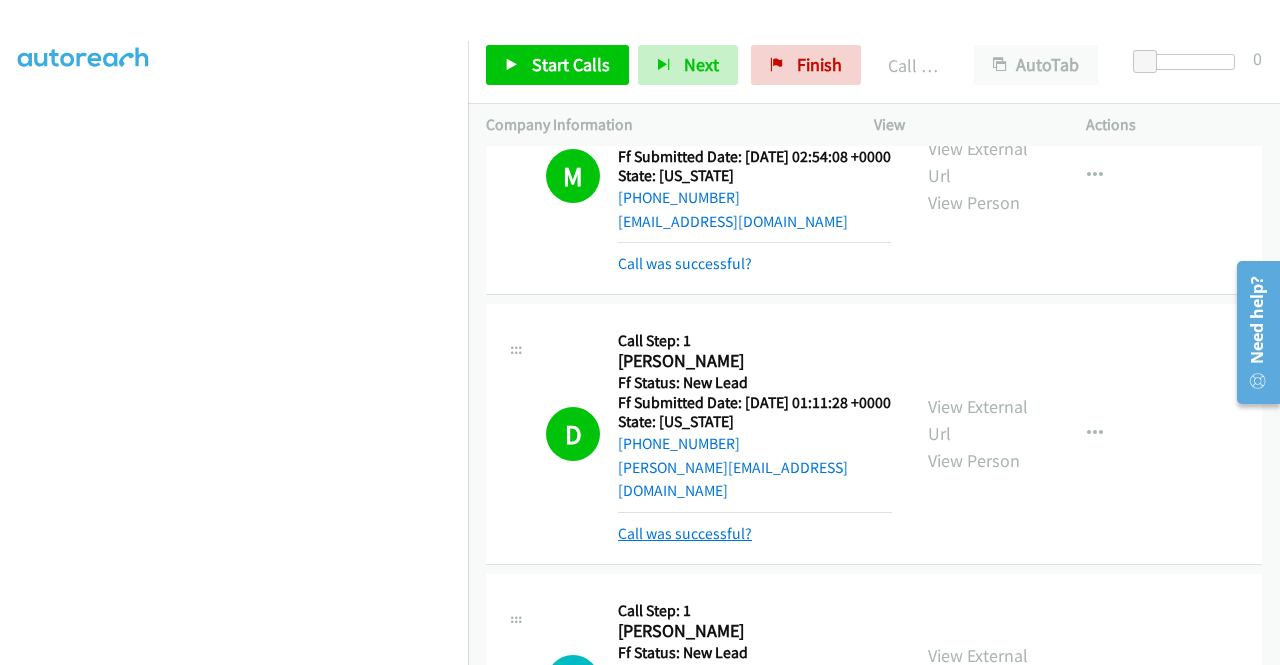 click on "Call was successful?" at bounding box center [685, 533] 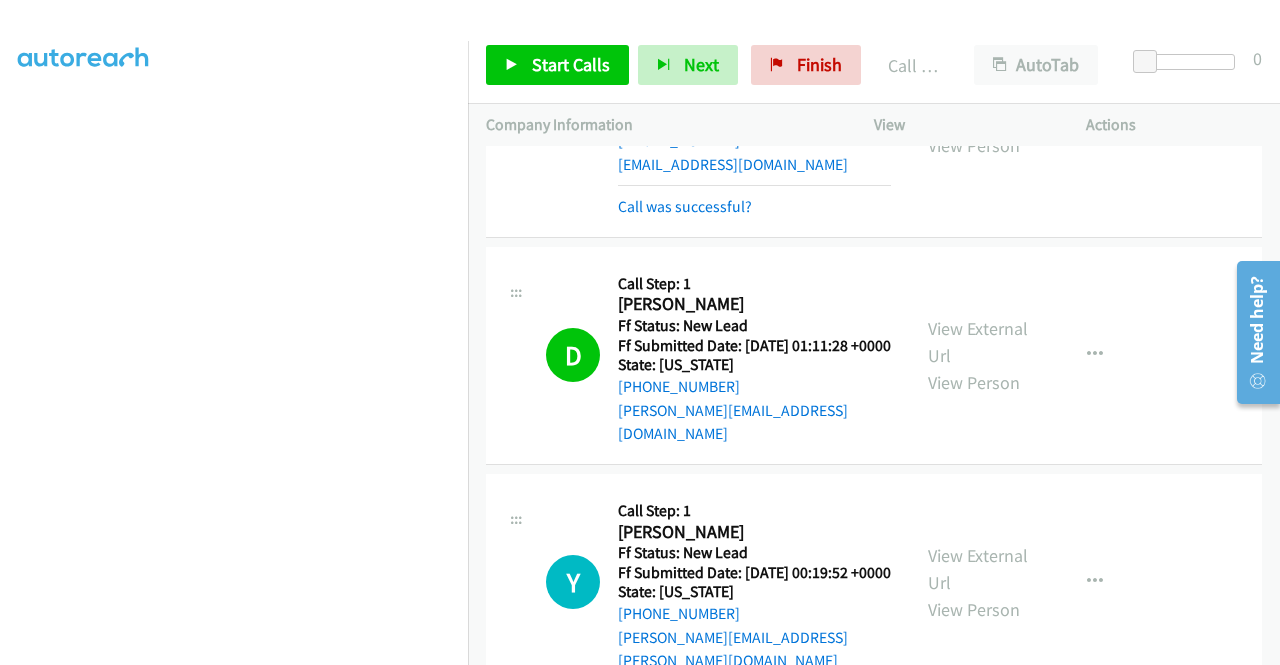 scroll, scrollTop: 482, scrollLeft: 0, axis: vertical 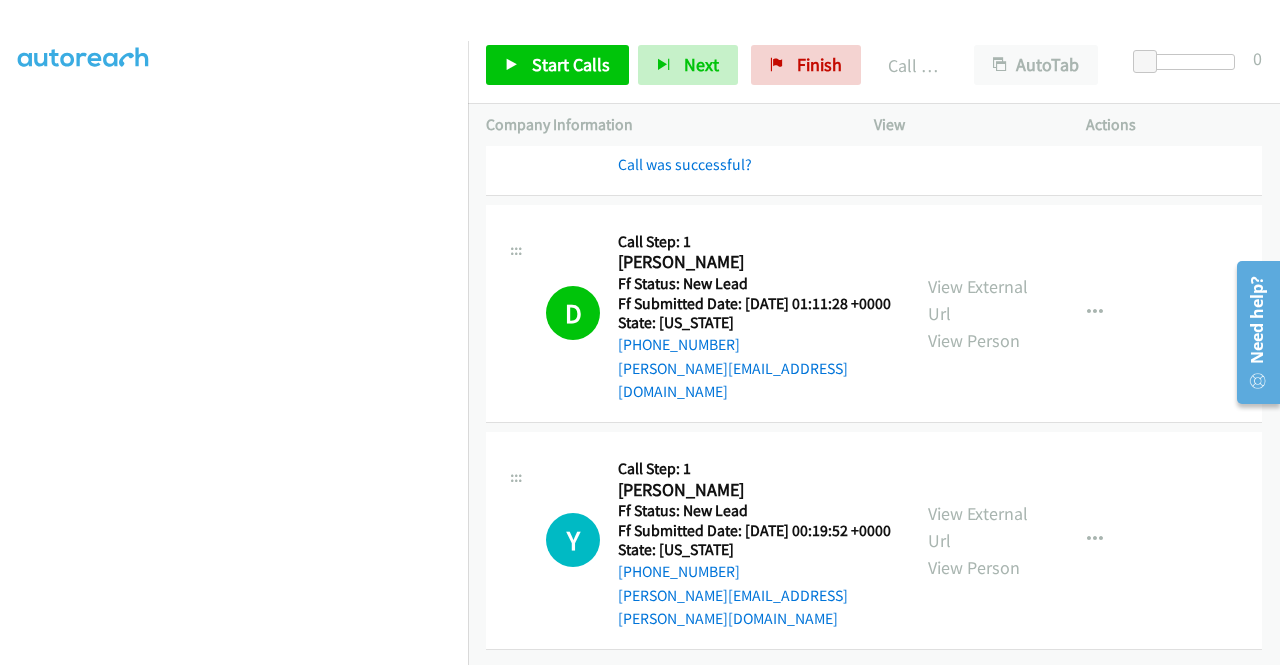 click on "View External Url
View Person
View External Url
Email
Schedule/Manage Callback
Skip Call
Add to do not call list" at bounding box center (1025, 540) 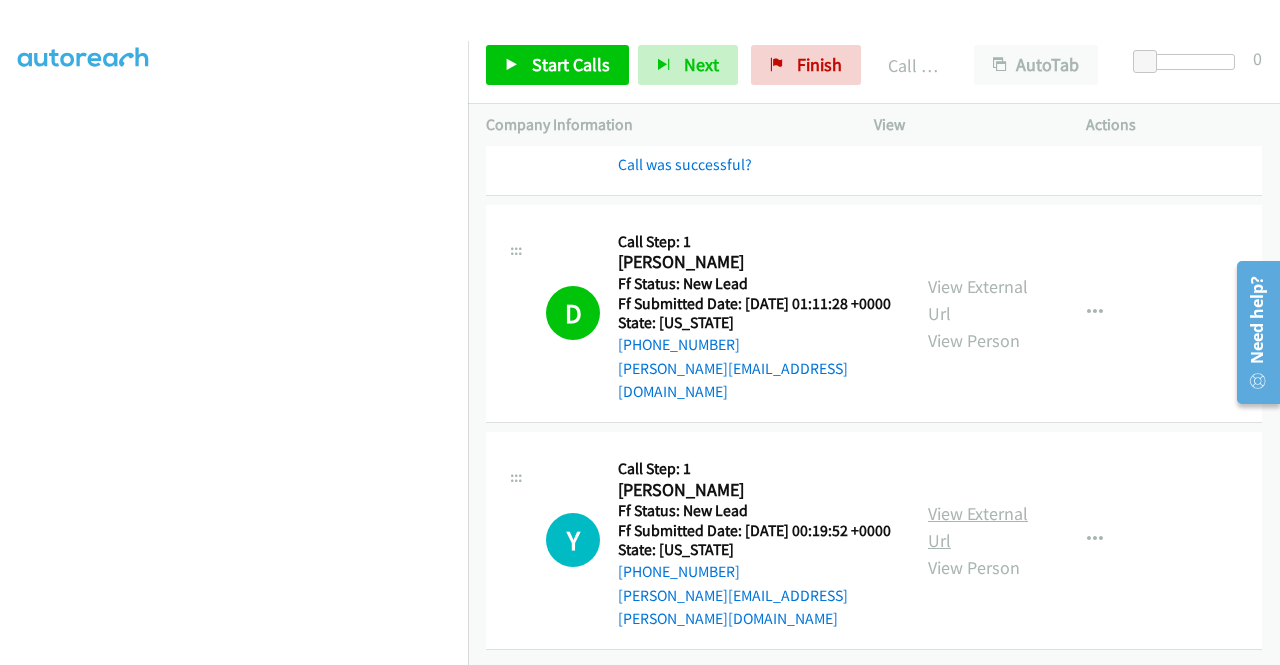 click on "View External Url" at bounding box center [978, 527] 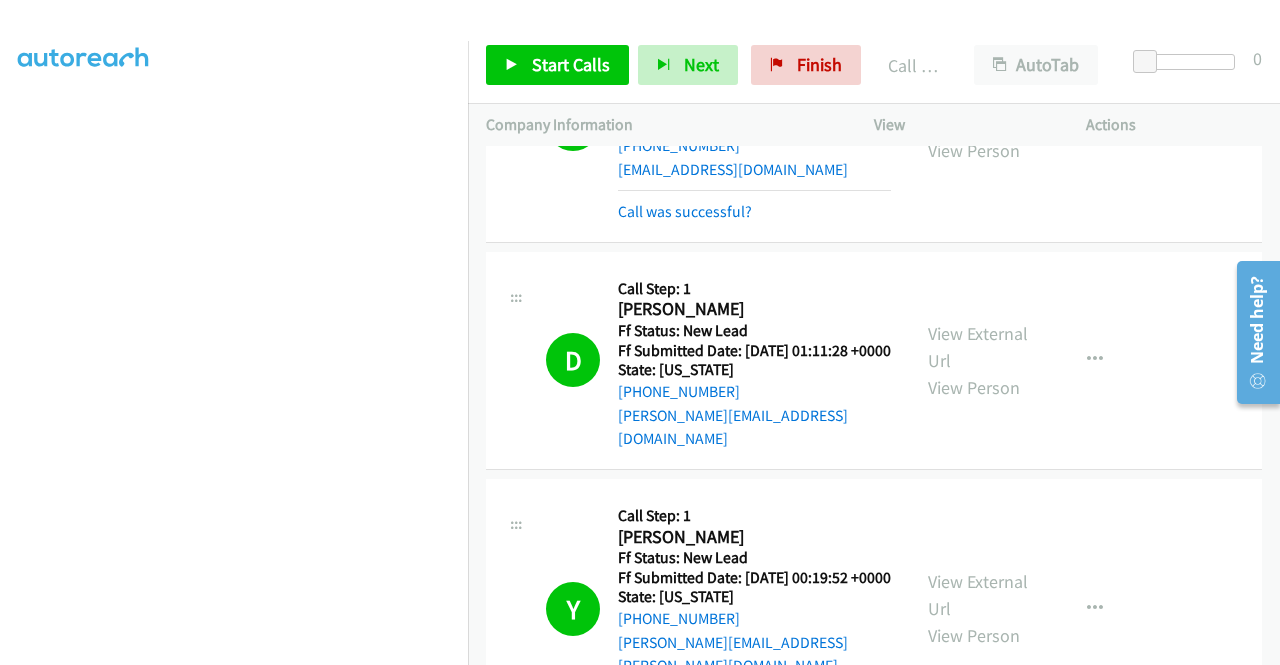 drag, startPoint x: 1118, startPoint y: 461, endPoint x: 1093, endPoint y: 465, distance: 25.317978 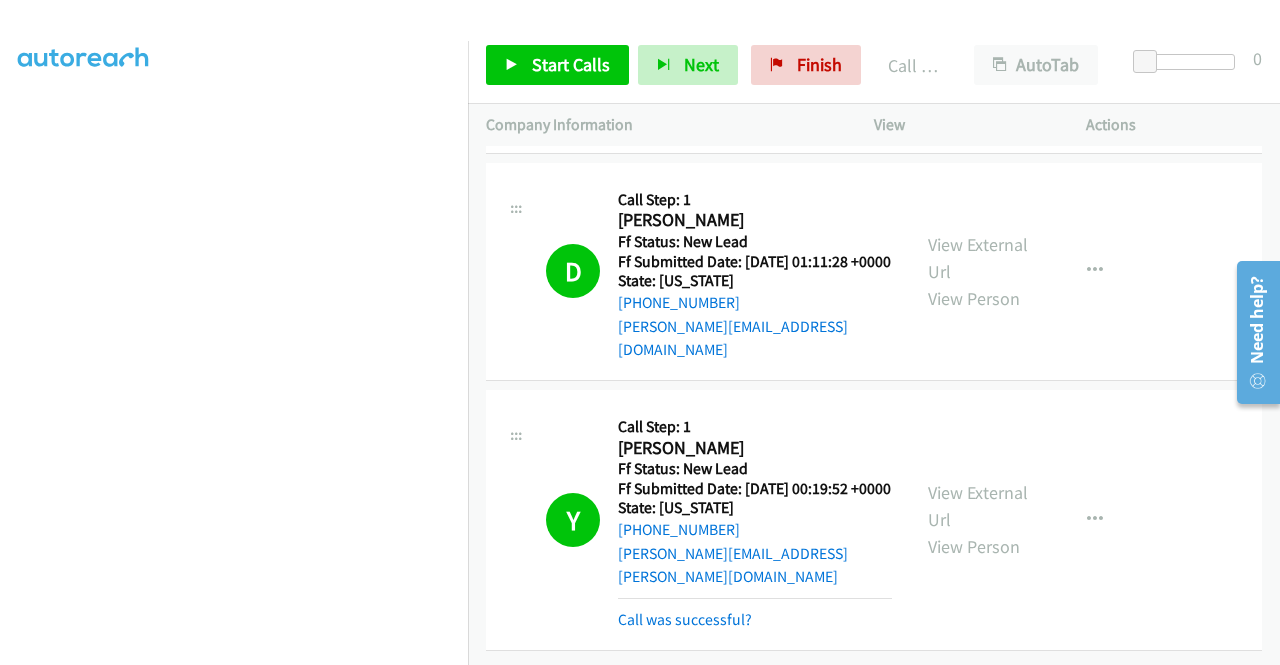 scroll, scrollTop: 614, scrollLeft: 0, axis: vertical 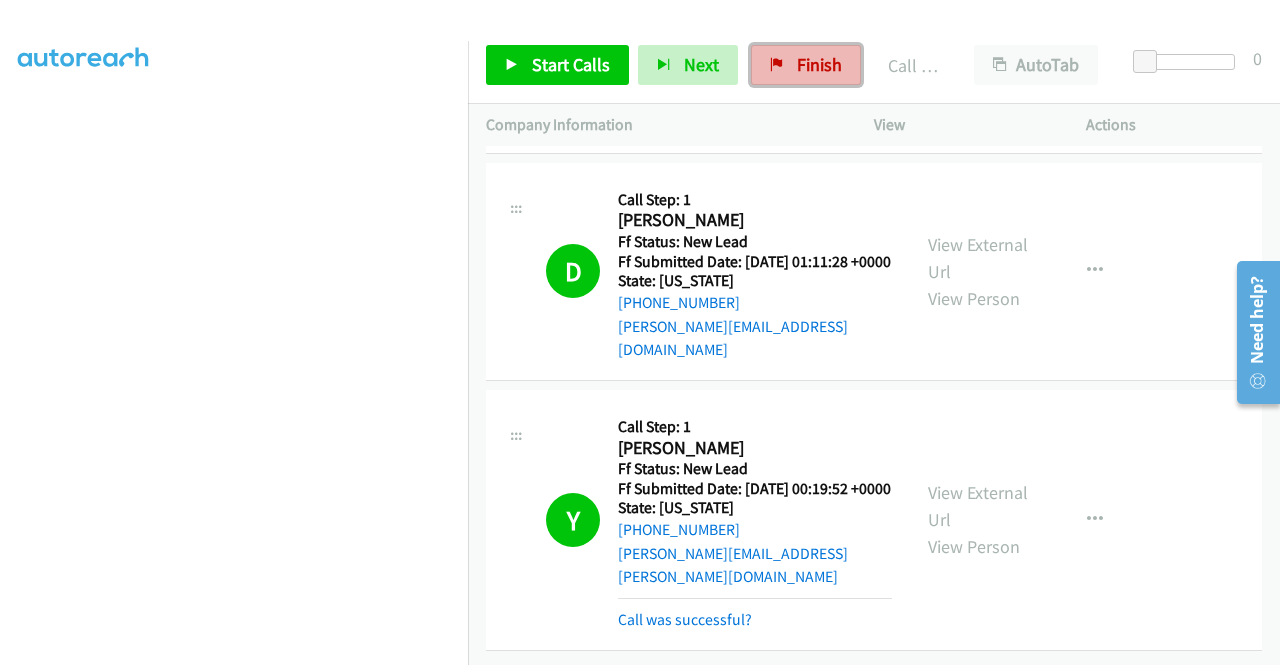 click on "Finish" at bounding box center (819, 64) 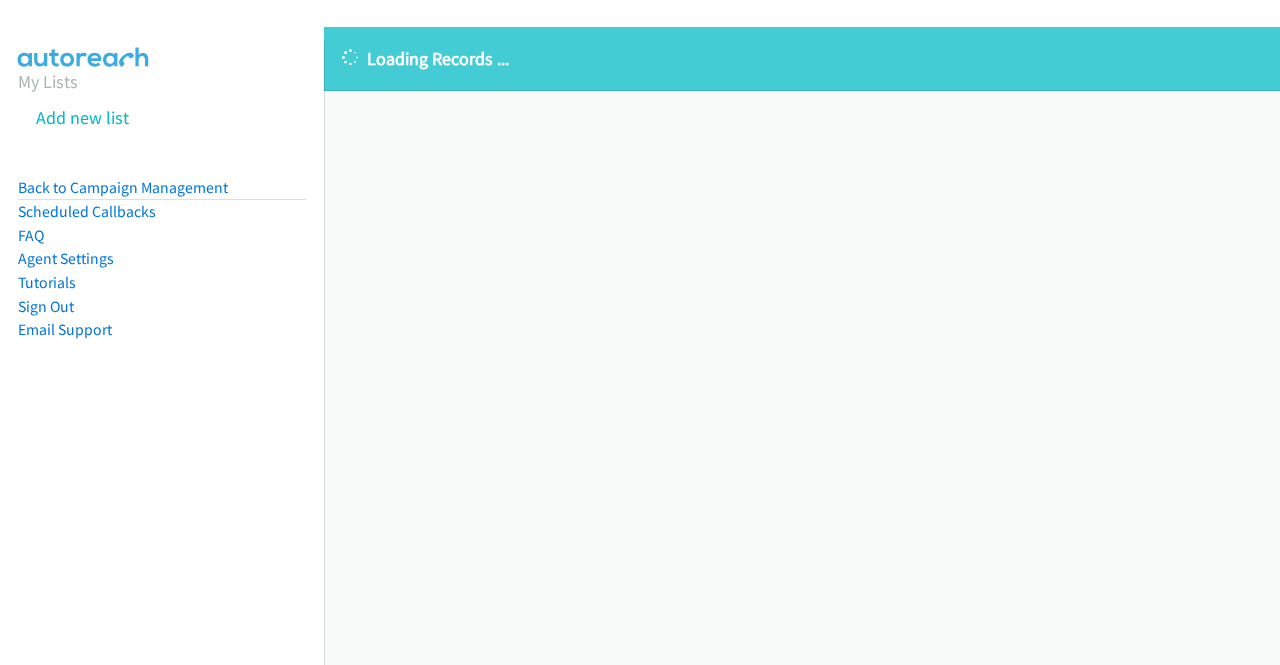 scroll, scrollTop: 0, scrollLeft: 0, axis: both 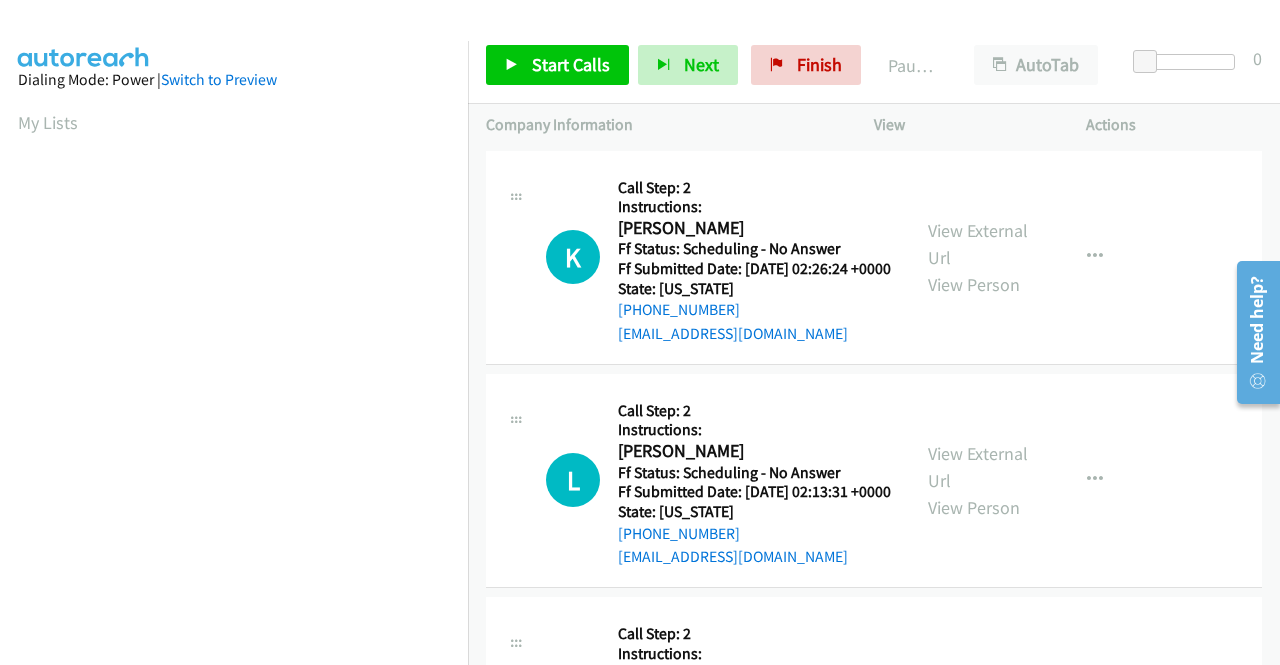 click on "L
Callback Scheduled
Call Step: 2
Instructions:
[PERSON_NAME]
America/Los_Angeles
Ff Status: Scheduling - No Answer
Ff Submitted Date: [DATE] 02:13:31 +0000
State: [US_STATE]
[PHONE_NUMBER]
[EMAIL_ADDRESS][DOMAIN_NAME]
Call was successful?
View External Url
View Person
View External Url
Email
Schedule/Manage Callback
Skip Call
Add to do not call list" at bounding box center [874, 480] 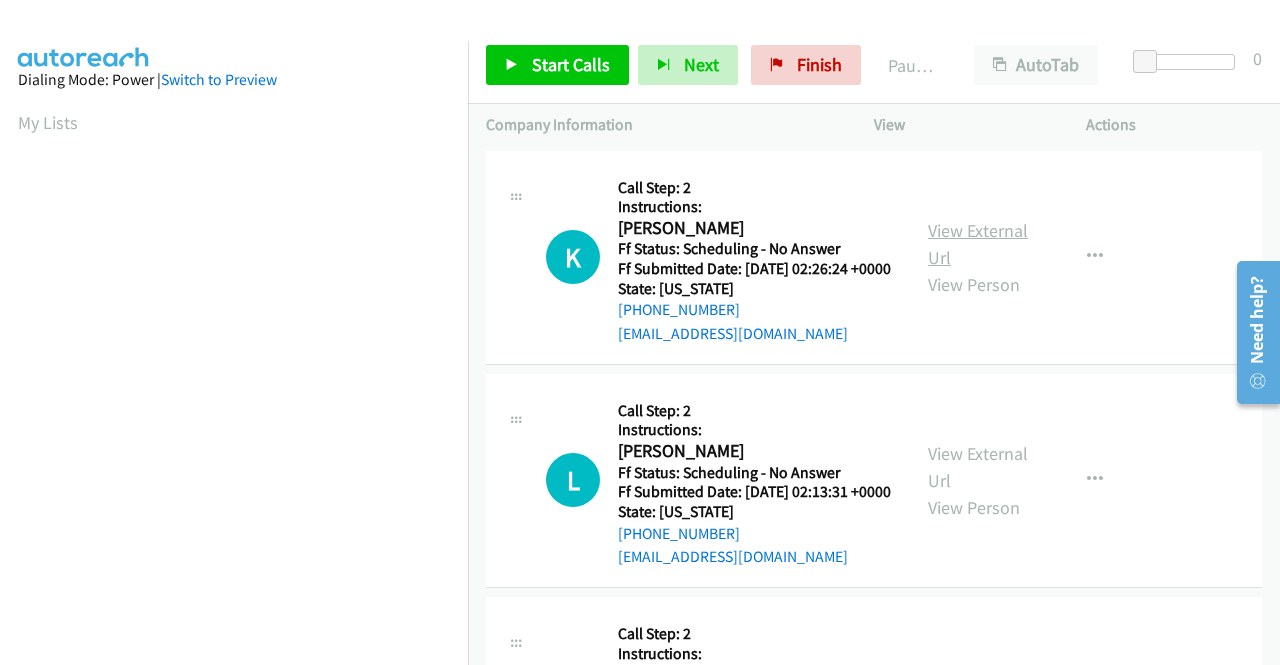 click on "View External Url" at bounding box center [978, 244] 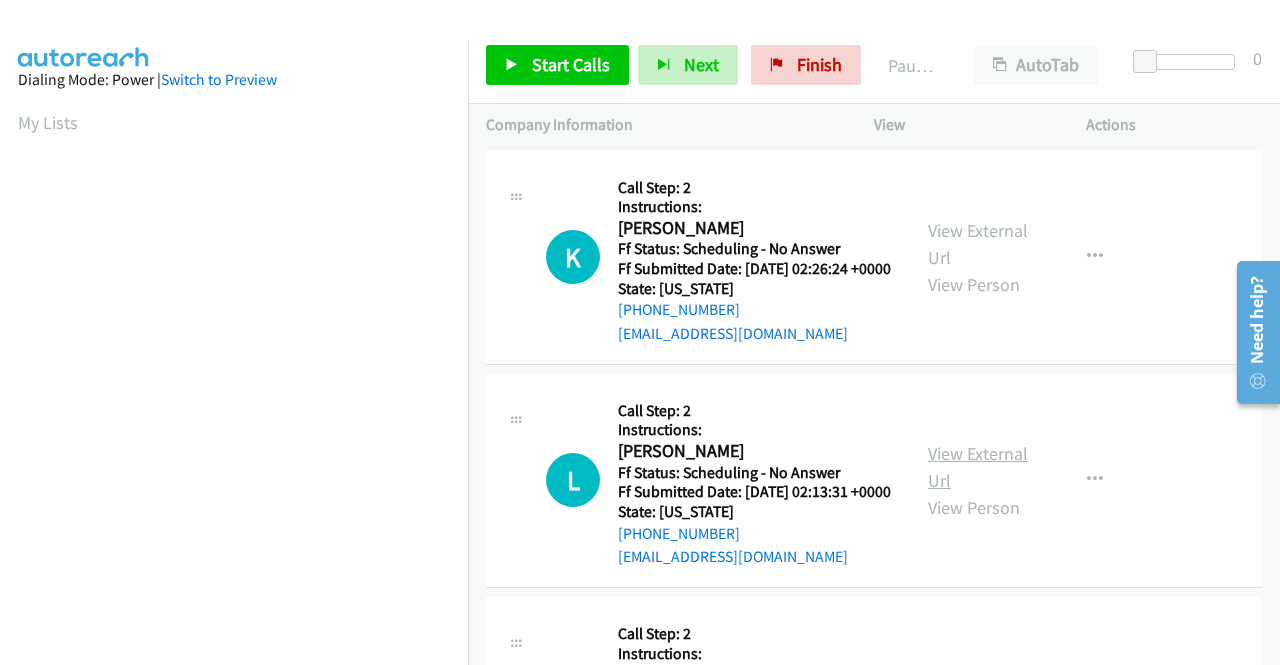 click on "View External Url" at bounding box center [978, 467] 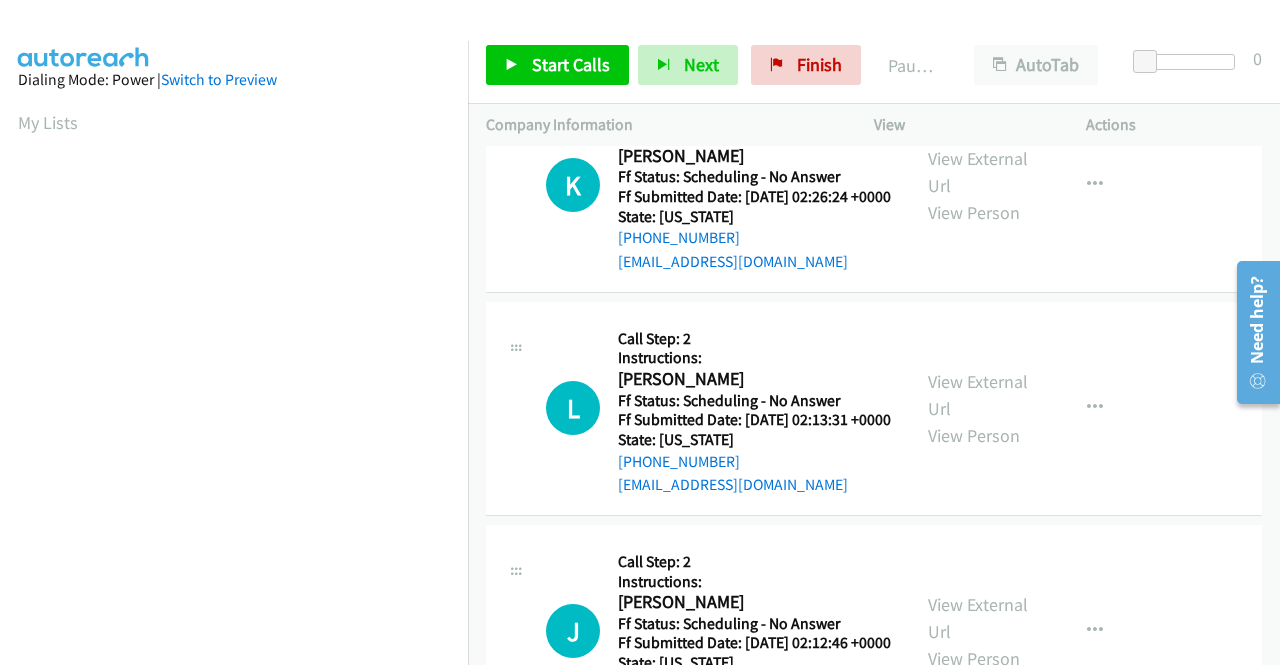 scroll, scrollTop: 200, scrollLeft: 0, axis: vertical 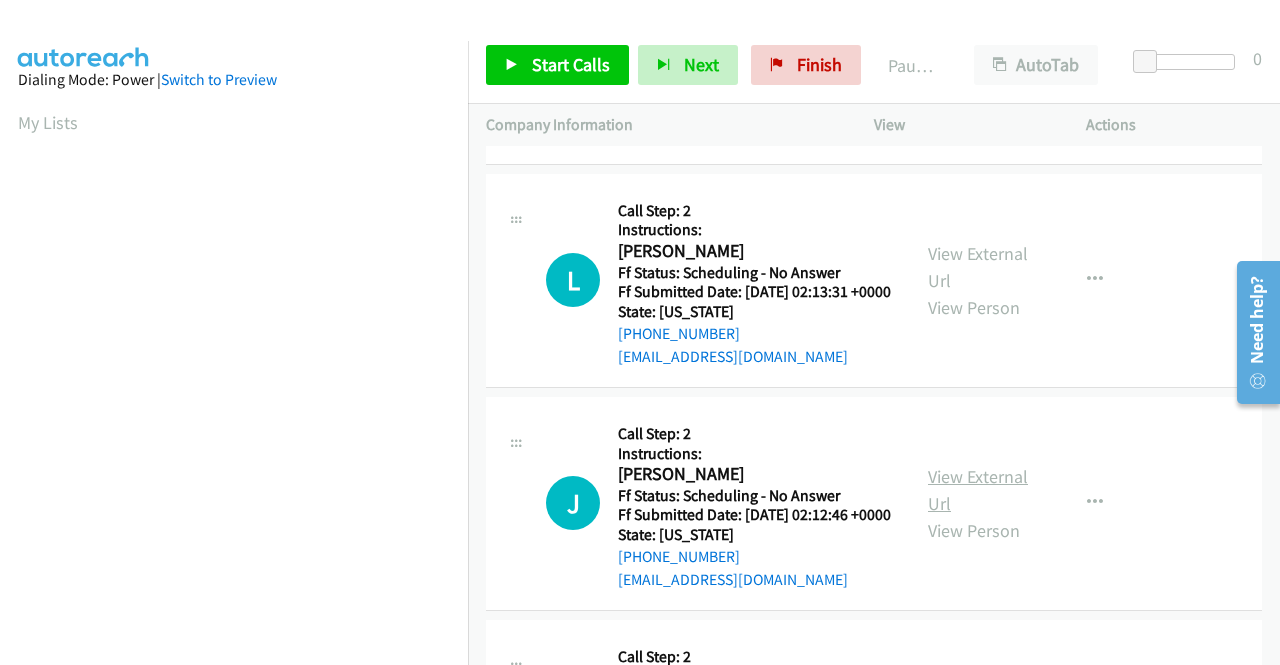 click on "View External Url" at bounding box center (978, 490) 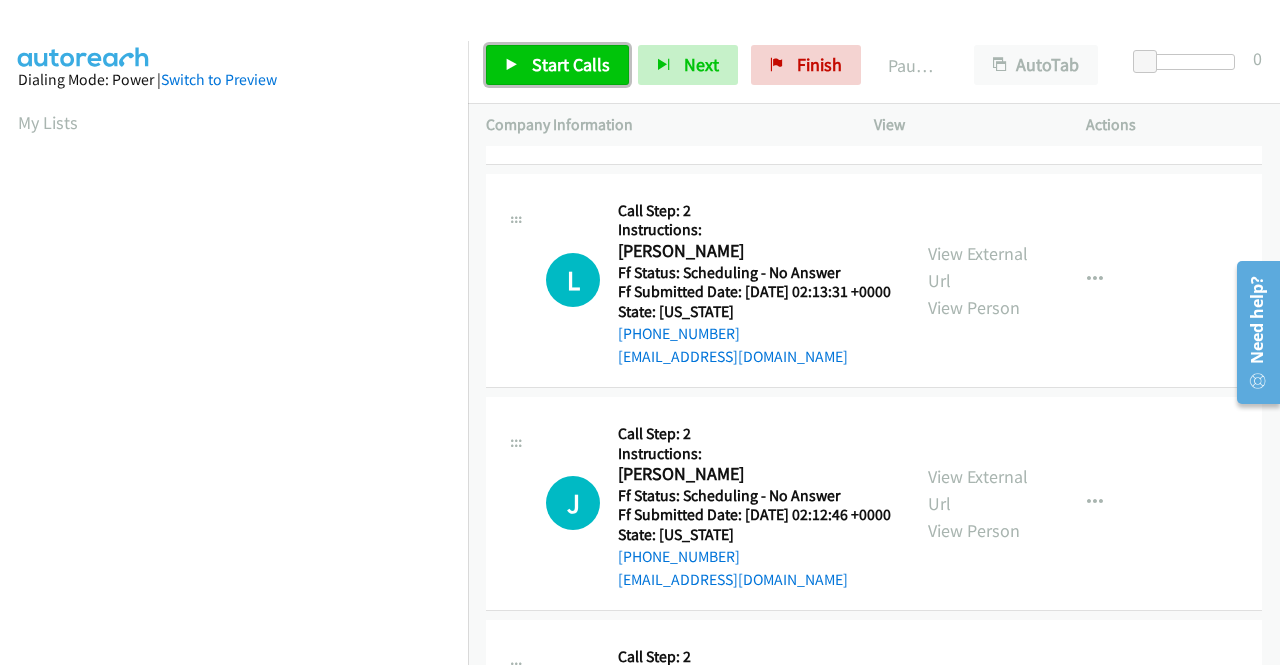 click on "Start Calls" at bounding box center (571, 64) 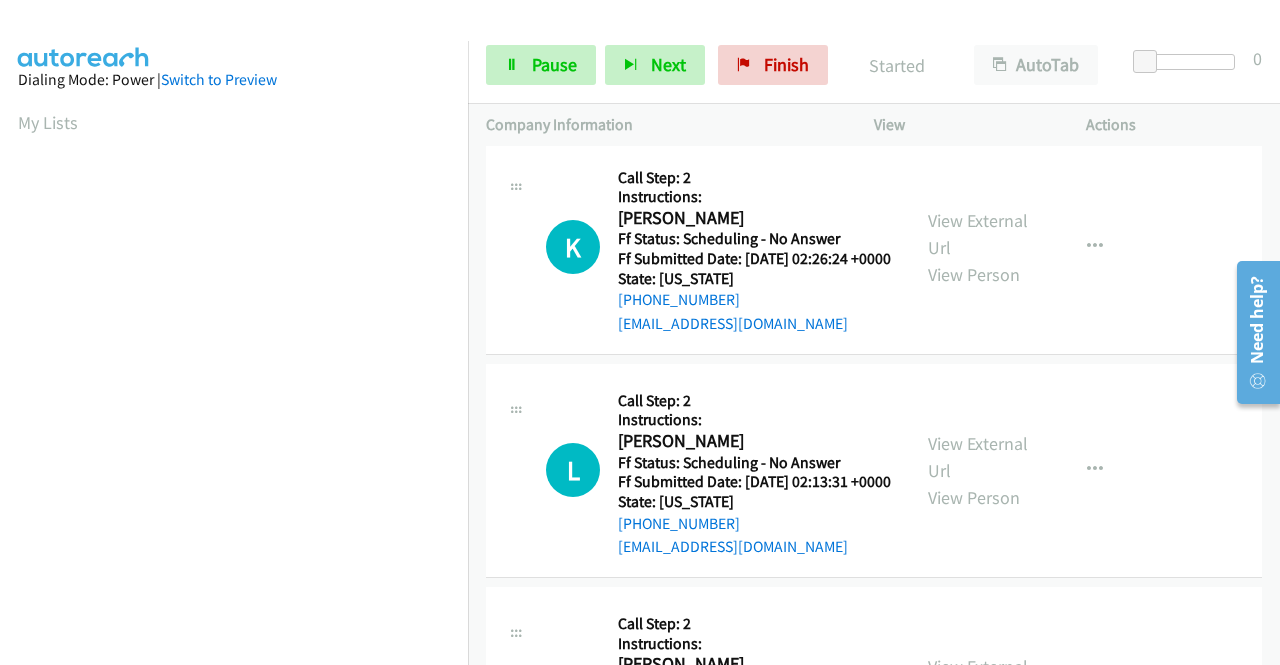 scroll, scrollTop: 0, scrollLeft: 0, axis: both 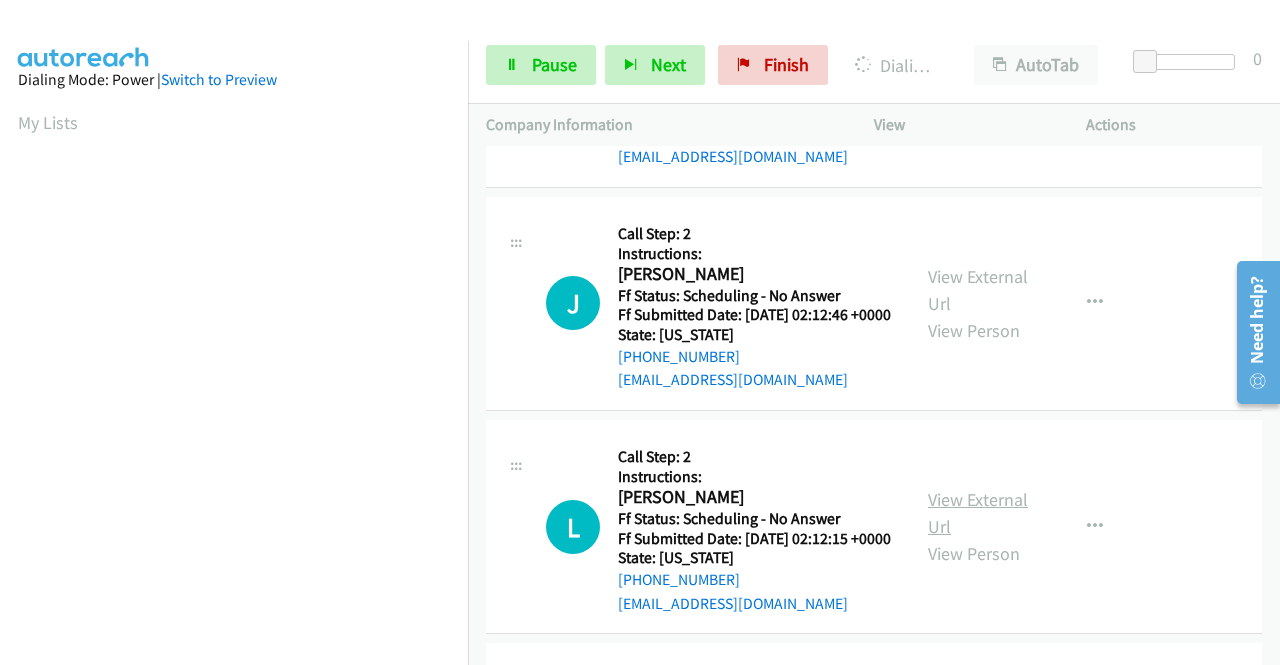 click on "View External Url" at bounding box center [978, 513] 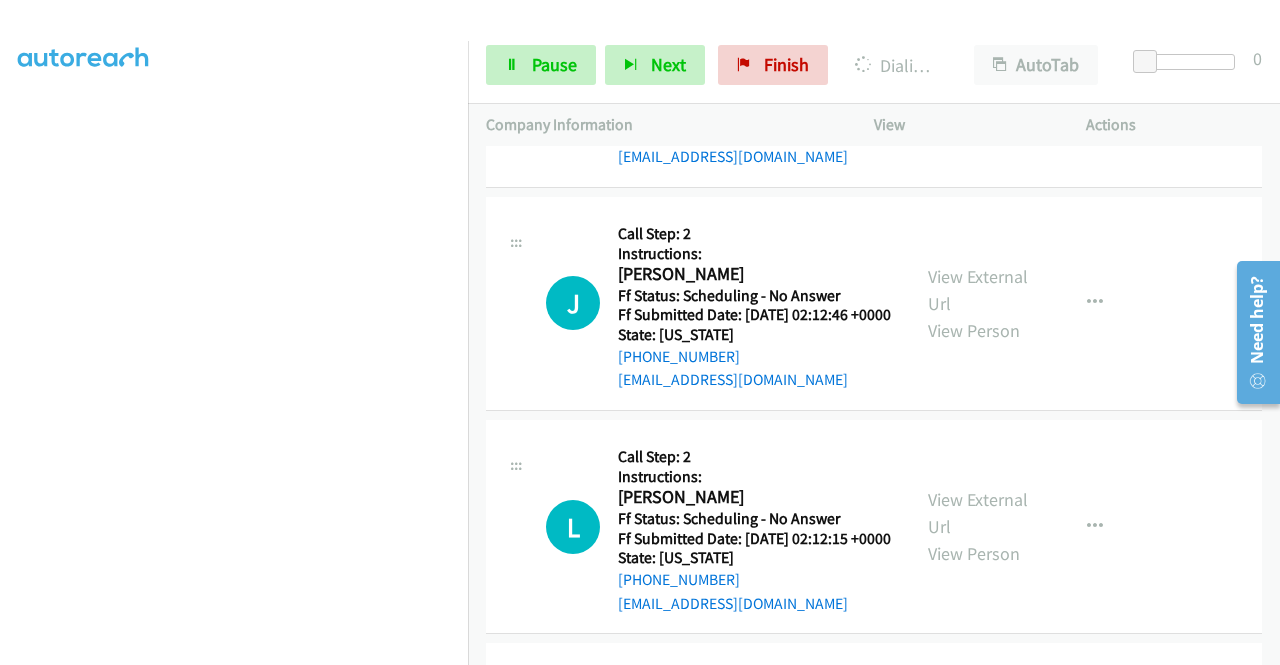 scroll, scrollTop: 400, scrollLeft: 0, axis: vertical 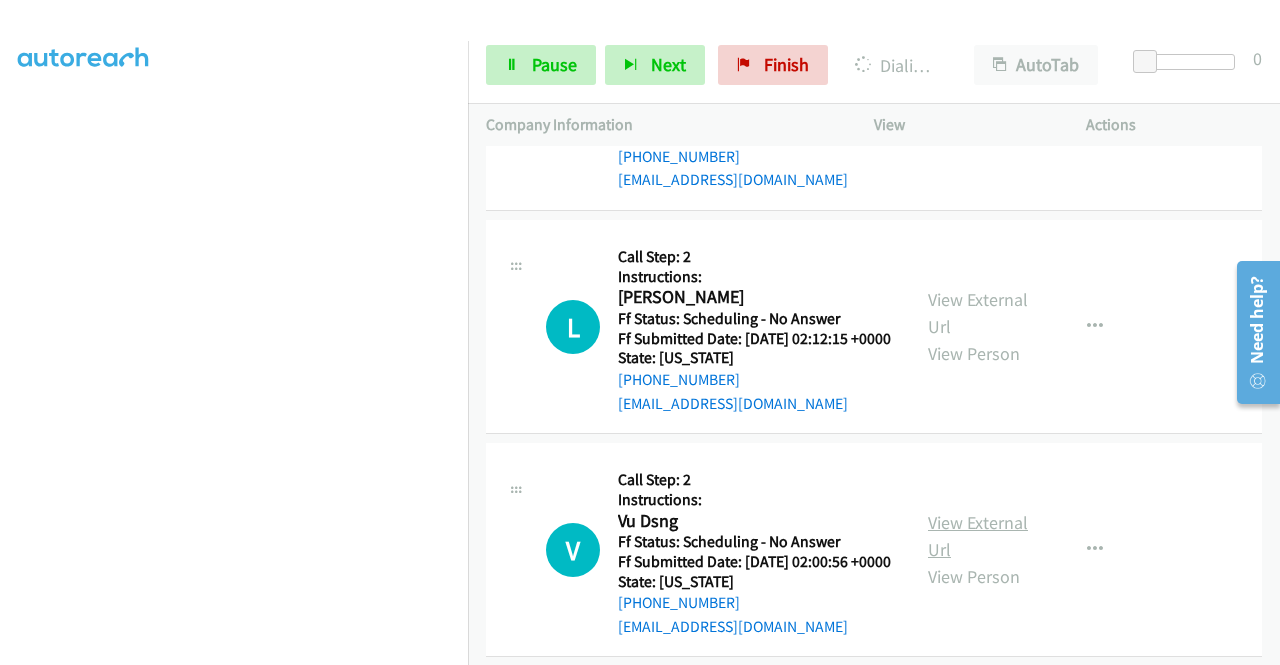 click on "View External Url" at bounding box center [978, 536] 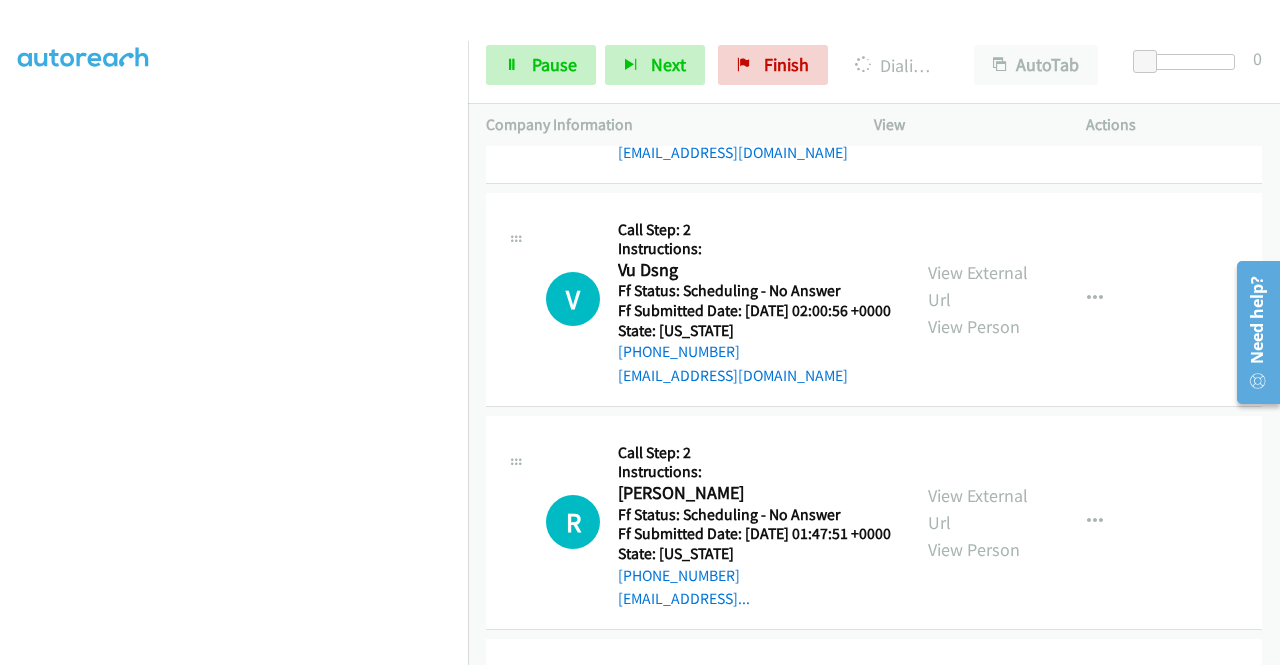 scroll, scrollTop: 942, scrollLeft: 0, axis: vertical 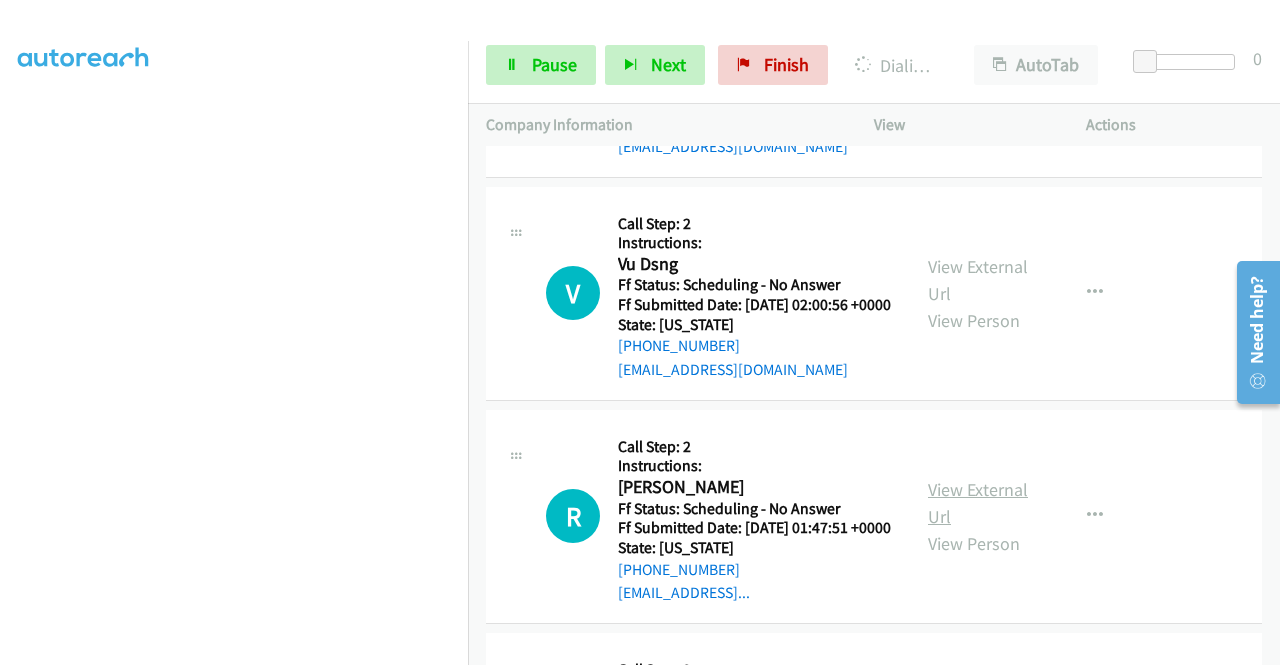 click on "View External Url" at bounding box center (978, 503) 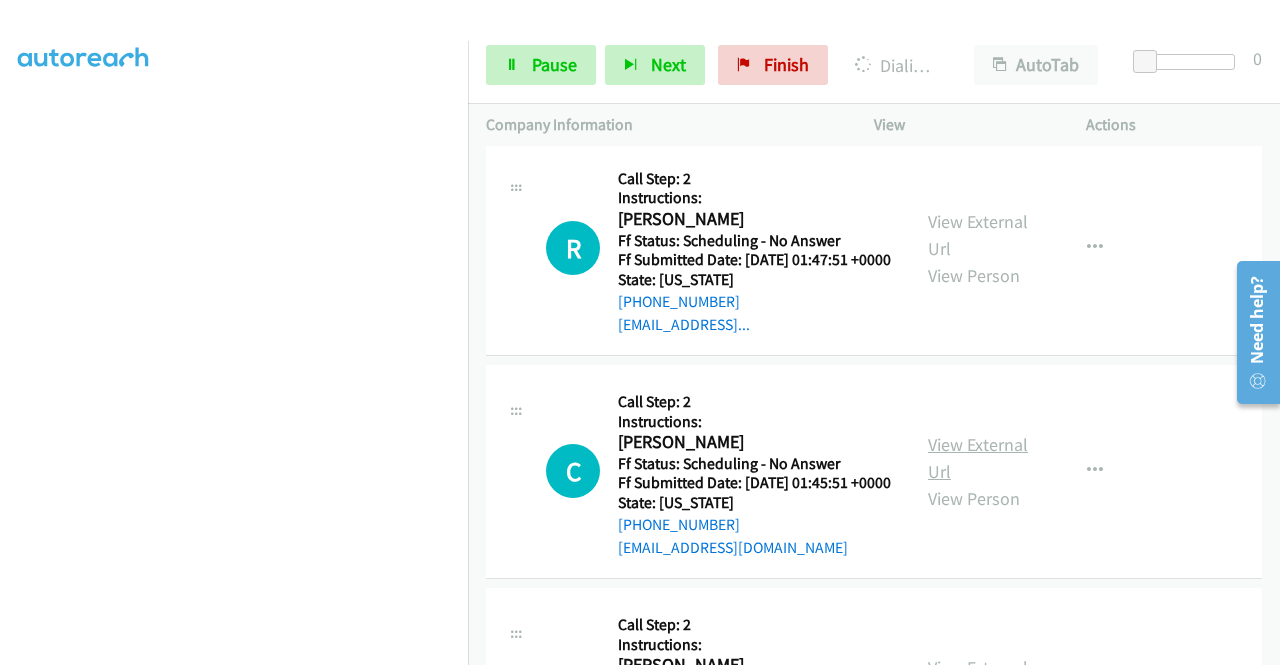 scroll, scrollTop: 1242, scrollLeft: 0, axis: vertical 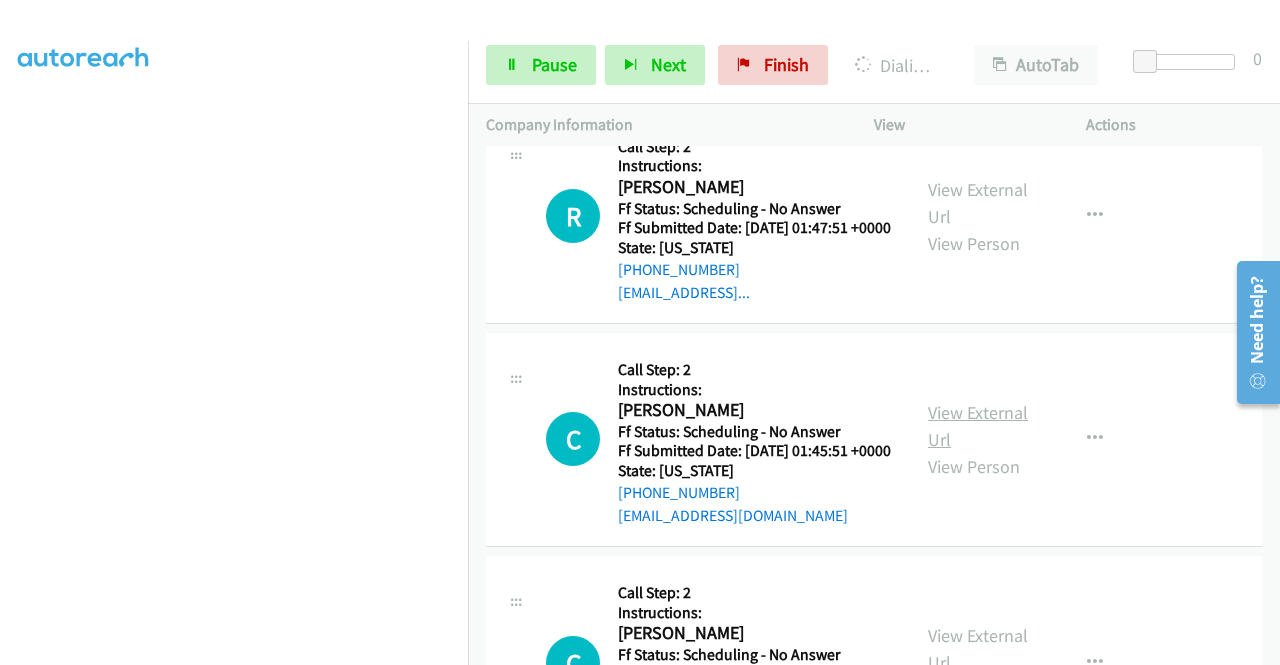 click on "View External Url" at bounding box center [978, 426] 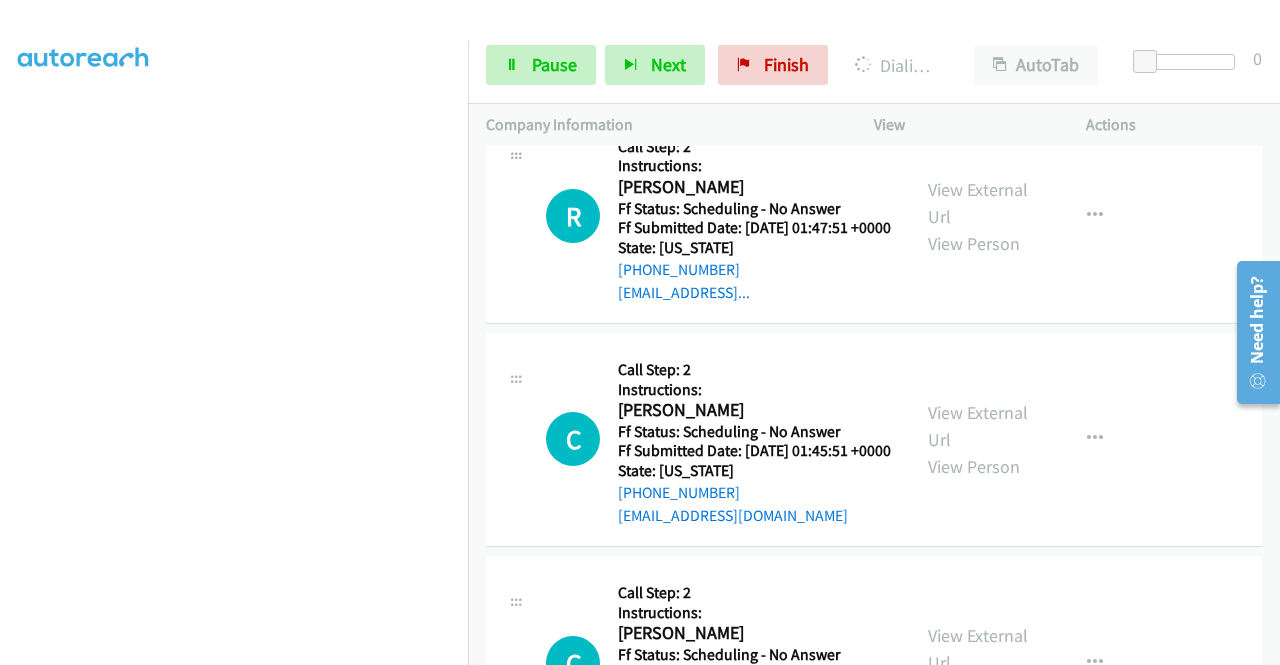 scroll, scrollTop: 456, scrollLeft: 0, axis: vertical 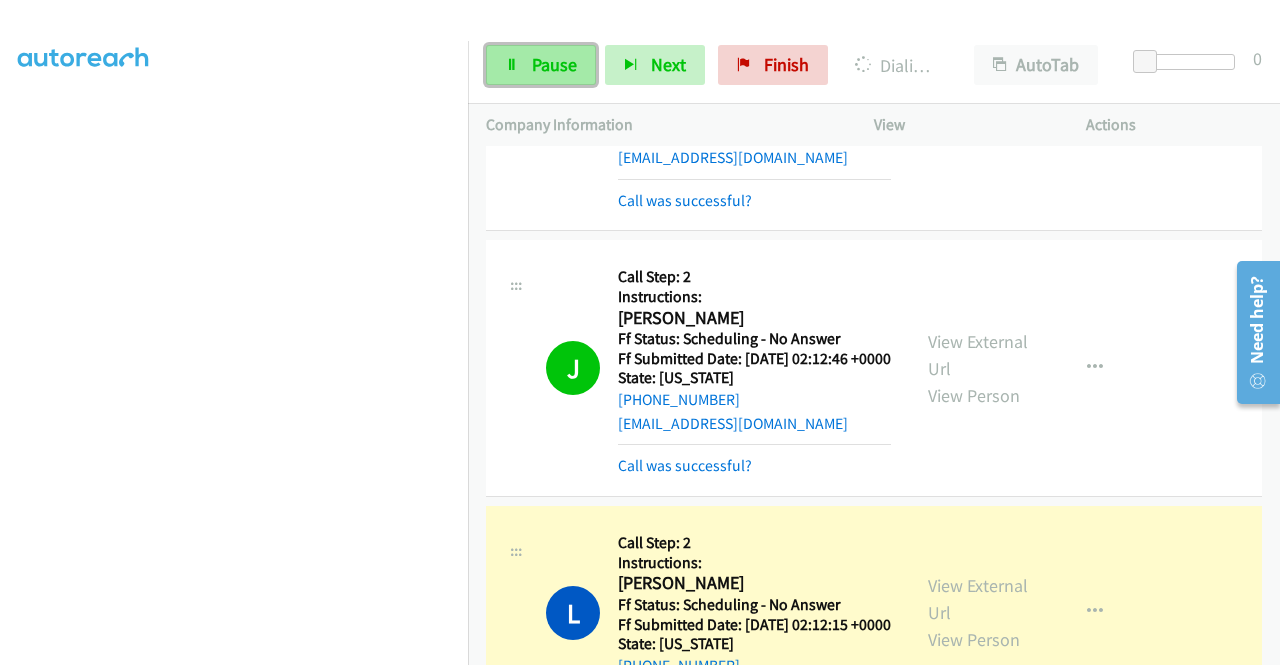 click on "Pause" at bounding box center (541, 65) 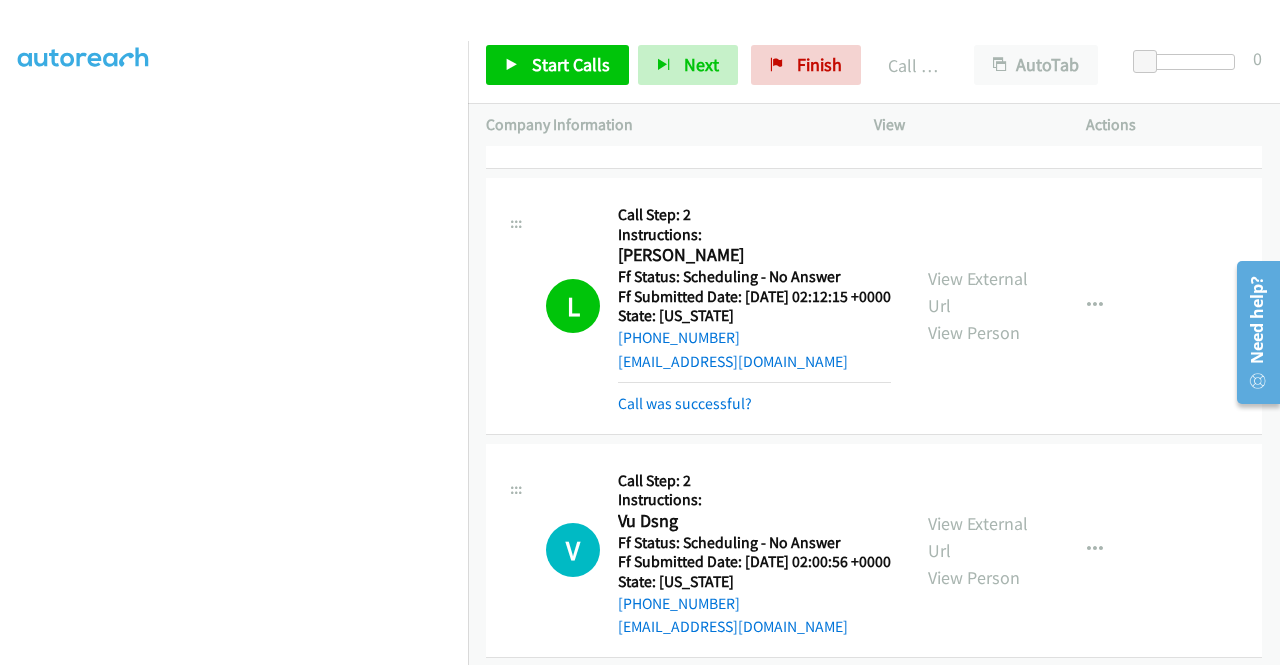 scroll, scrollTop: 842, scrollLeft: 0, axis: vertical 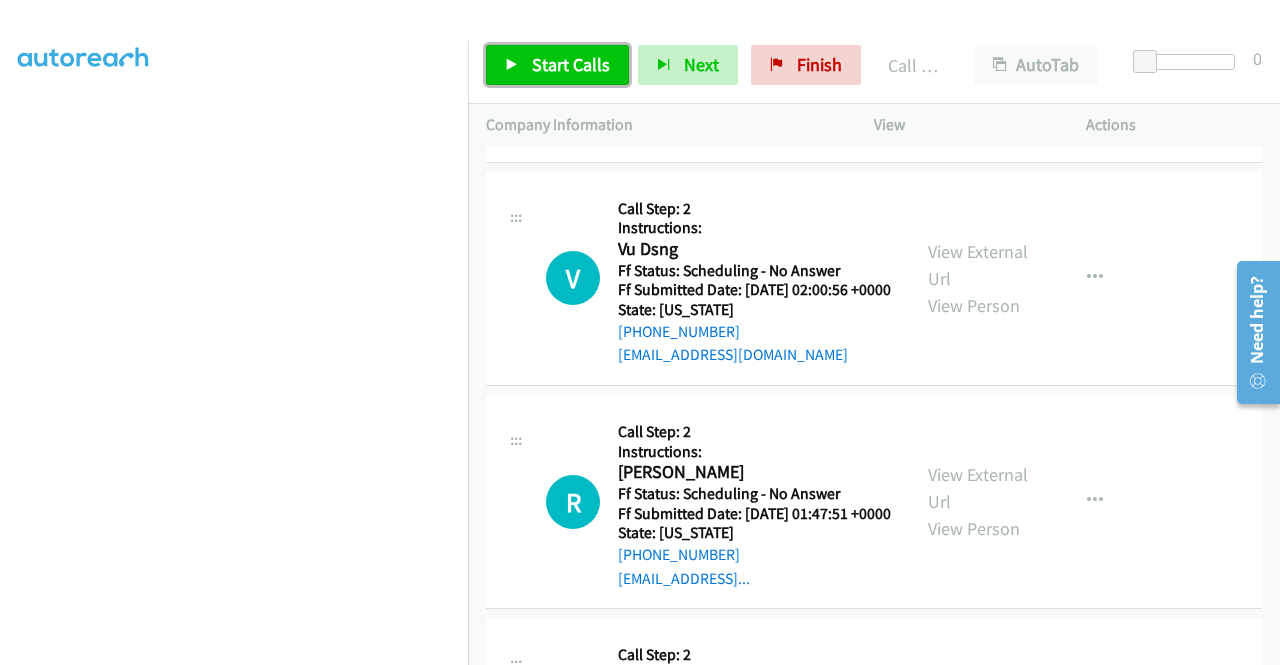 click on "Start Calls" at bounding box center (571, 64) 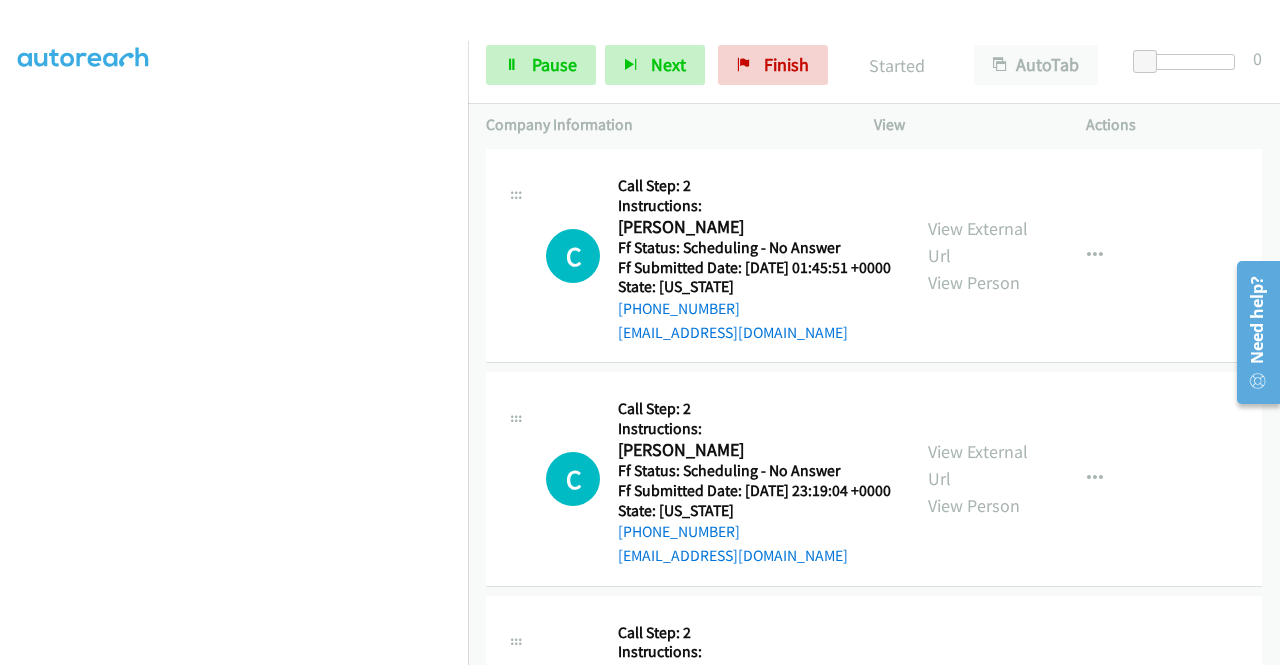 scroll, scrollTop: 1542, scrollLeft: 0, axis: vertical 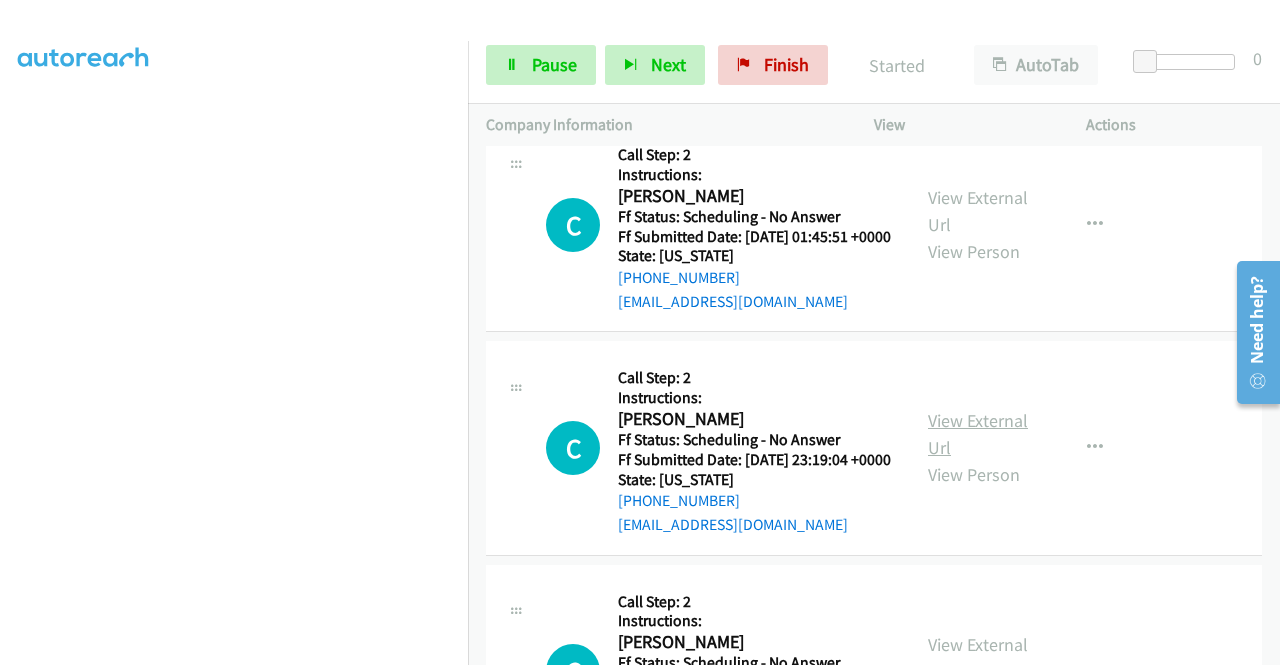 click on "View External Url" at bounding box center (978, 434) 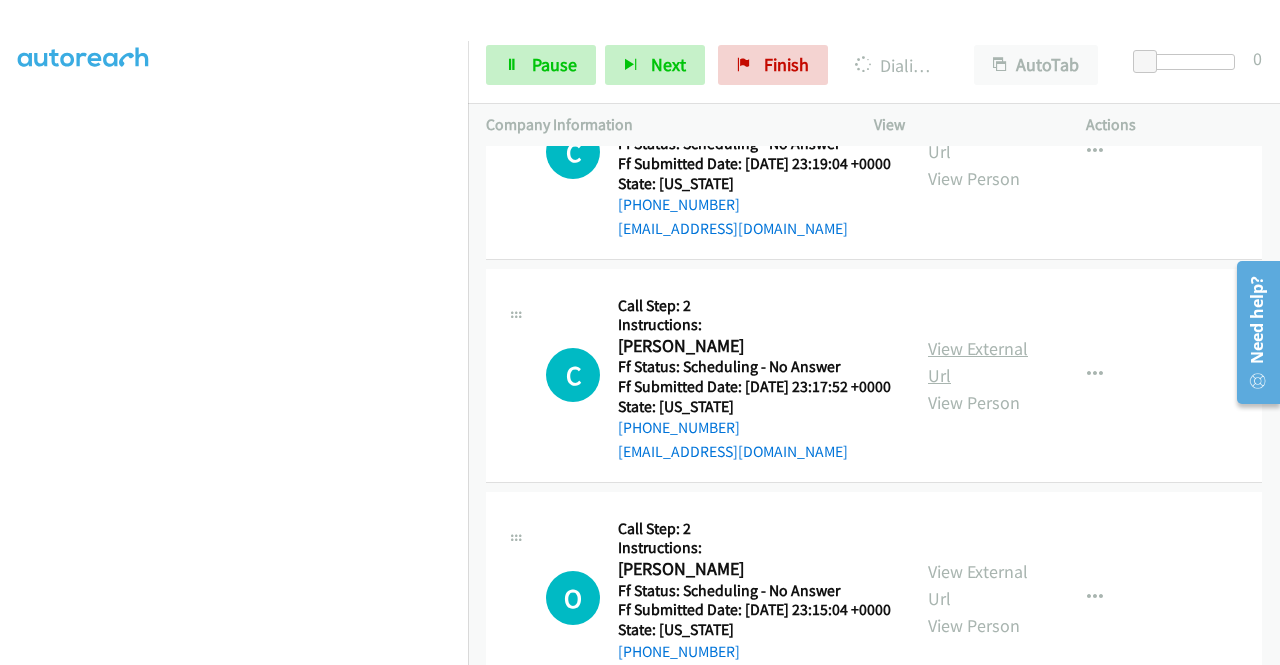 scroll, scrollTop: 1842, scrollLeft: 0, axis: vertical 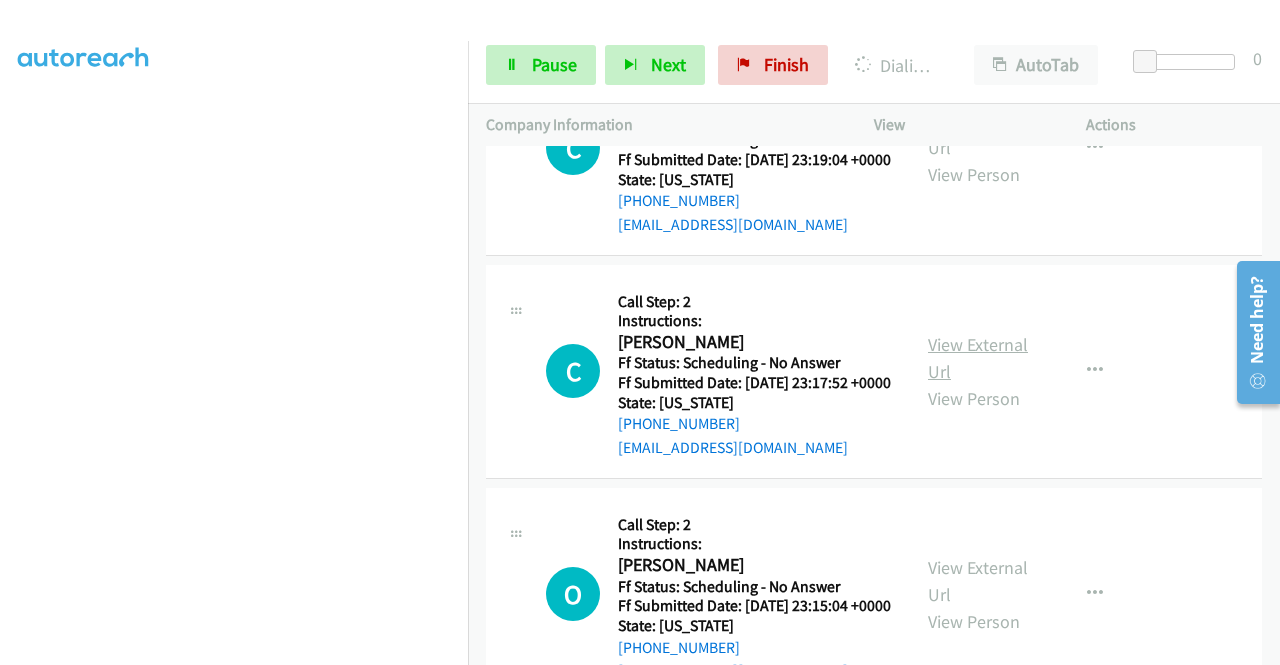 click on "View External Url" at bounding box center (978, 358) 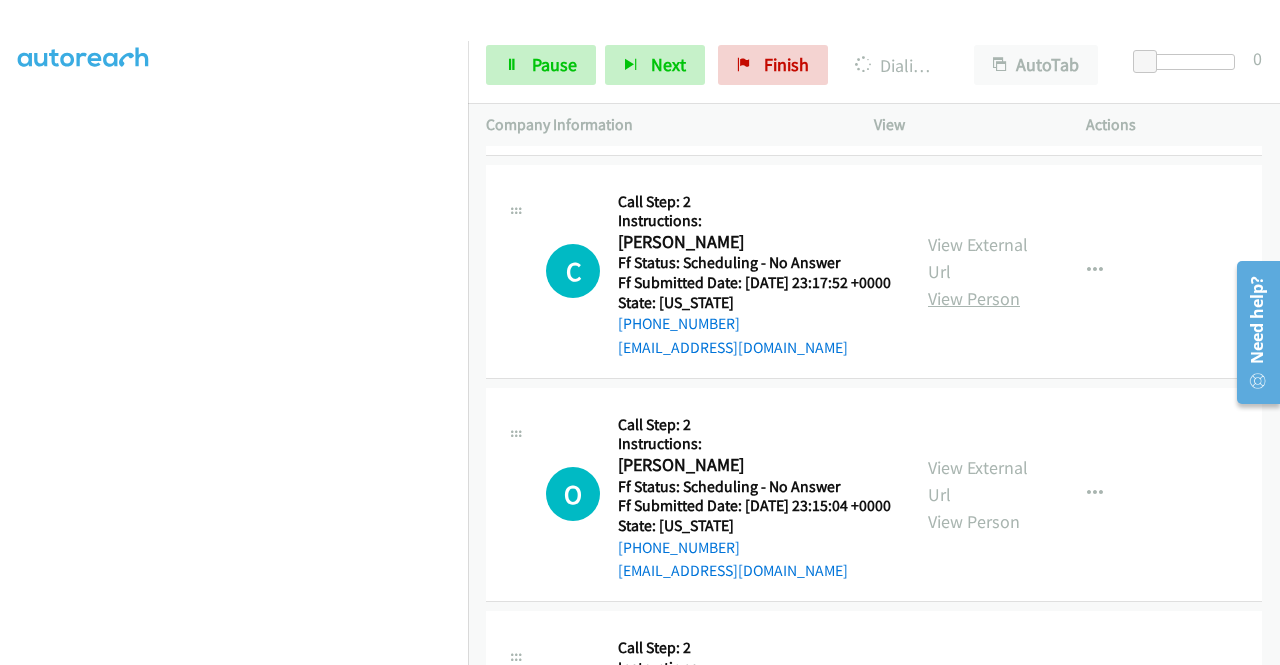 scroll, scrollTop: 2142, scrollLeft: 0, axis: vertical 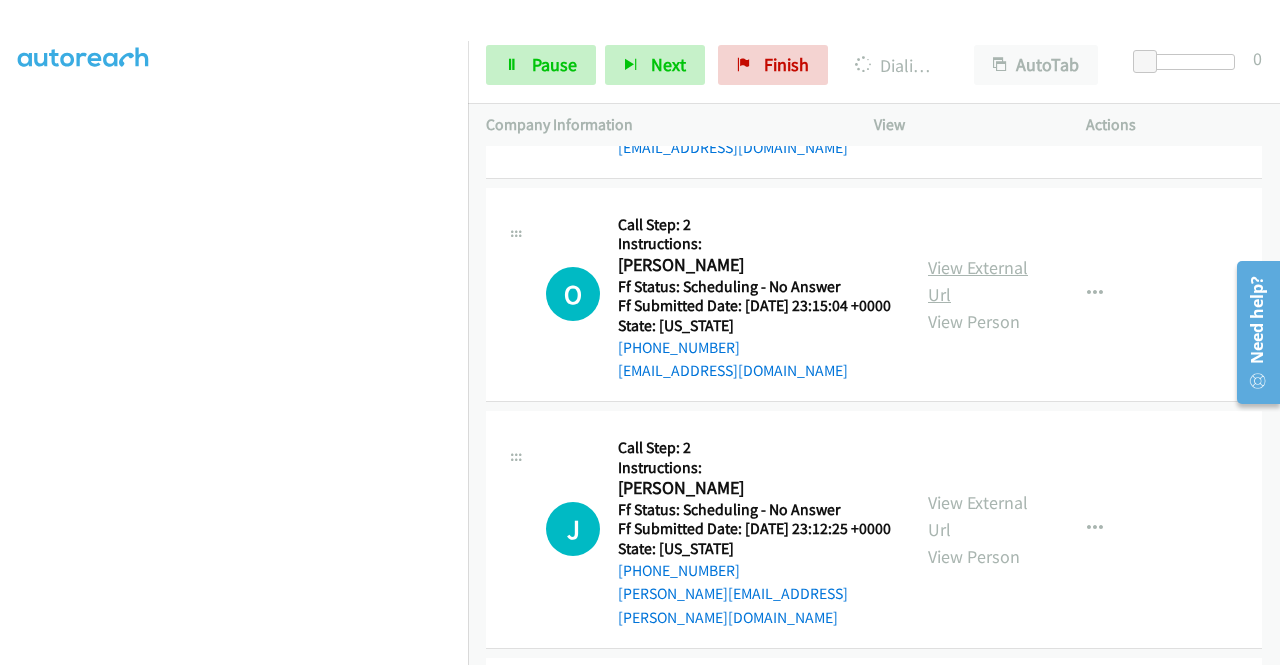 click on "View External Url" at bounding box center [978, 281] 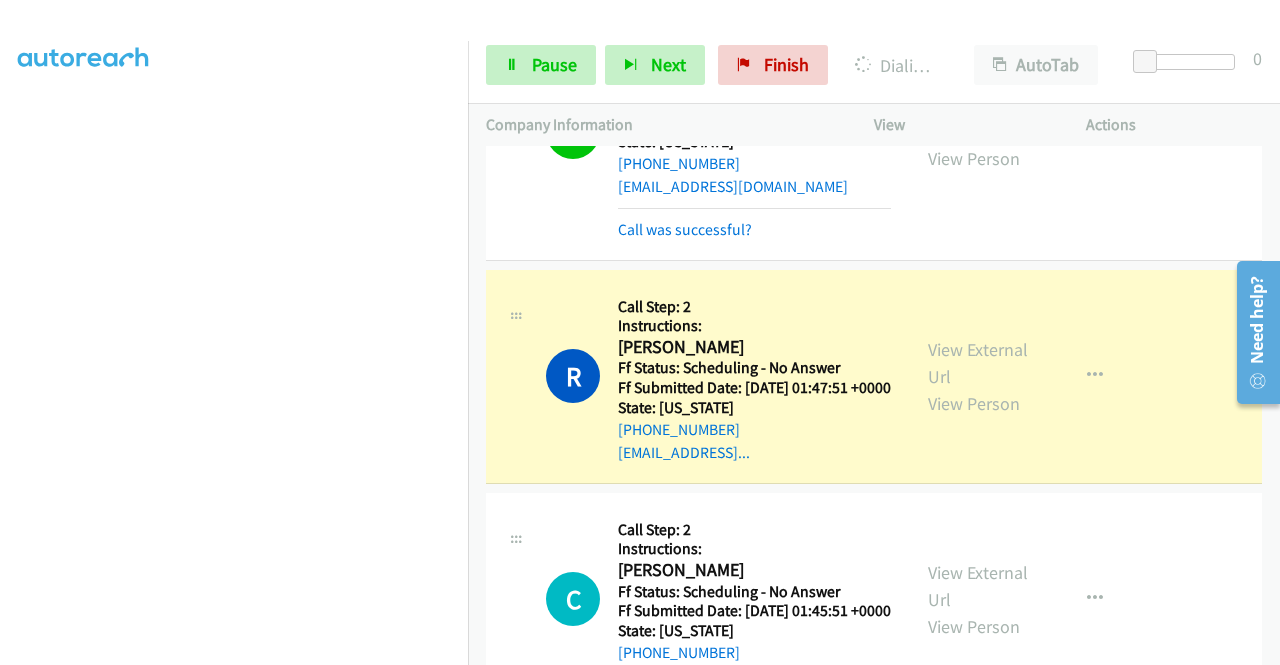 scroll, scrollTop: 1184, scrollLeft: 0, axis: vertical 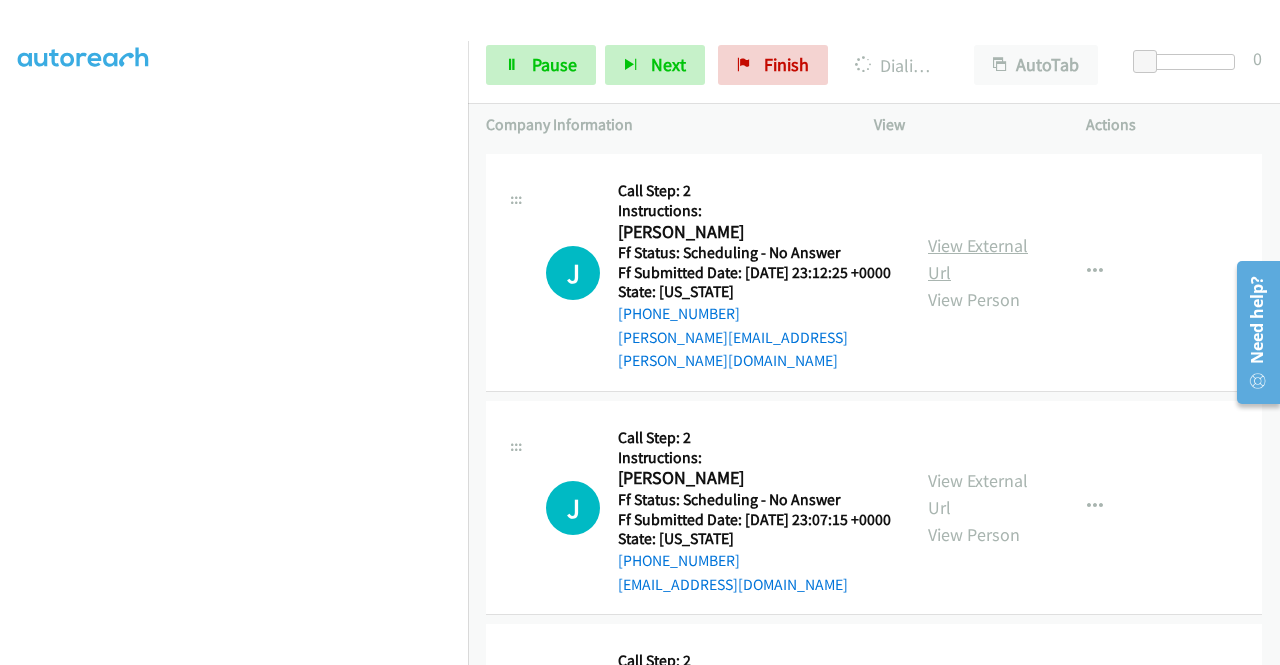 click on "View External Url" at bounding box center (978, 259) 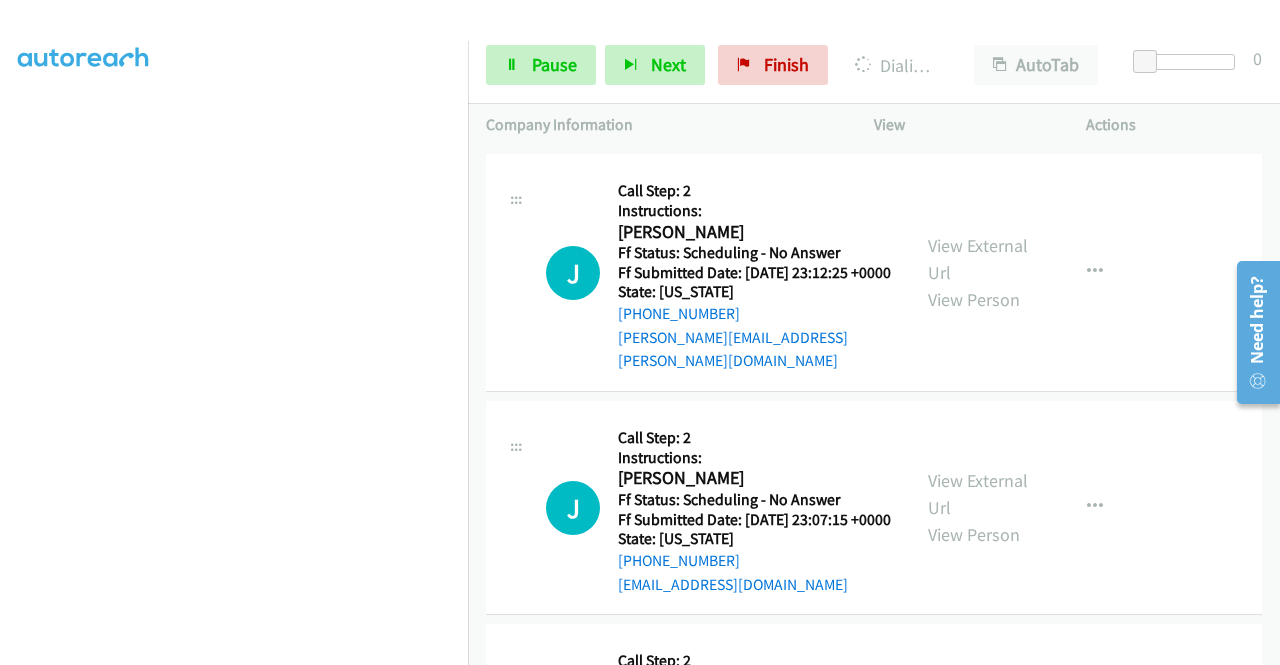 scroll, scrollTop: 2584, scrollLeft: 0, axis: vertical 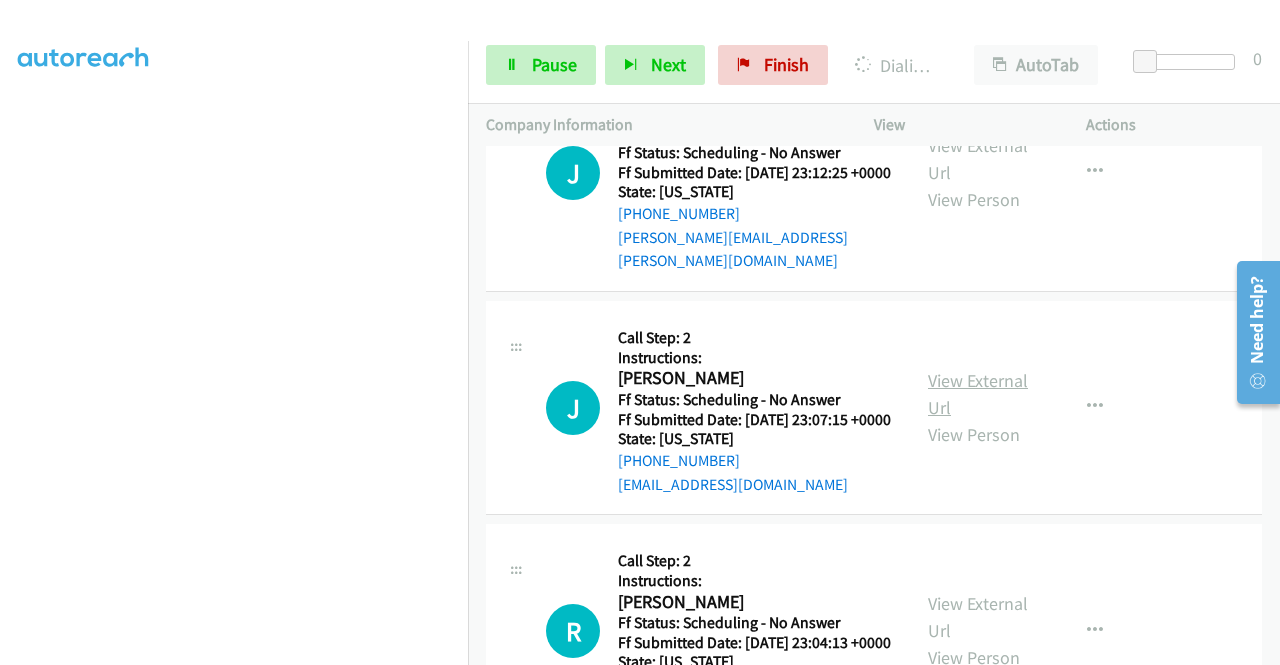 click on "View External Url" at bounding box center [978, 394] 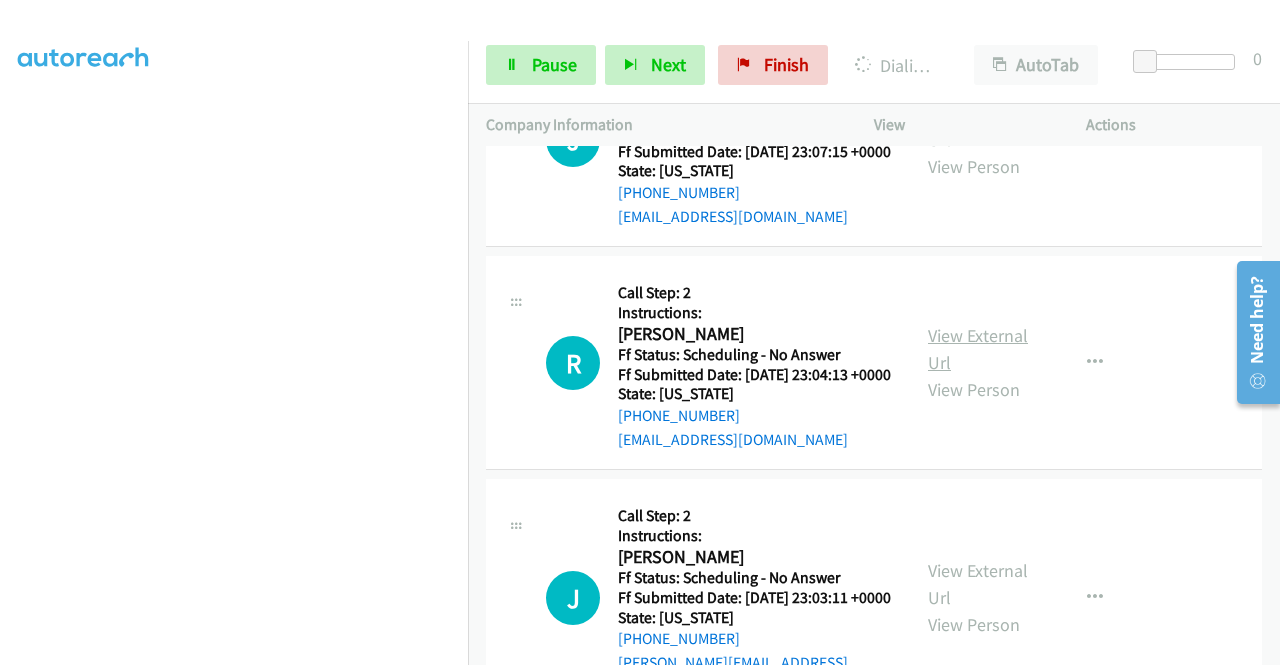 scroll, scrollTop: 2884, scrollLeft: 0, axis: vertical 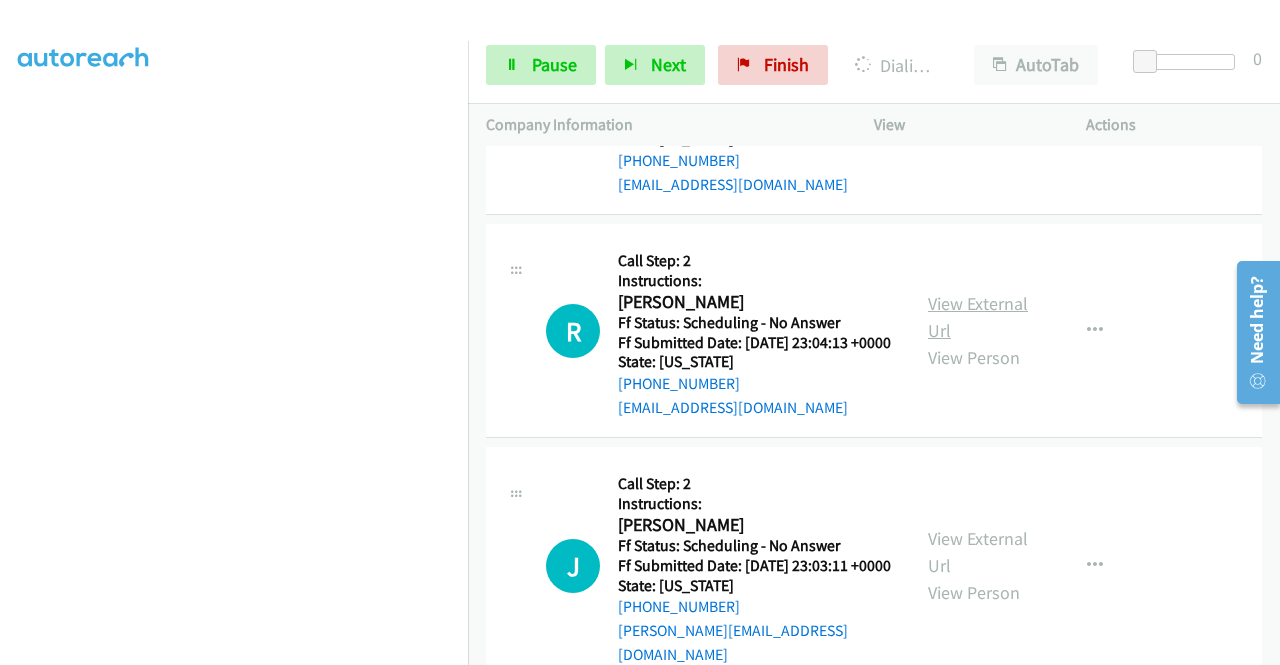 click on "View External Url" at bounding box center [978, 317] 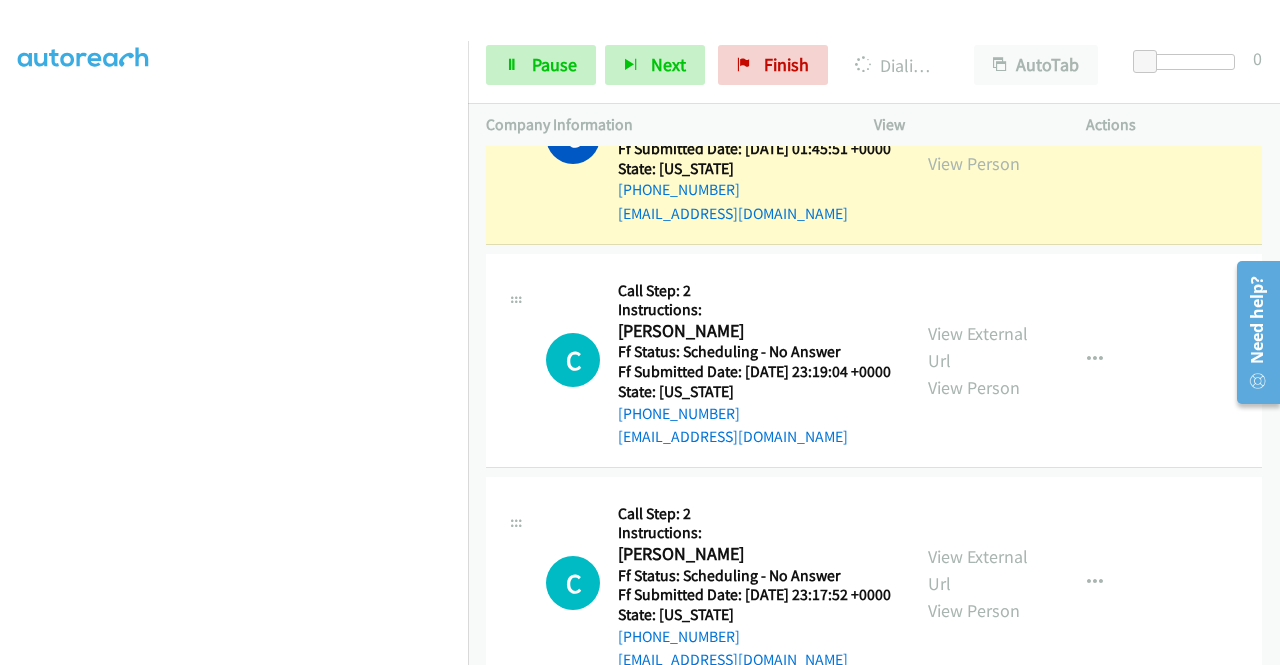 scroll, scrollTop: 1684, scrollLeft: 0, axis: vertical 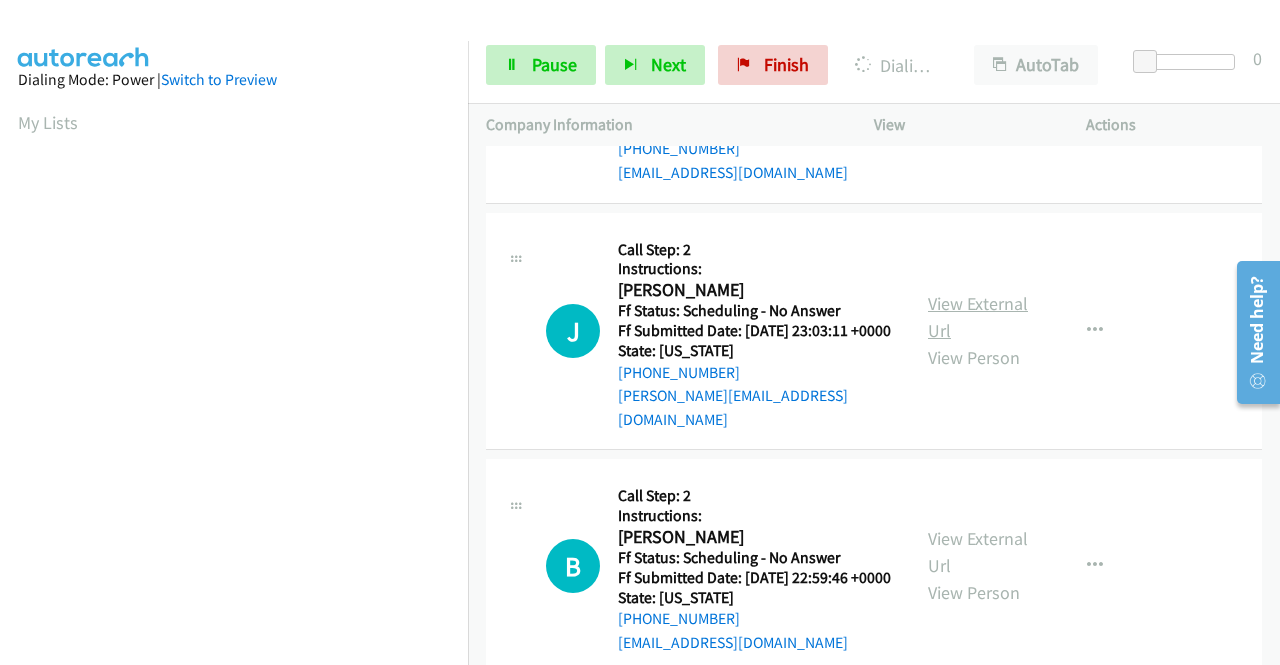 click on "View External Url" at bounding box center (978, 317) 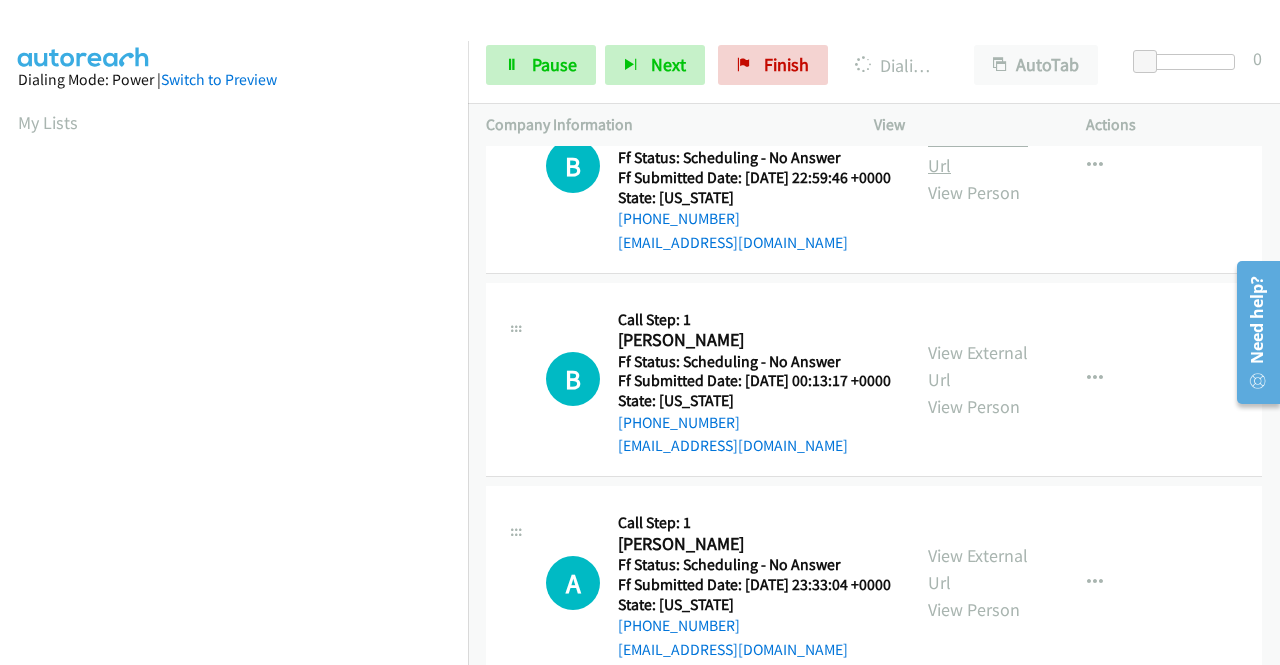 scroll, scrollTop: 3604, scrollLeft: 0, axis: vertical 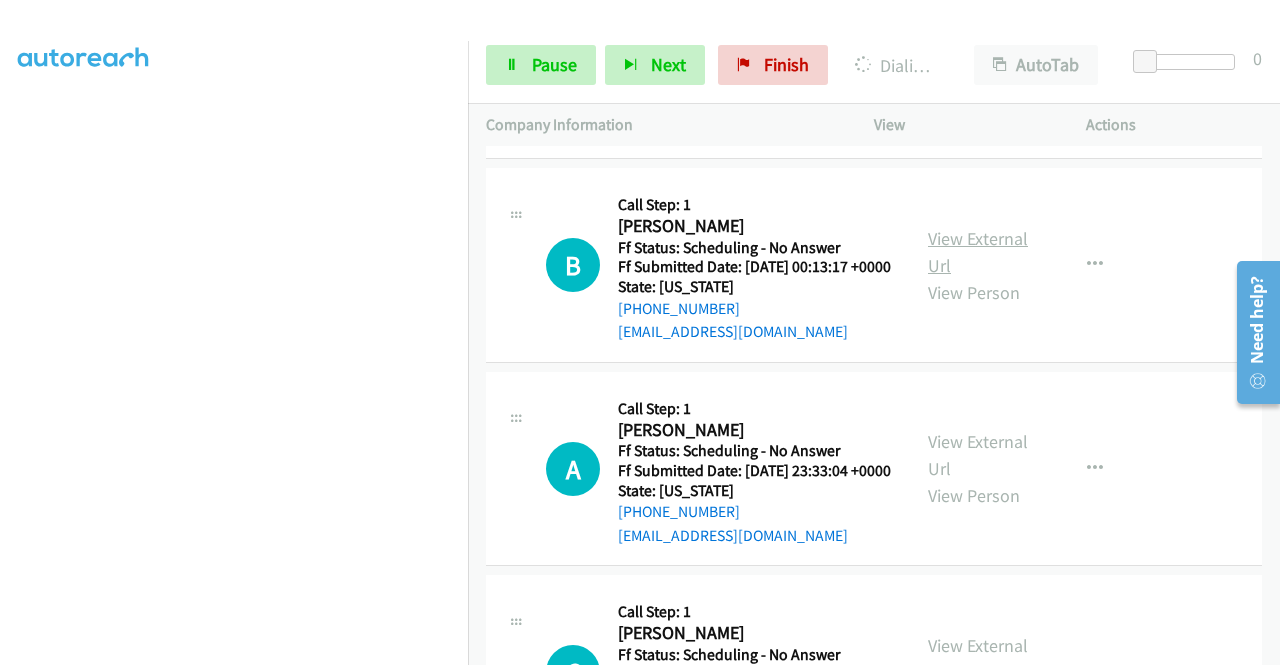 click on "View External Url" at bounding box center [978, 252] 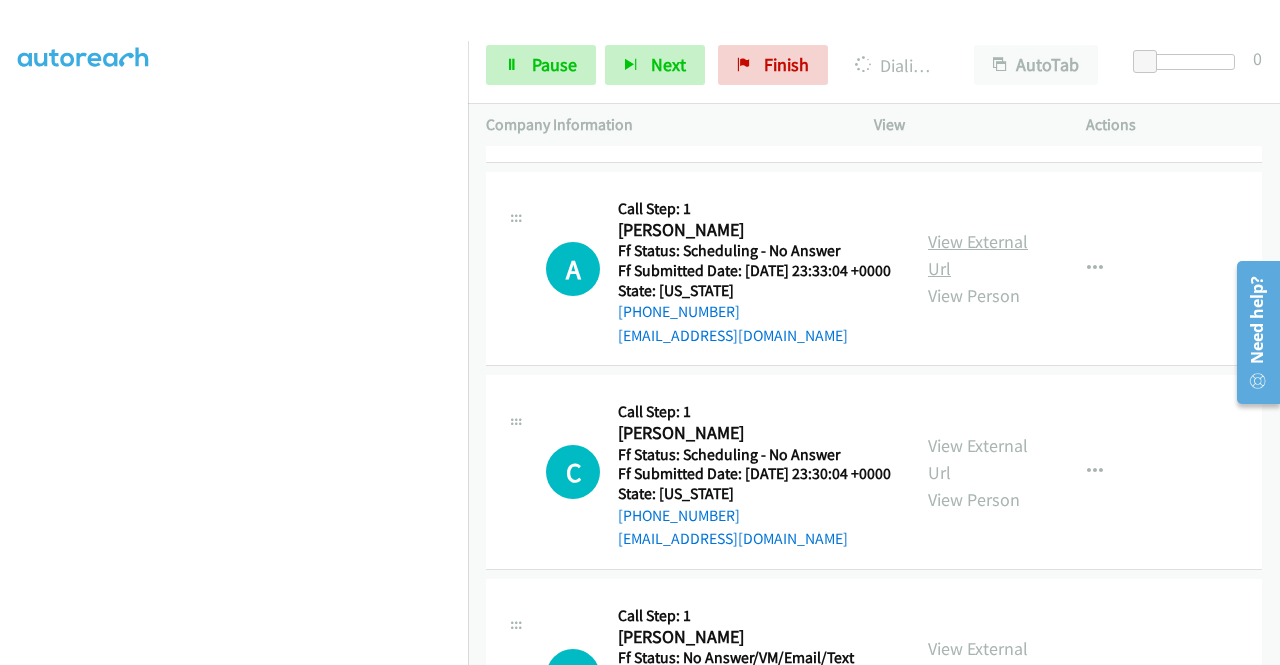 click on "View External Url" at bounding box center (978, 255) 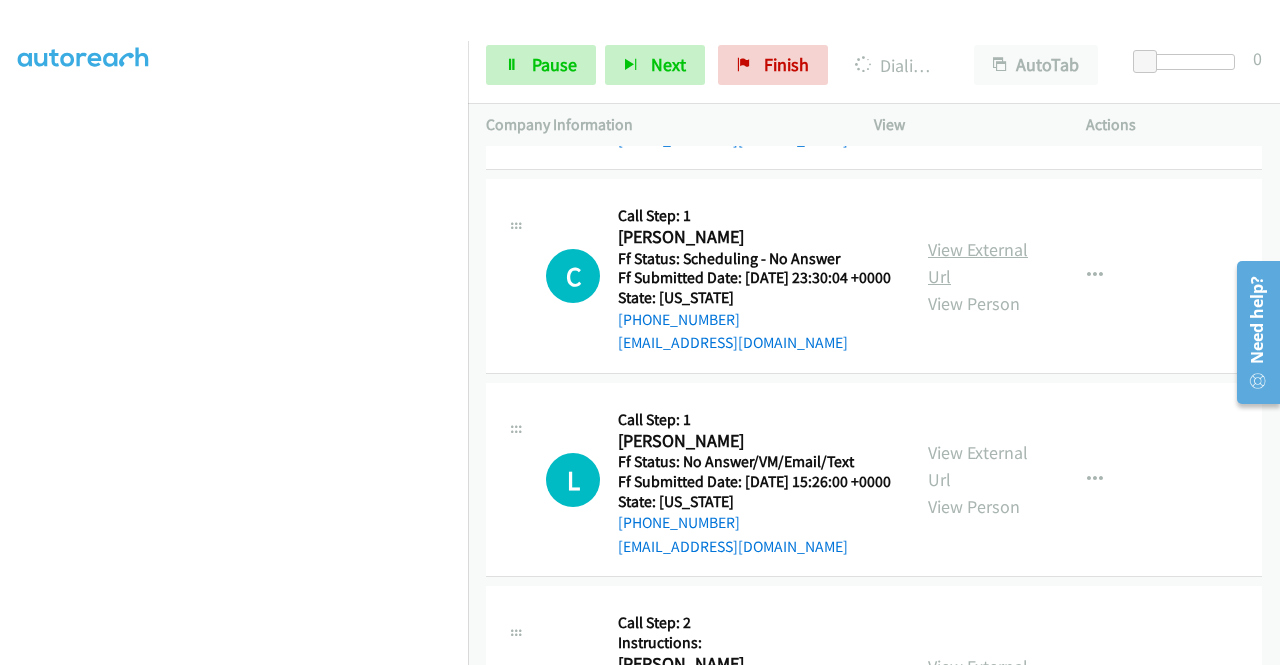scroll, scrollTop: 4246, scrollLeft: 0, axis: vertical 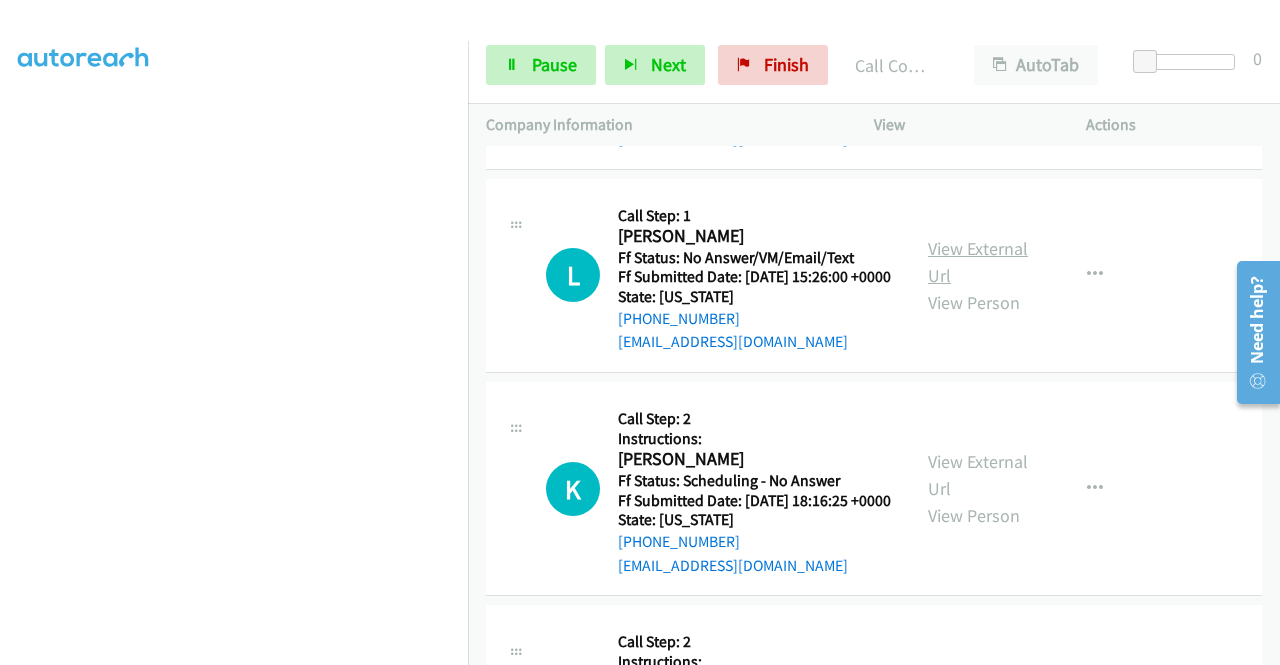 click on "View External Url" at bounding box center (978, 262) 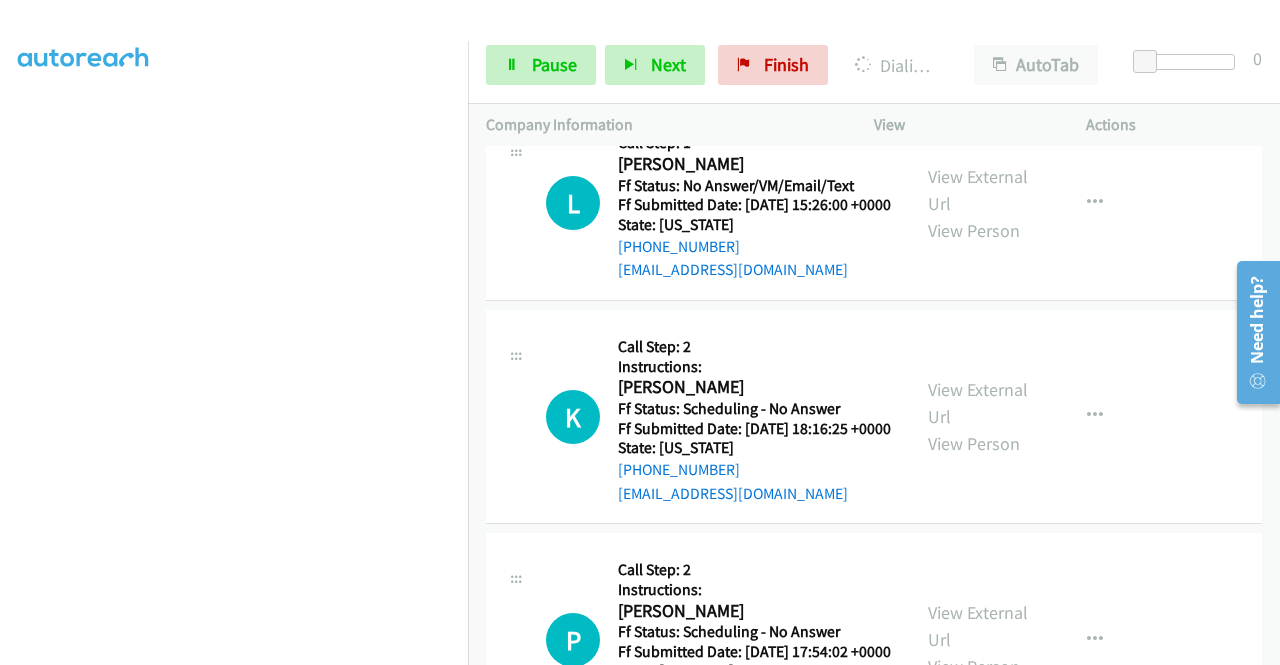 scroll, scrollTop: 4889, scrollLeft: 0, axis: vertical 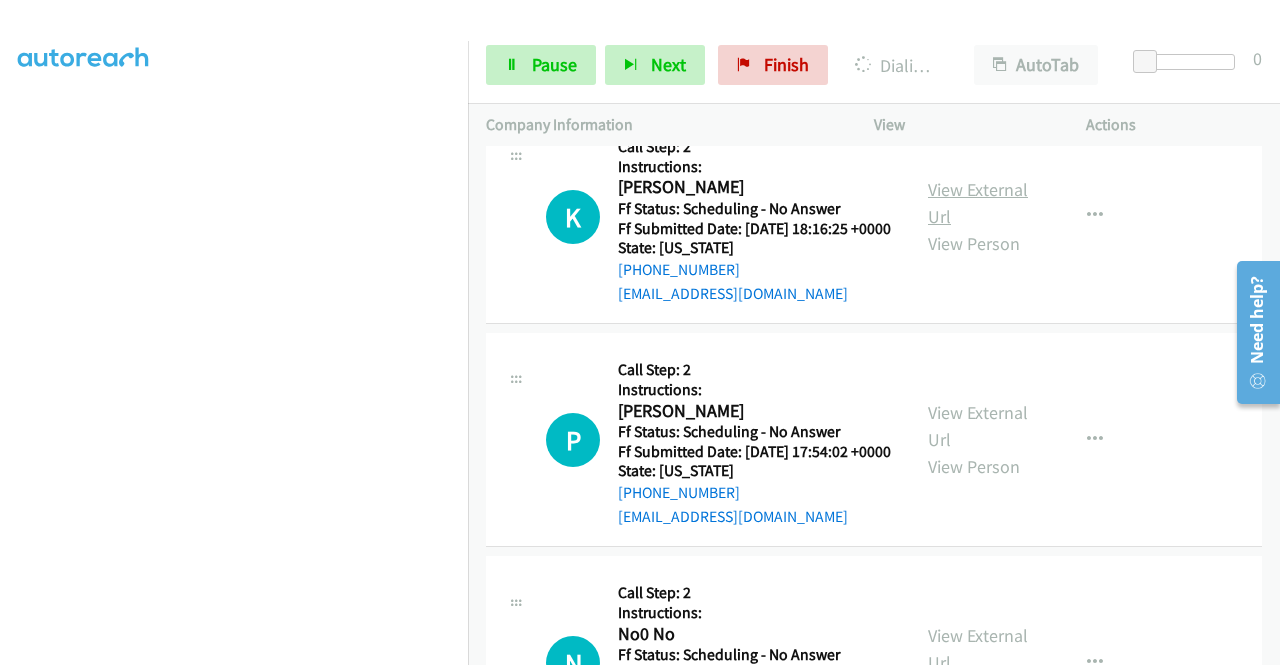 click on "View External Url" at bounding box center (978, 203) 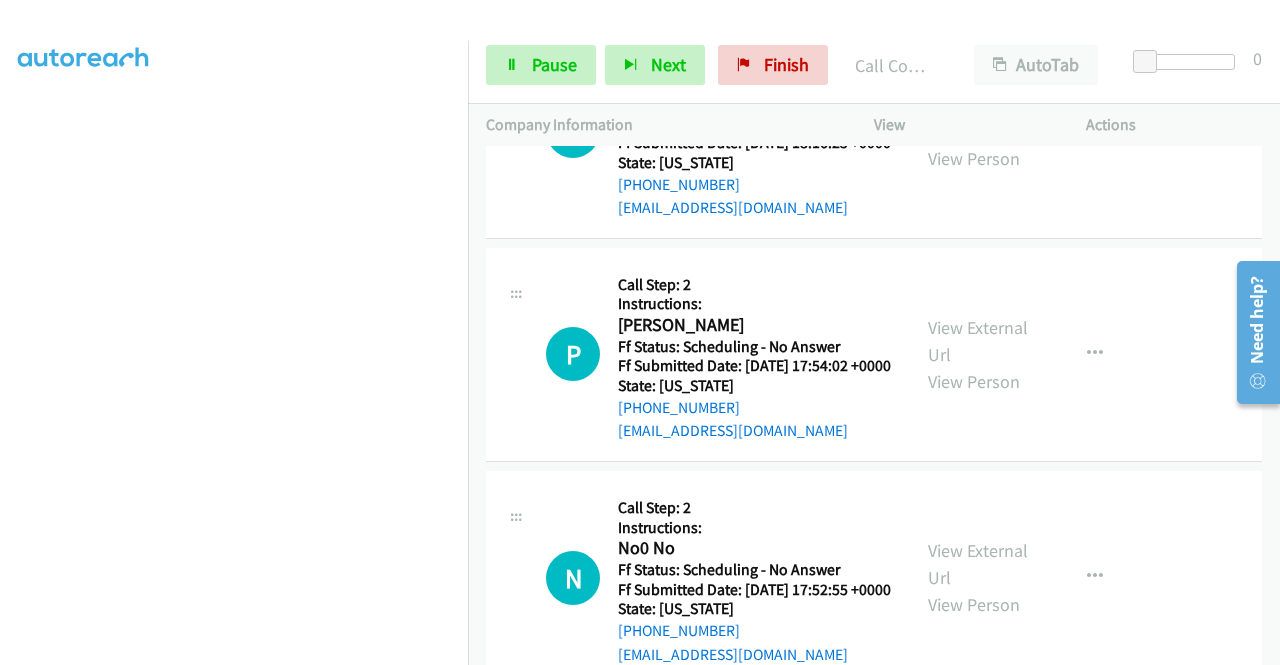 scroll, scrollTop: 5131, scrollLeft: 0, axis: vertical 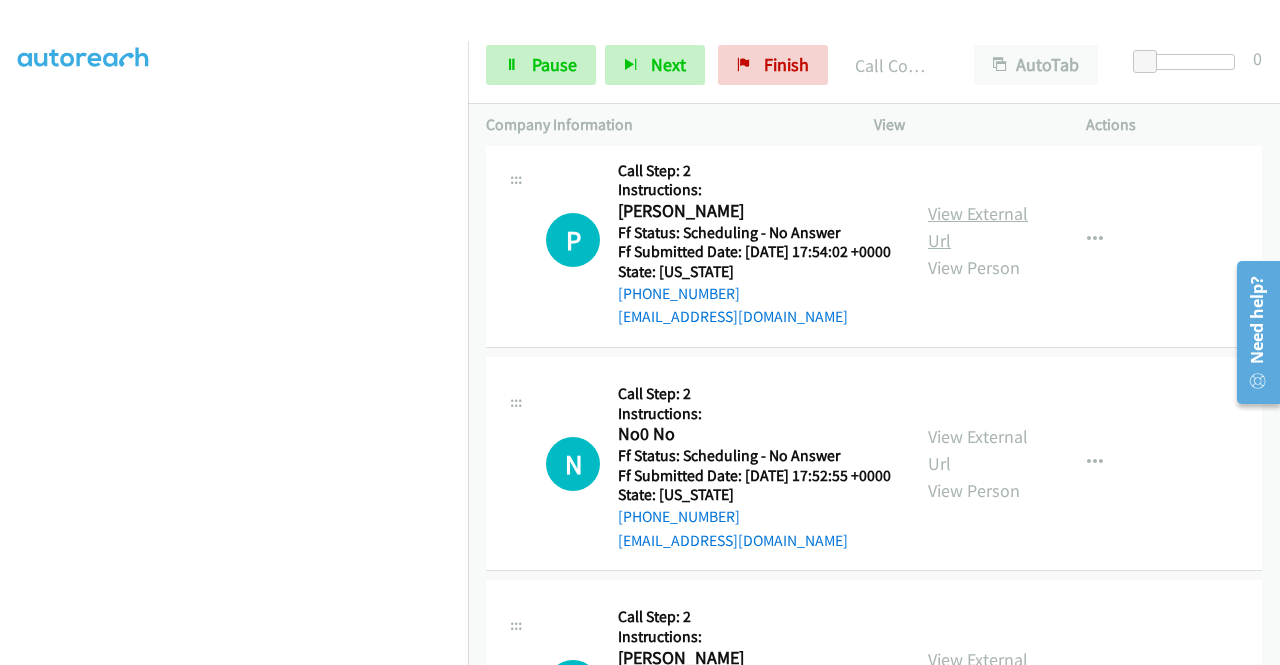 click on "View External Url" at bounding box center [978, 227] 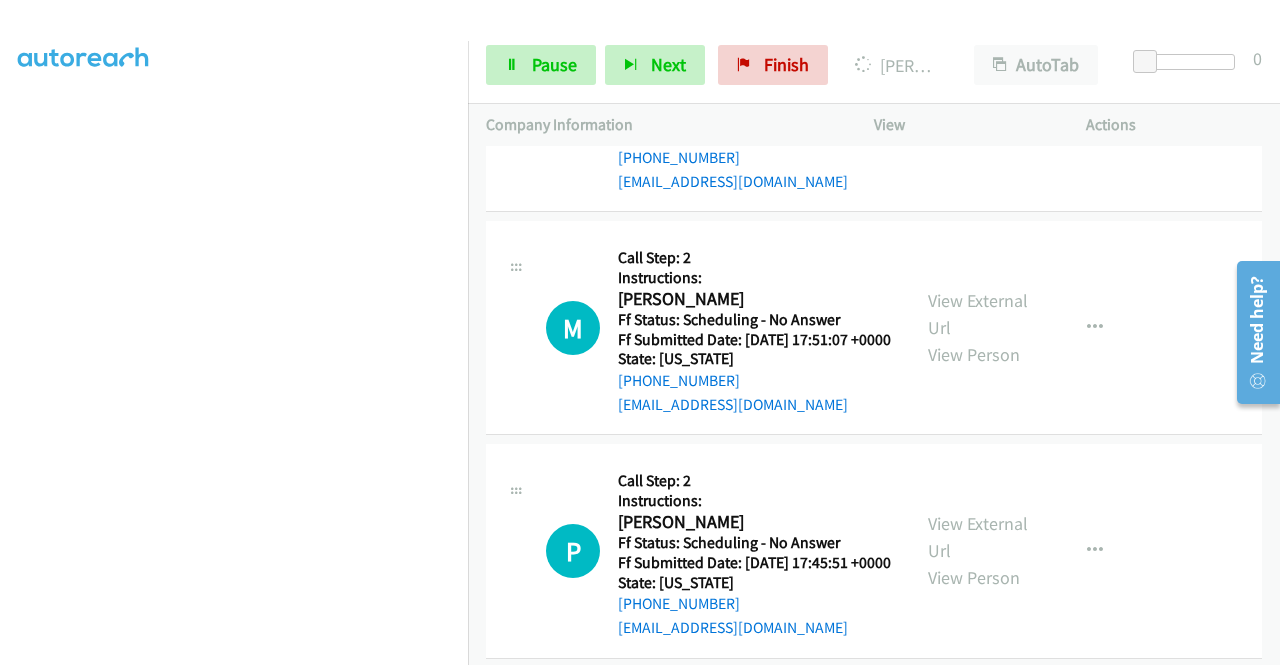 scroll, scrollTop: 5531, scrollLeft: 0, axis: vertical 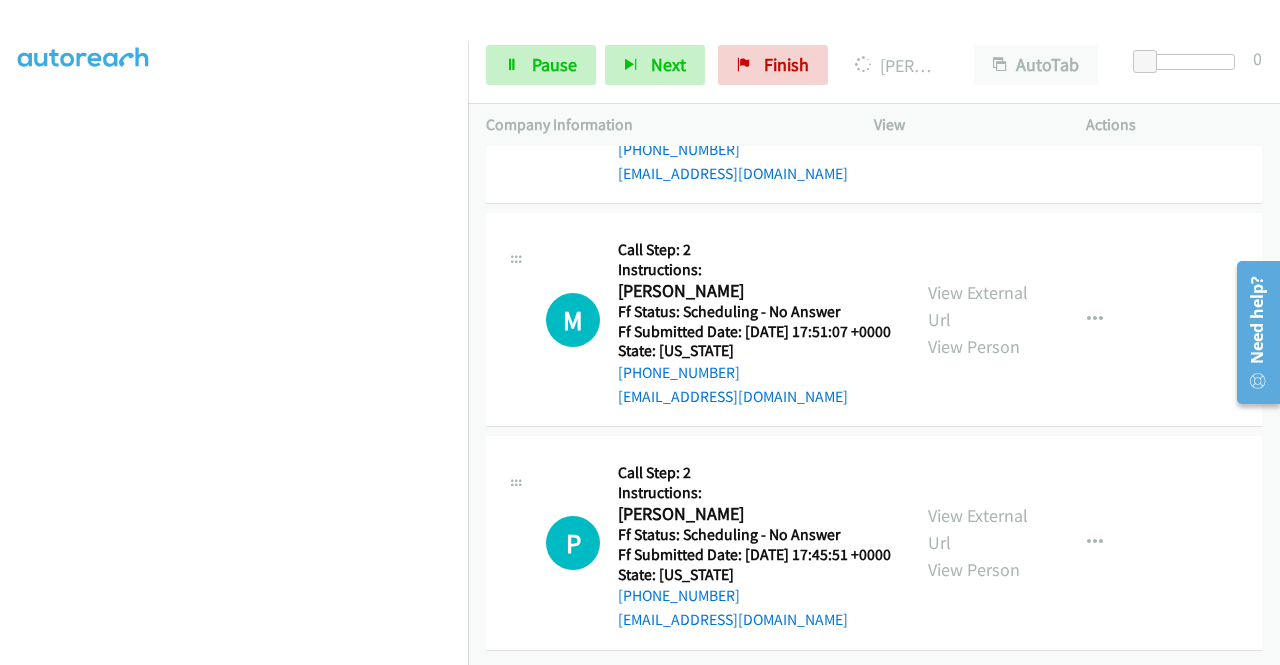 click on "View External Url" at bounding box center [978, 83] 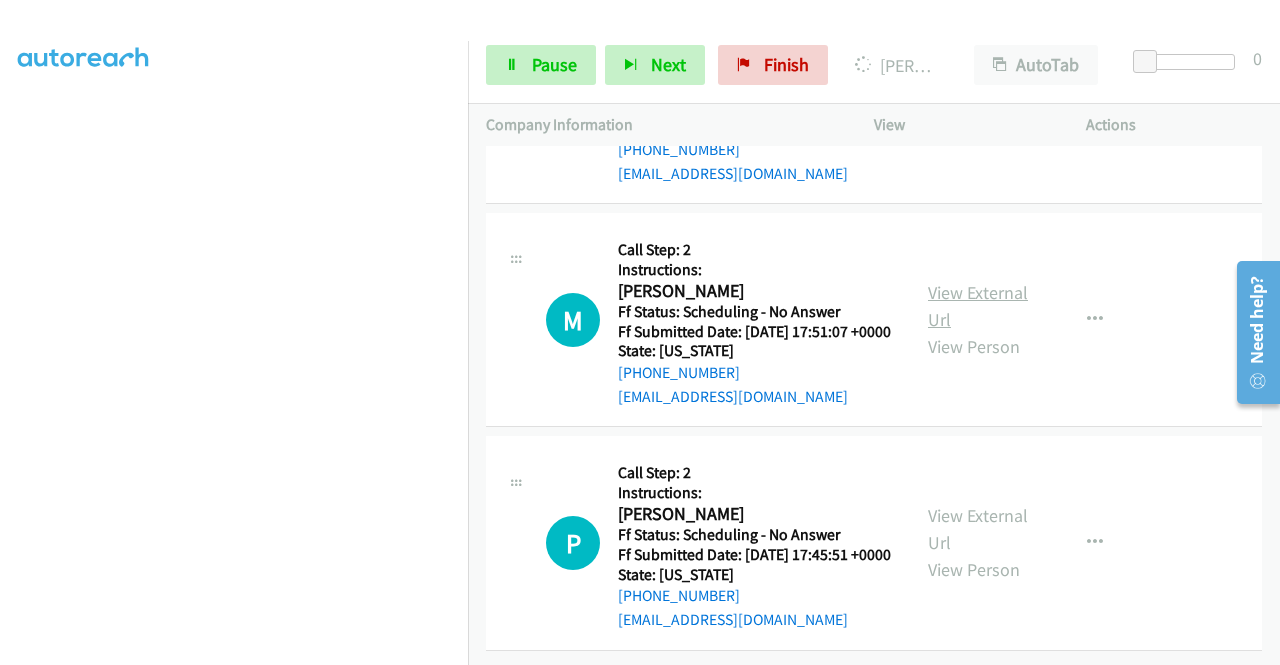 click on "View External Url" at bounding box center [978, 306] 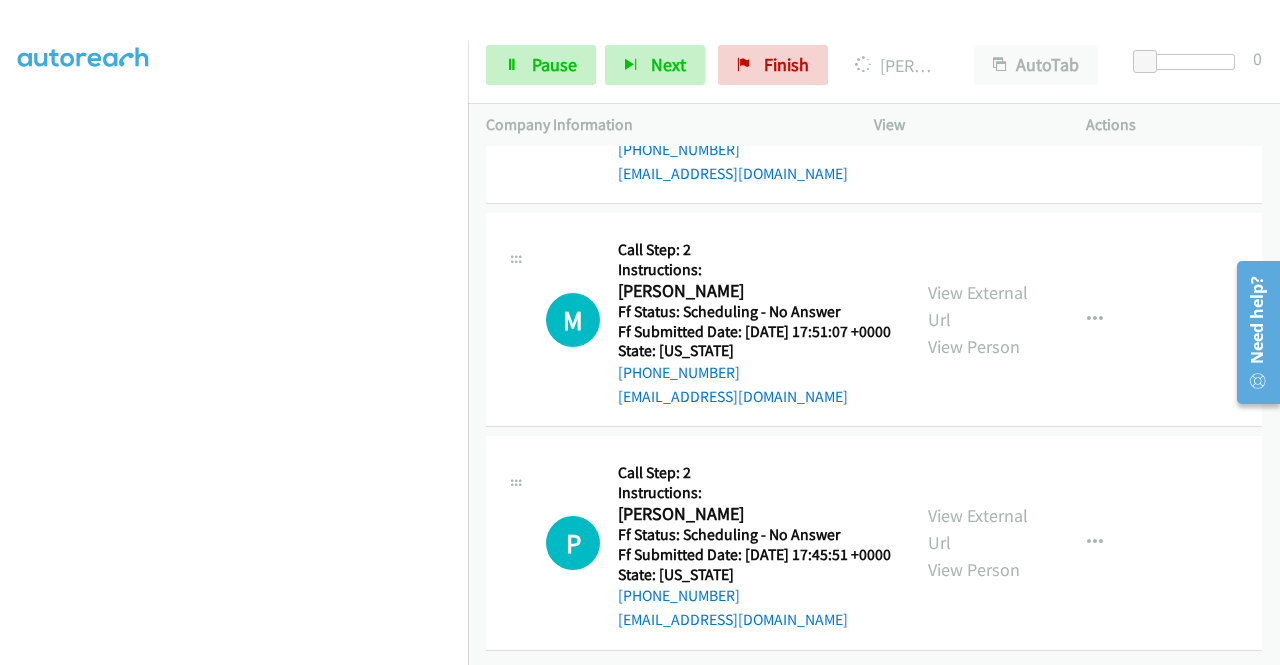 scroll, scrollTop: 5924, scrollLeft: 0, axis: vertical 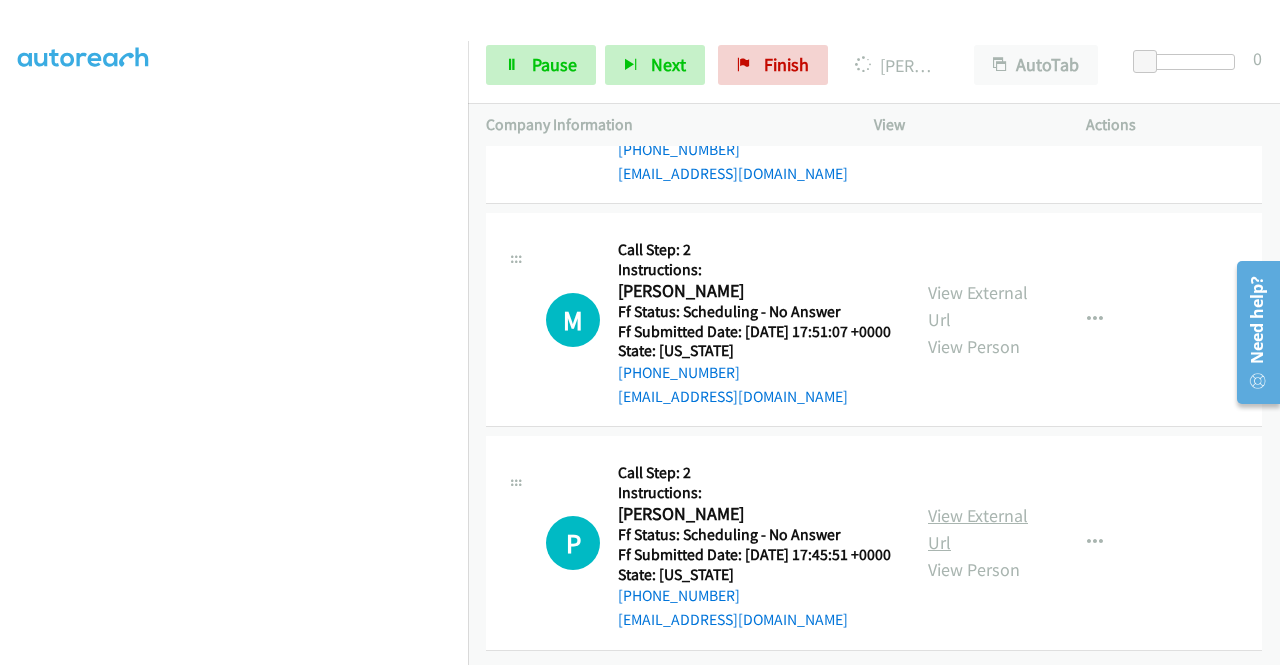 click on "View External Url" at bounding box center (978, 529) 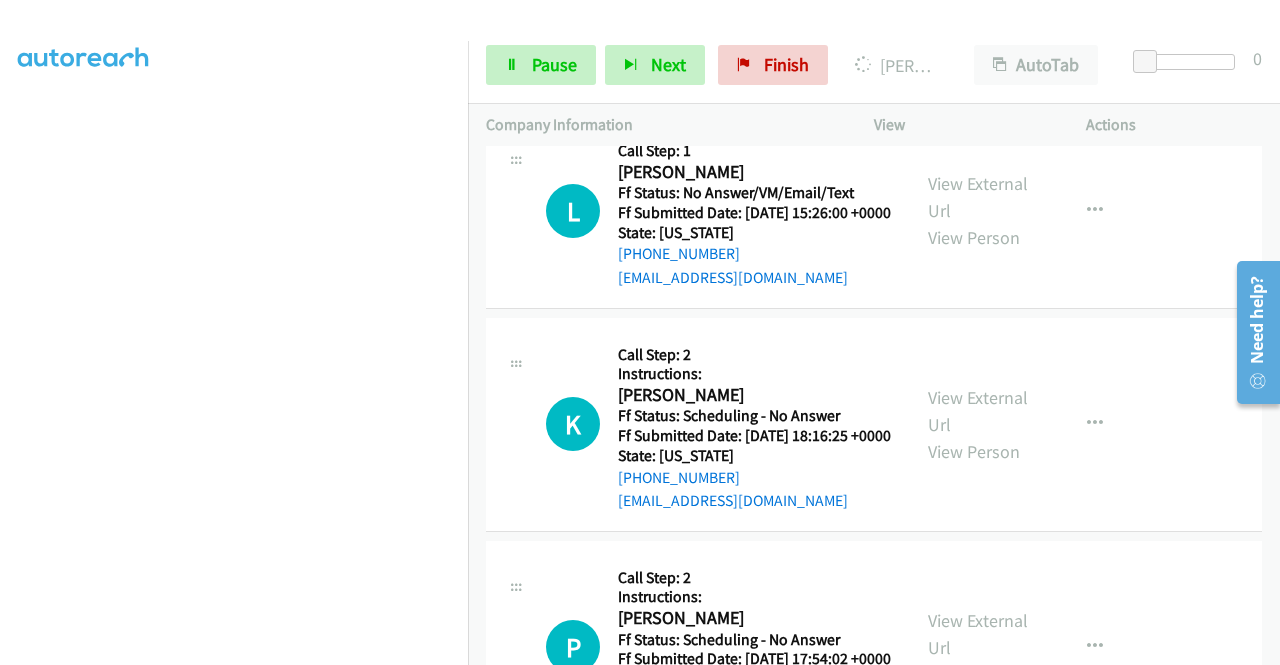 scroll, scrollTop: 4524, scrollLeft: 0, axis: vertical 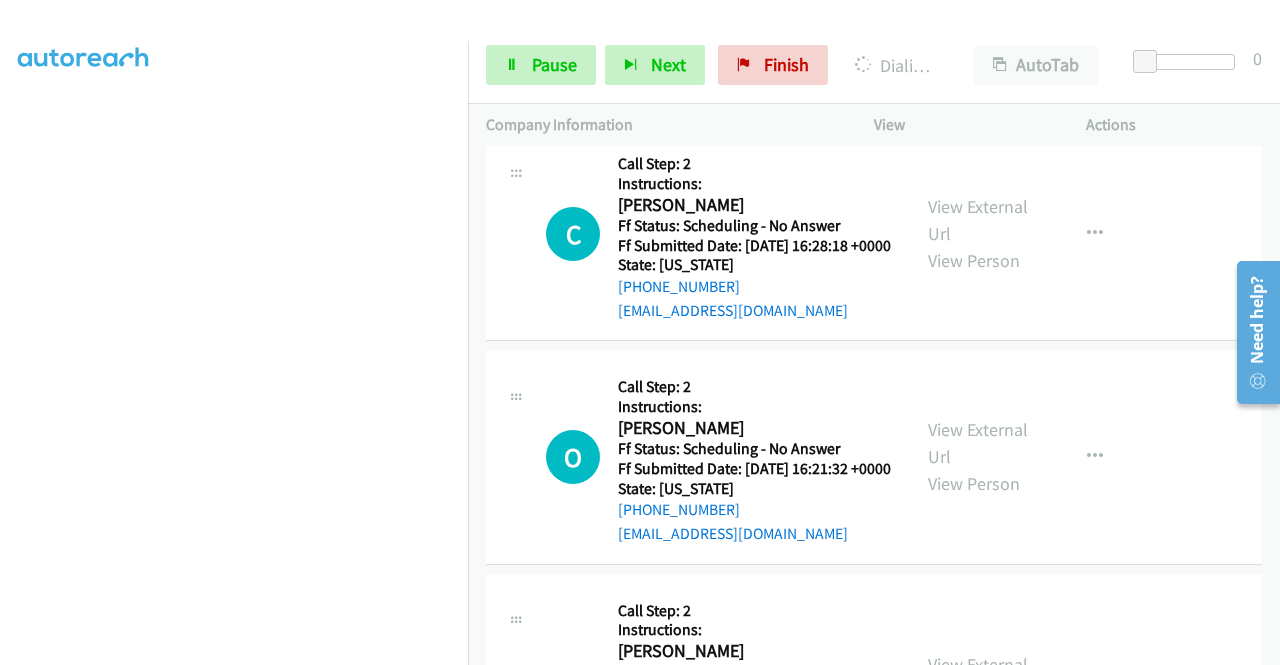click on "View External Url" at bounding box center (978, -3) 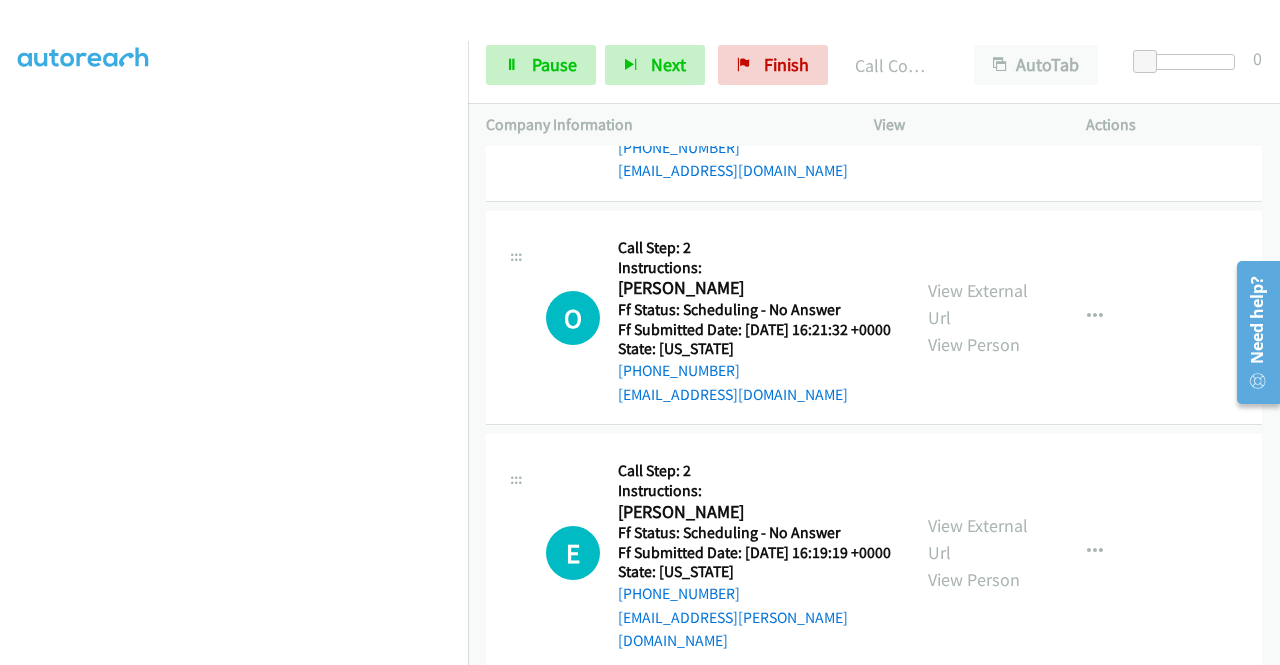 scroll, scrollTop: 6666, scrollLeft: 0, axis: vertical 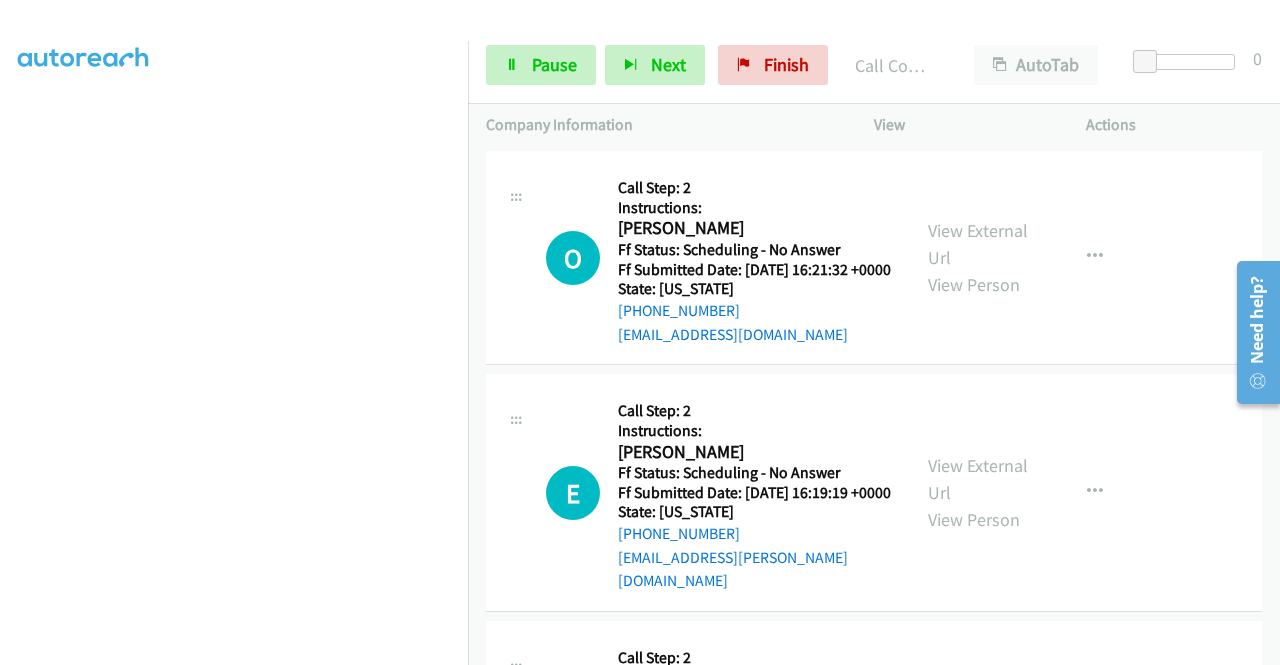 click on "View External Url" at bounding box center [978, 21] 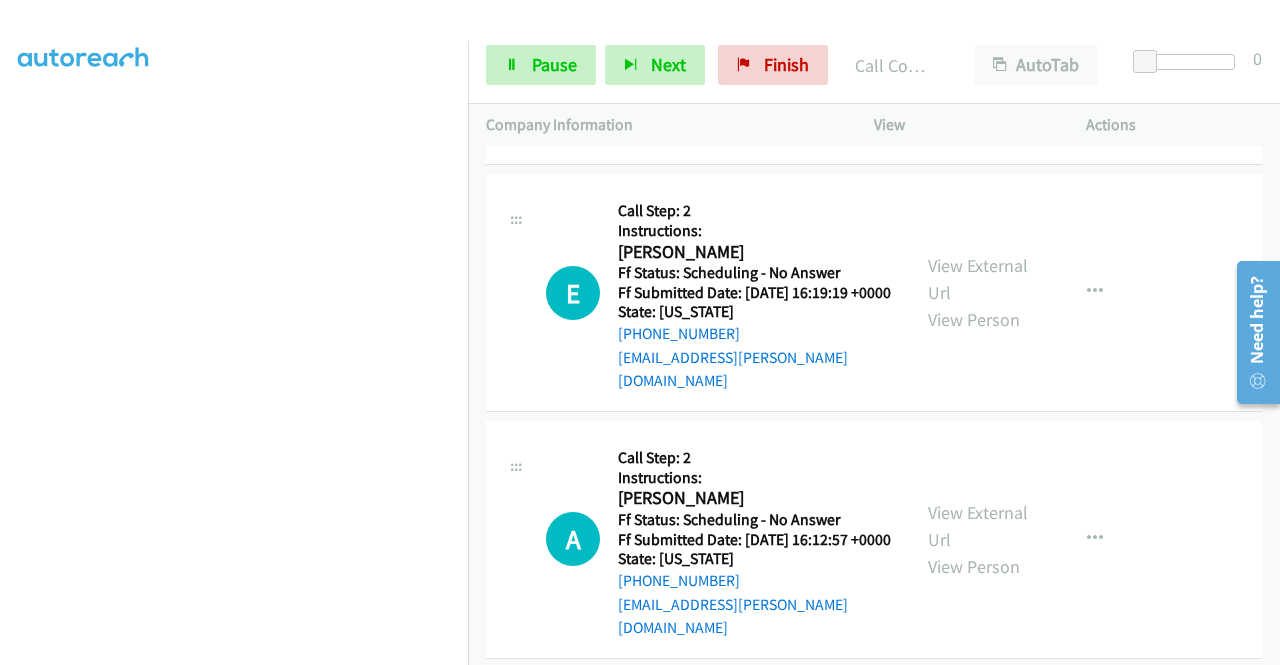 click on "View External Url" at bounding box center [978, 44] 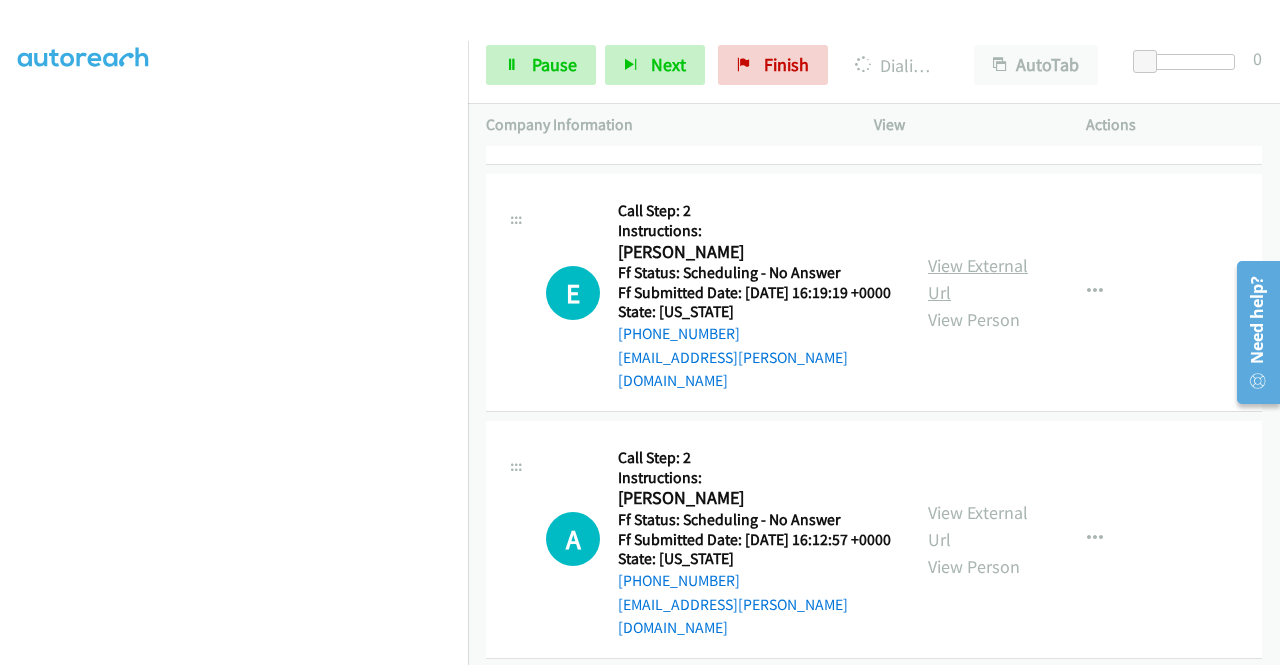 scroll, scrollTop: 7066, scrollLeft: 0, axis: vertical 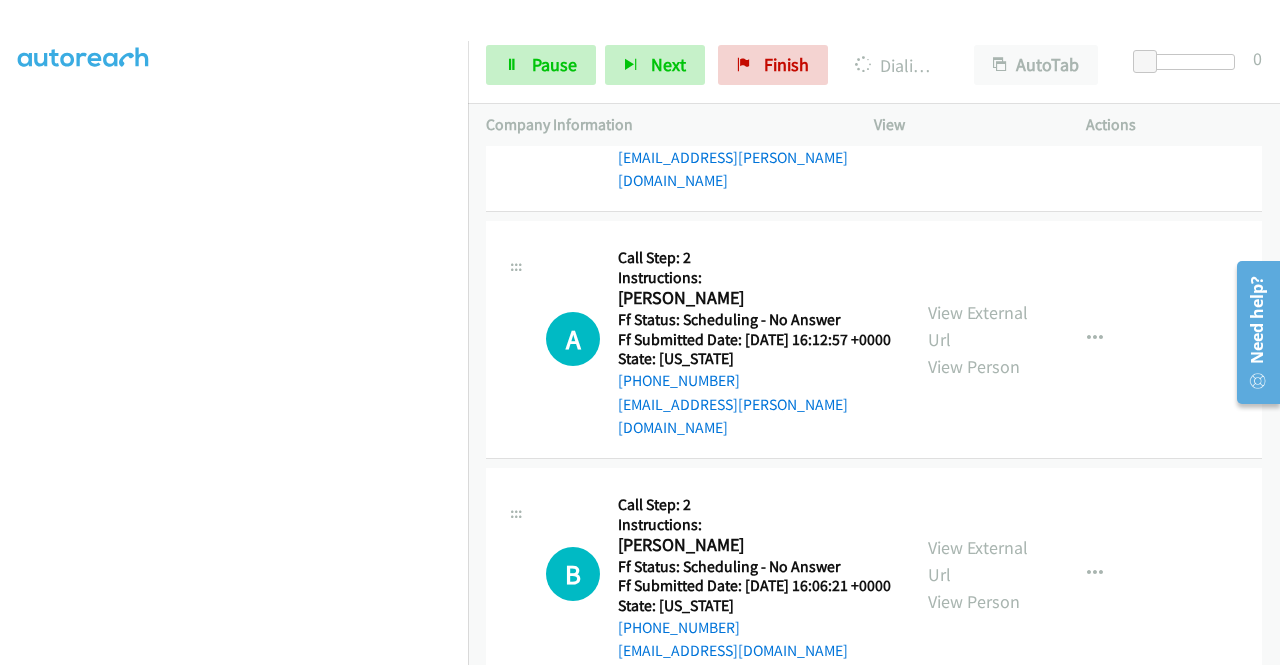 click on "View External Url" at bounding box center (978, 79) 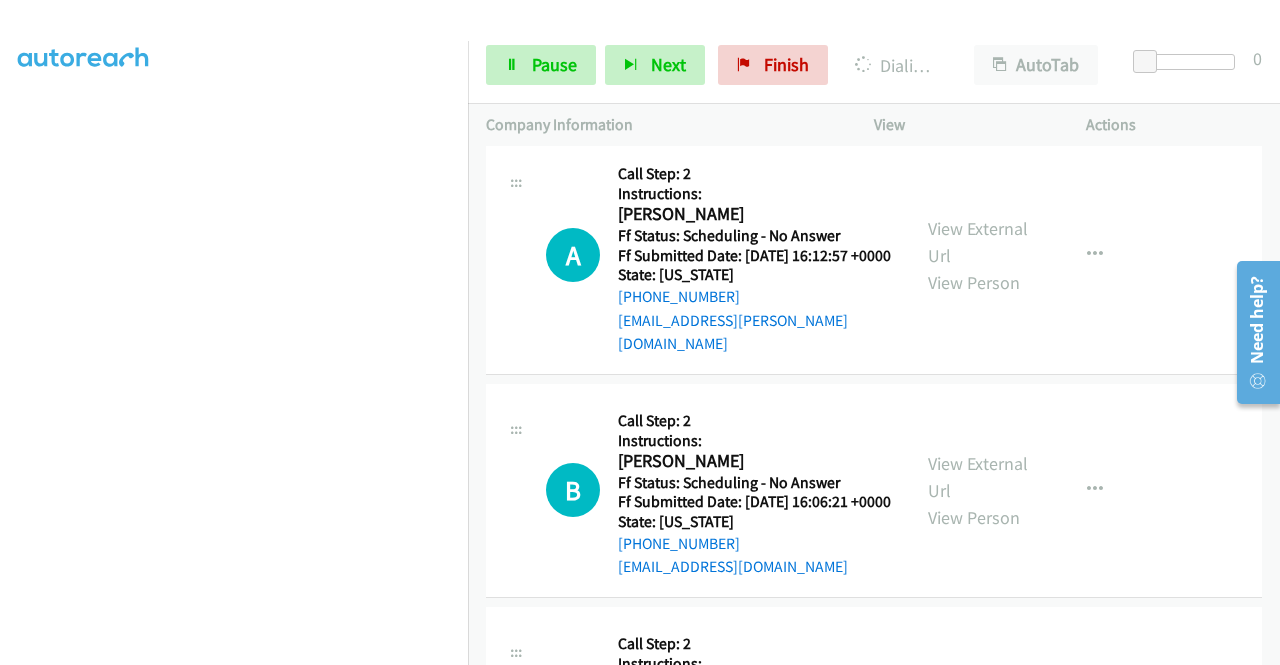 scroll, scrollTop: 7266, scrollLeft: 0, axis: vertical 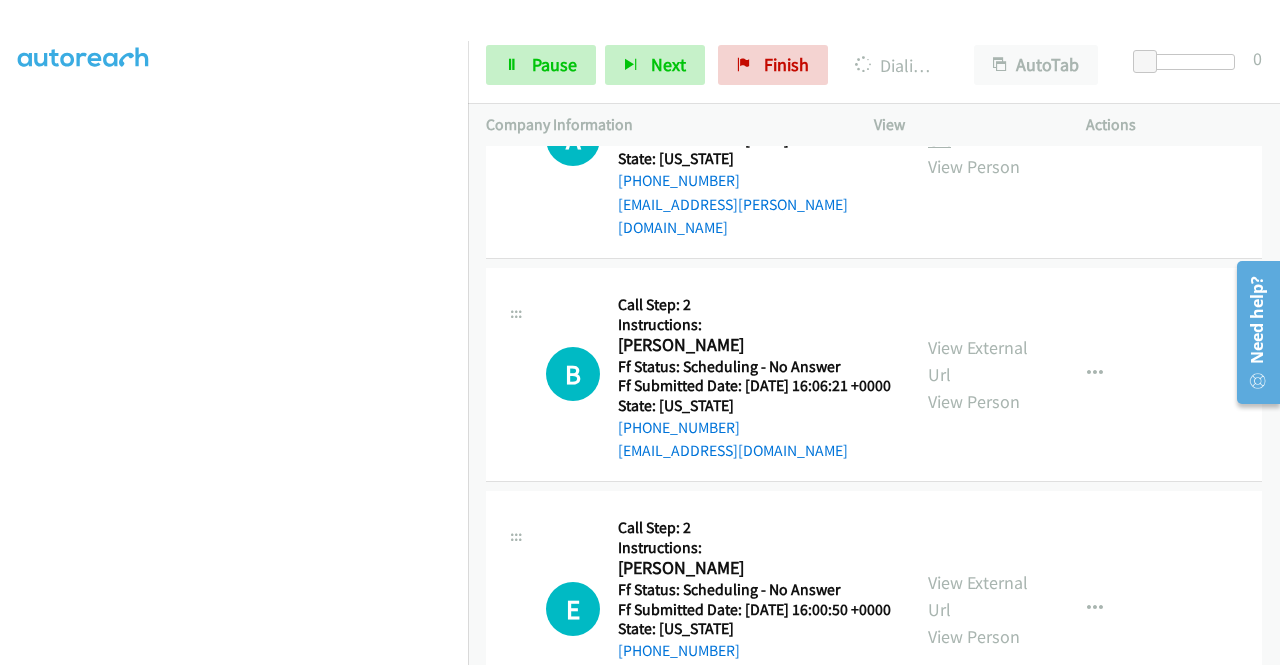 click on "View External Url" at bounding box center [978, 126] 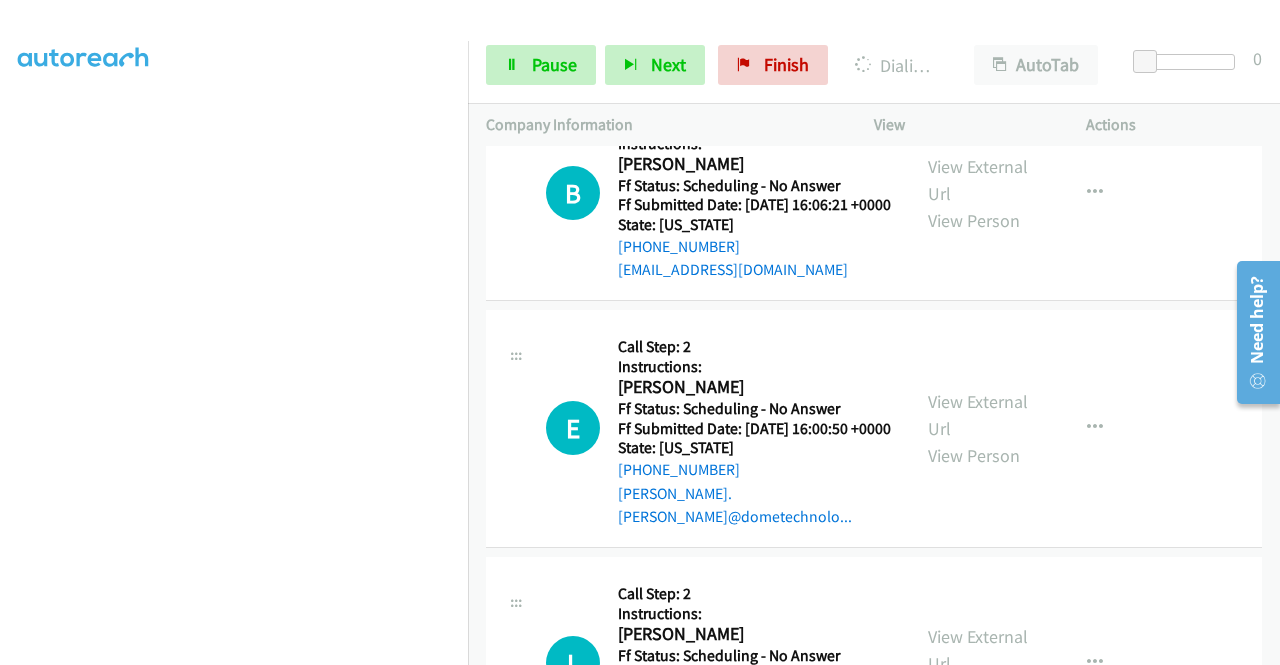 scroll, scrollTop: 7466, scrollLeft: 0, axis: vertical 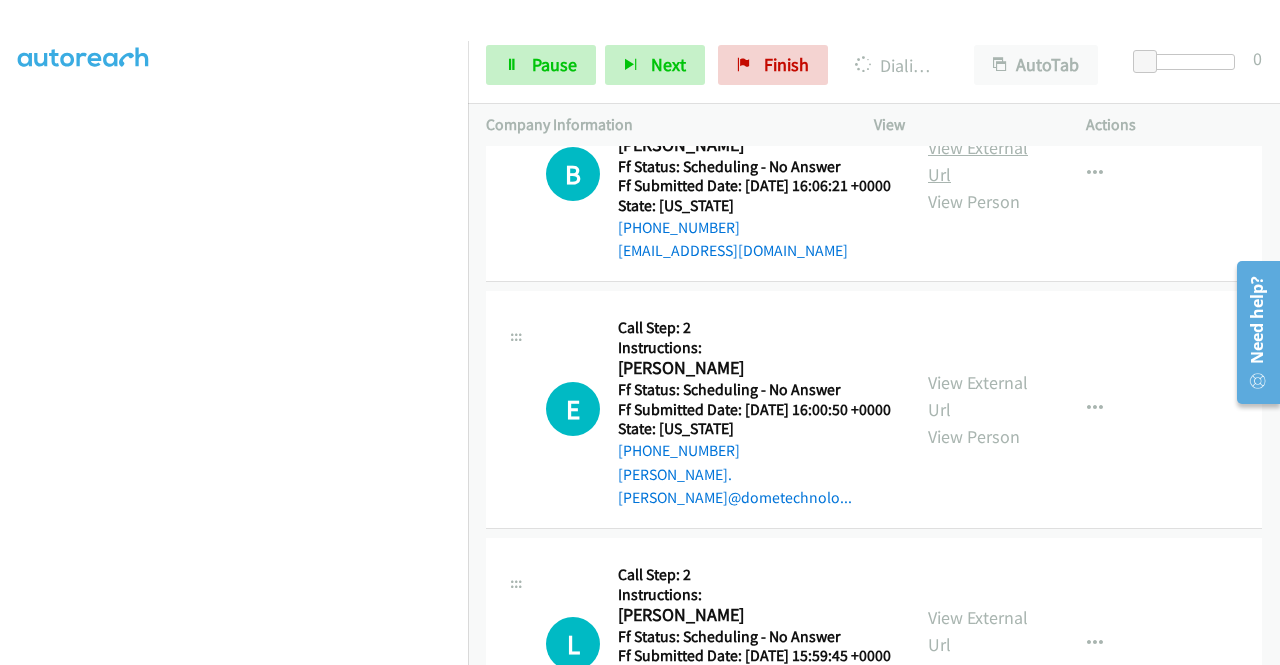 click on "View External Url" at bounding box center [978, 161] 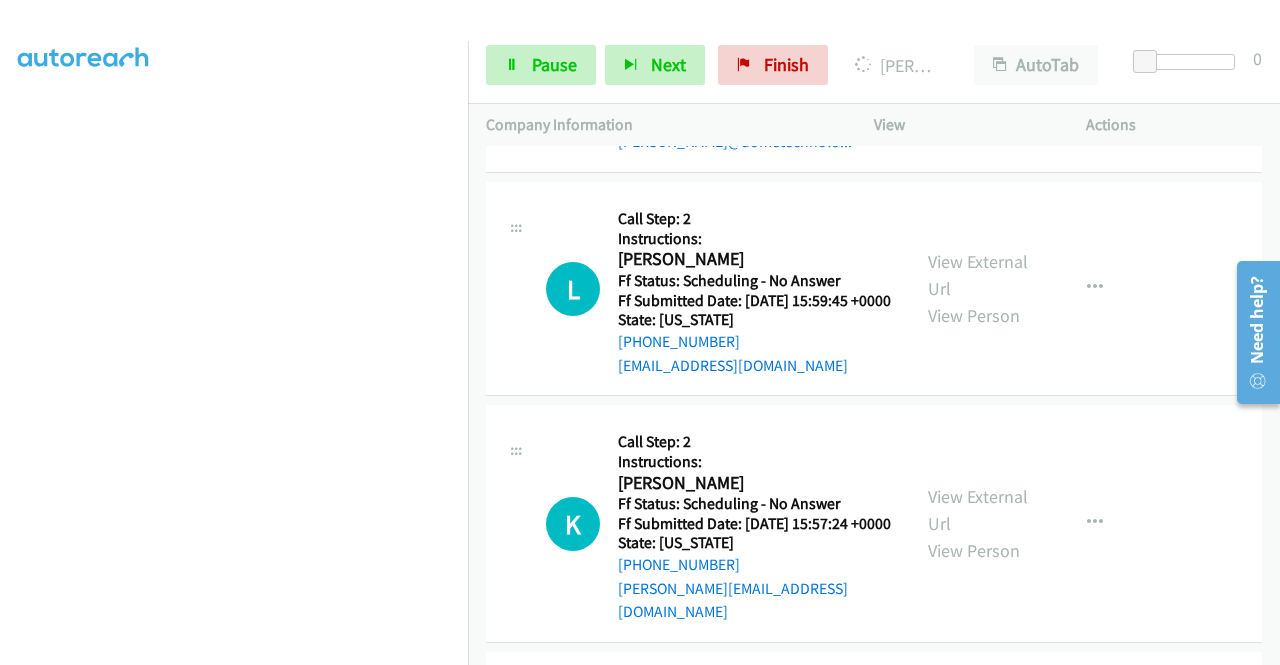 scroll, scrollTop: 8066, scrollLeft: 0, axis: vertical 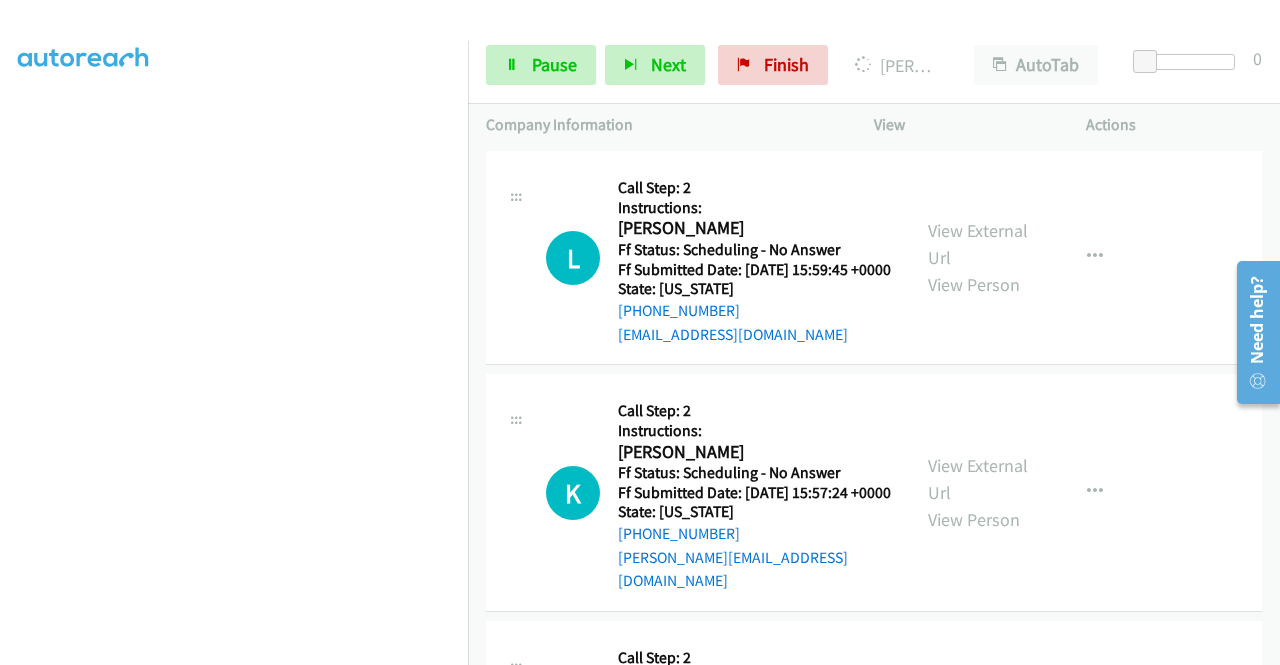 click on "View External Url" at bounding box center [978, 9] 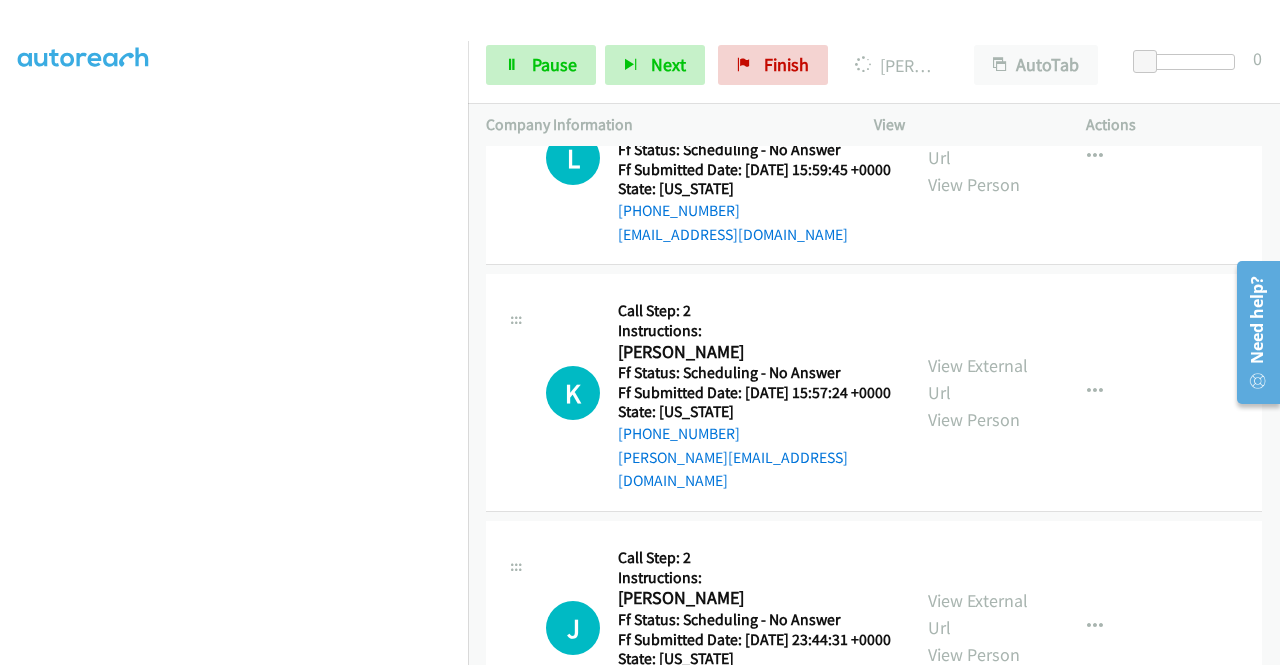 scroll, scrollTop: 8266, scrollLeft: 0, axis: vertical 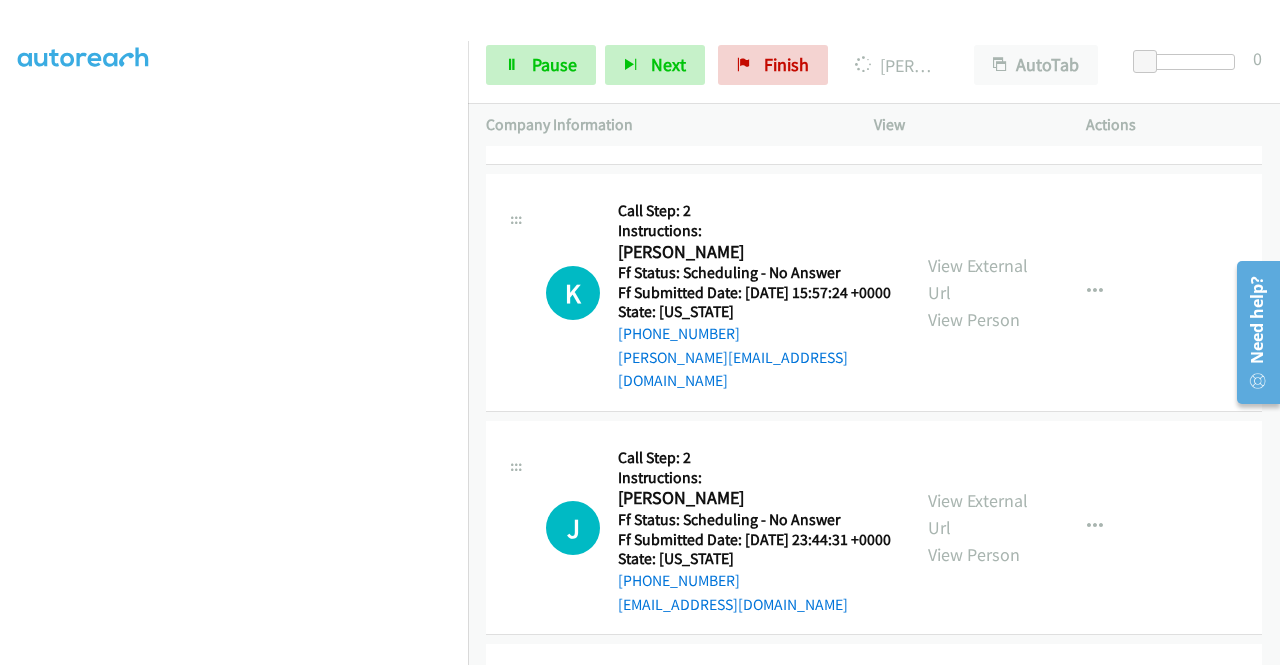 click on "View External Url" at bounding box center (978, 44) 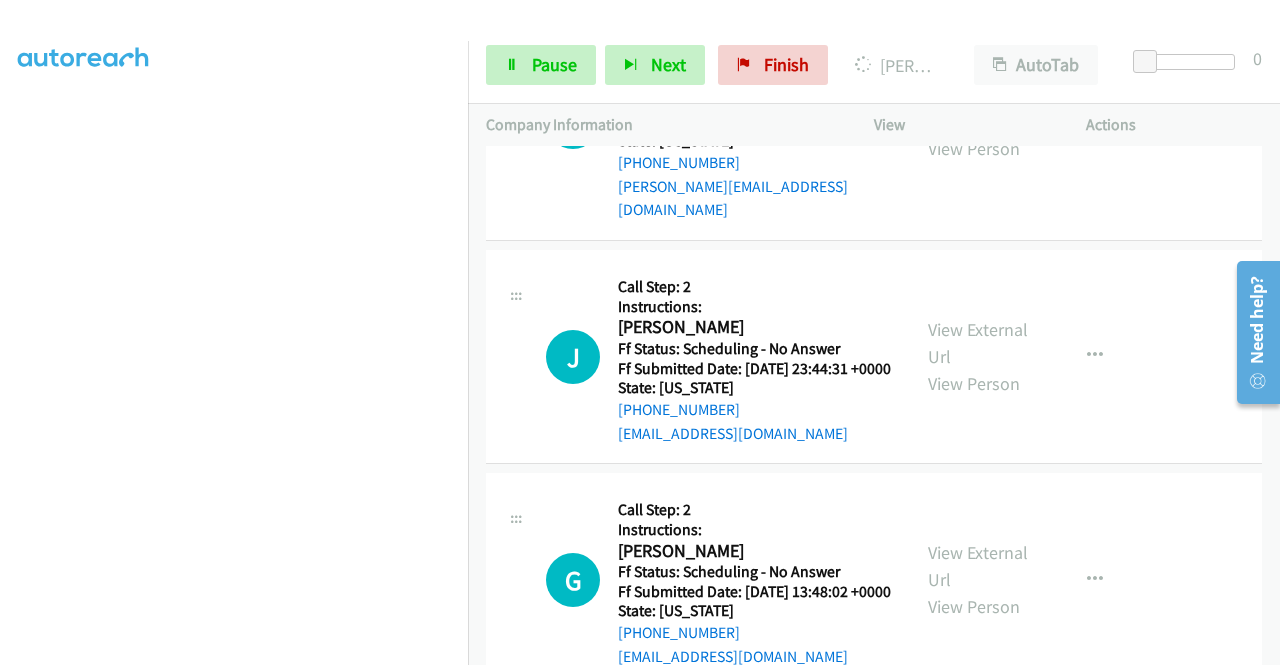 scroll, scrollTop: 8466, scrollLeft: 0, axis: vertical 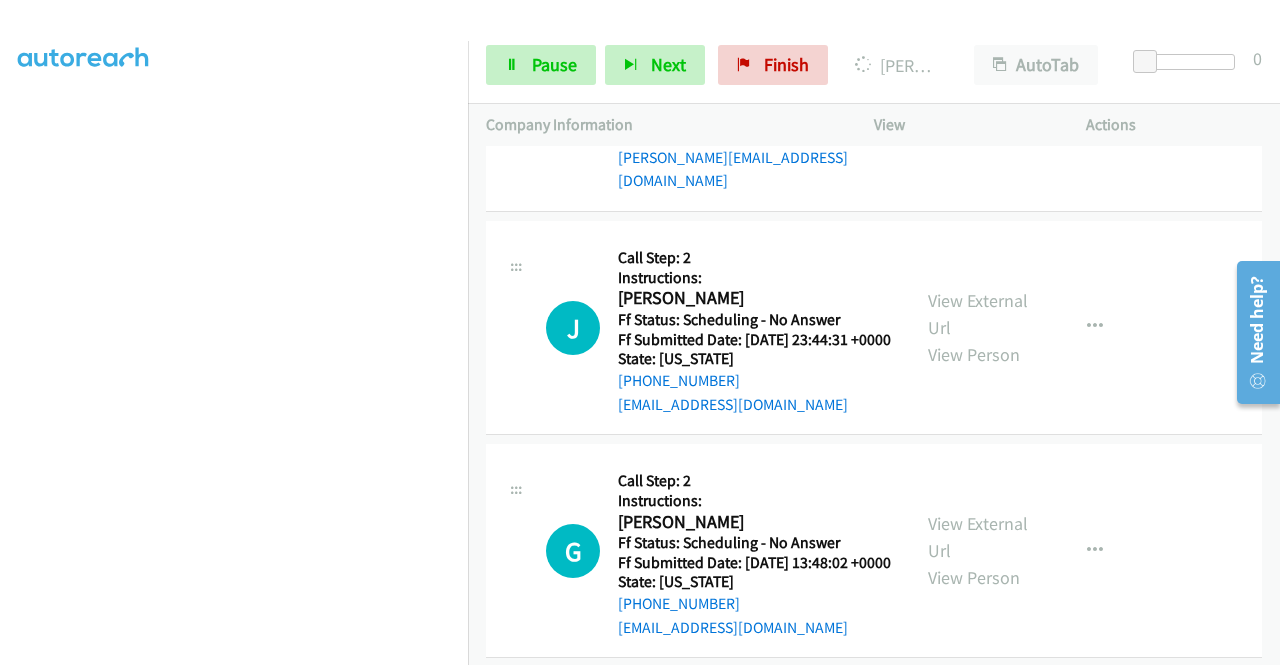 click on "View External Url" at bounding box center (978, 79) 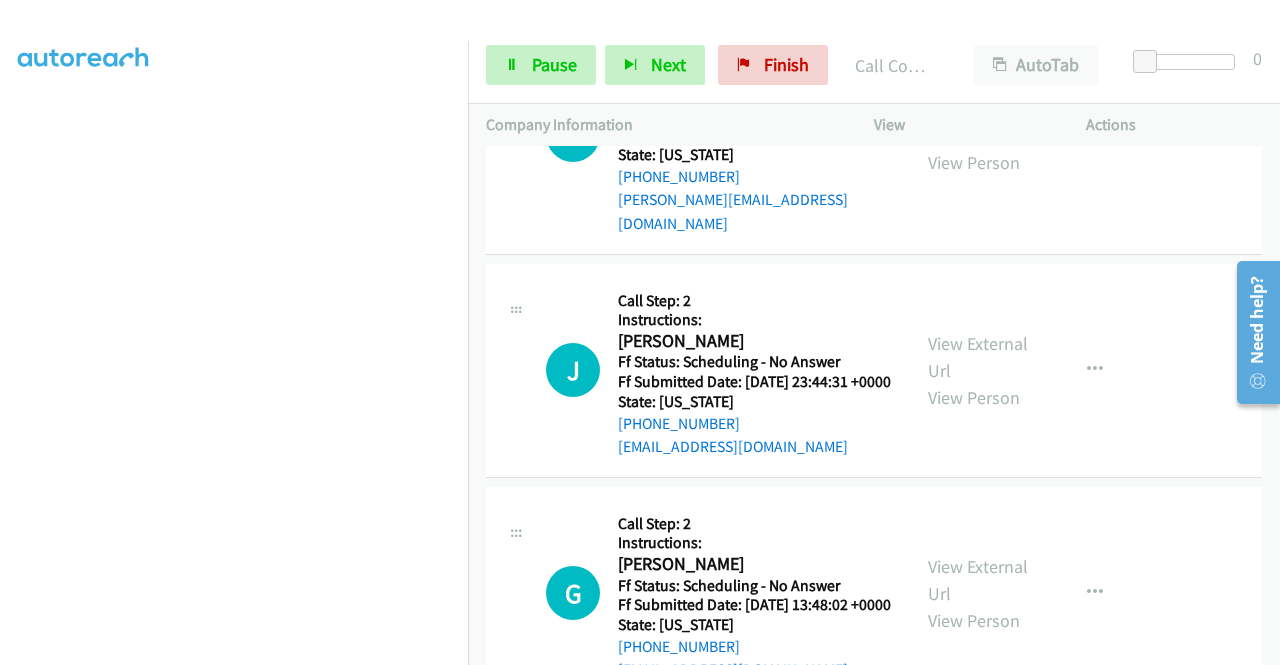 scroll, scrollTop: 8509, scrollLeft: 0, axis: vertical 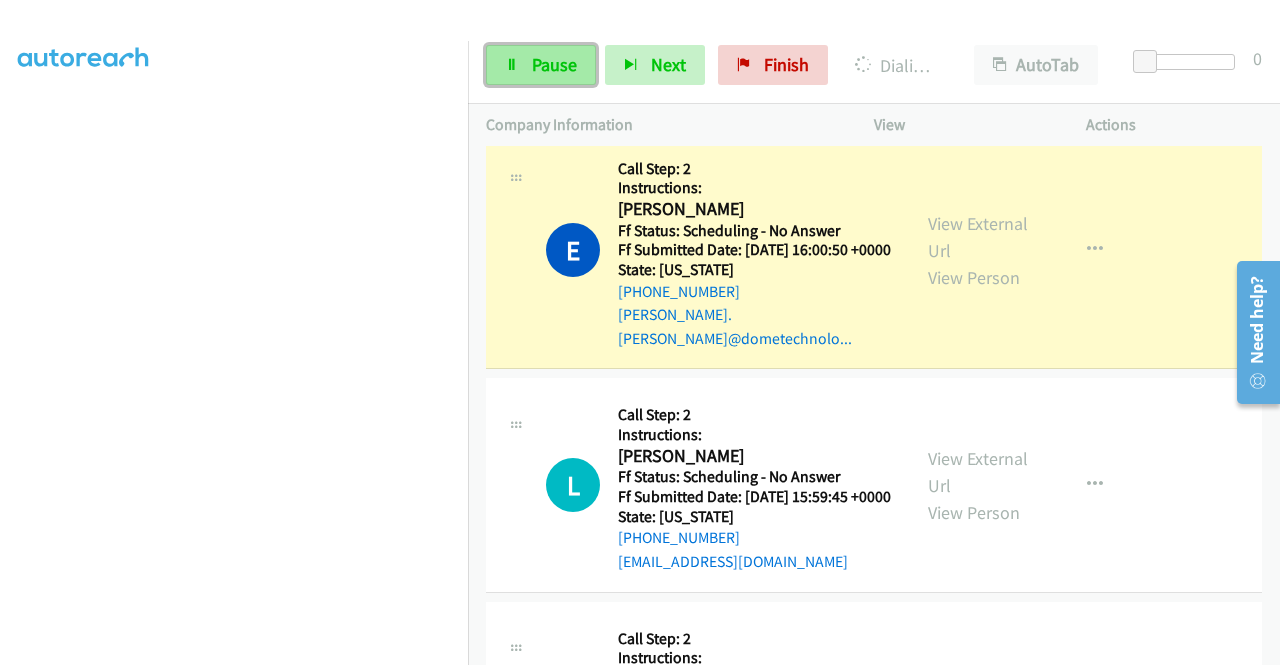 click on "Pause" at bounding box center (554, 64) 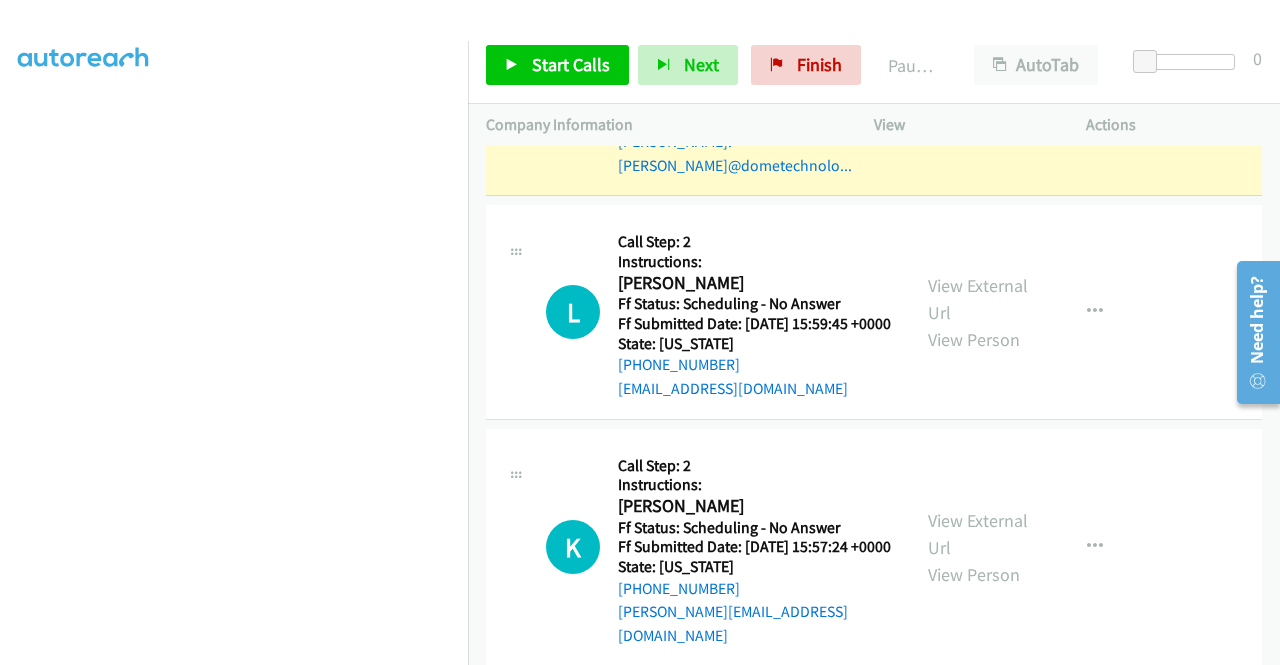 scroll, scrollTop: 8209, scrollLeft: 0, axis: vertical 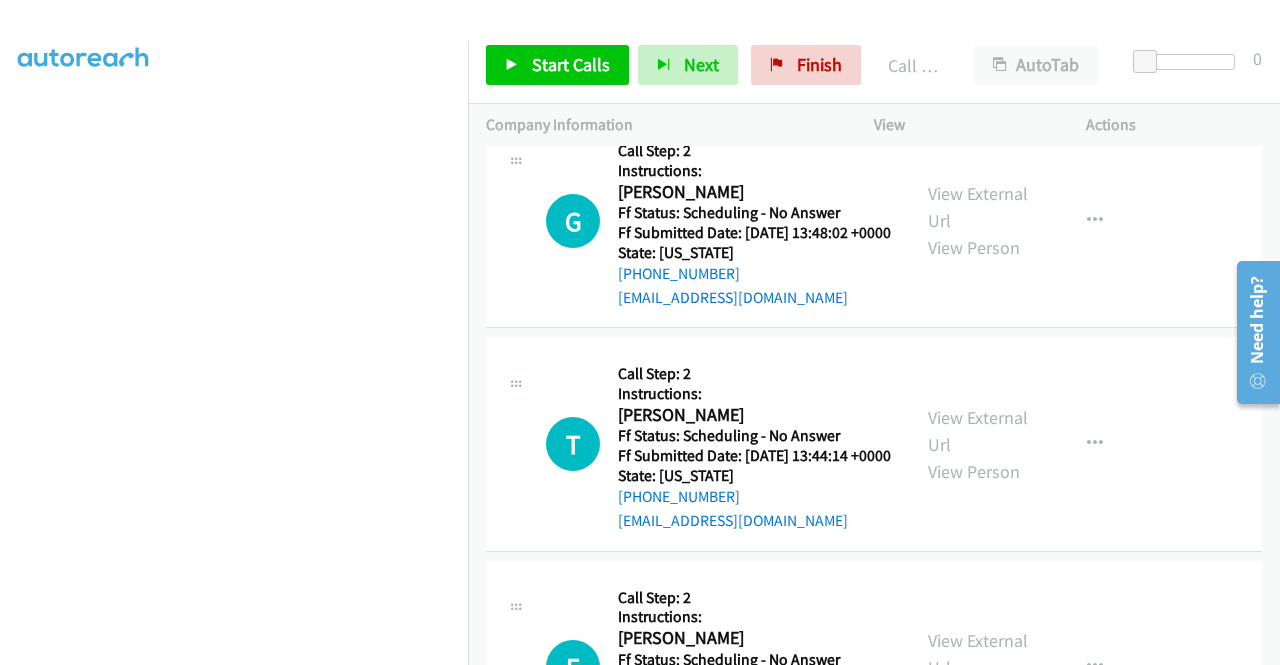 click on "View External Url" at bounding box center [978, -16] 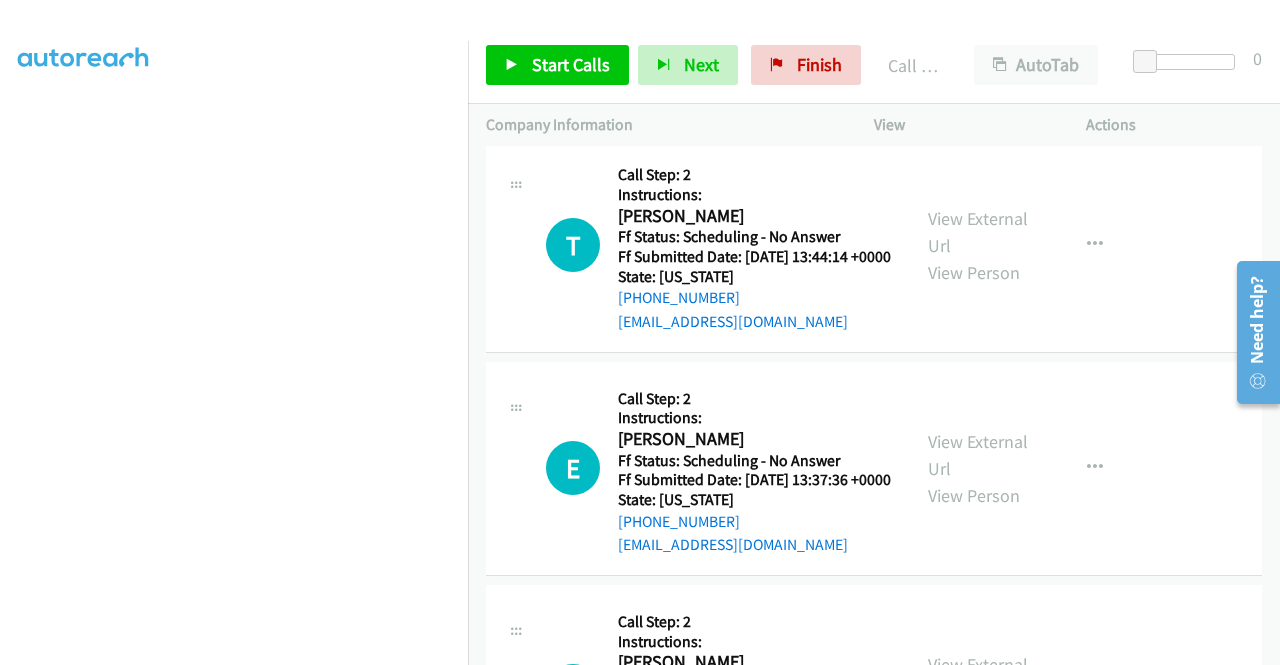 scroll, scrollTop: 9209, scrollLeft: 0, axis: vertical 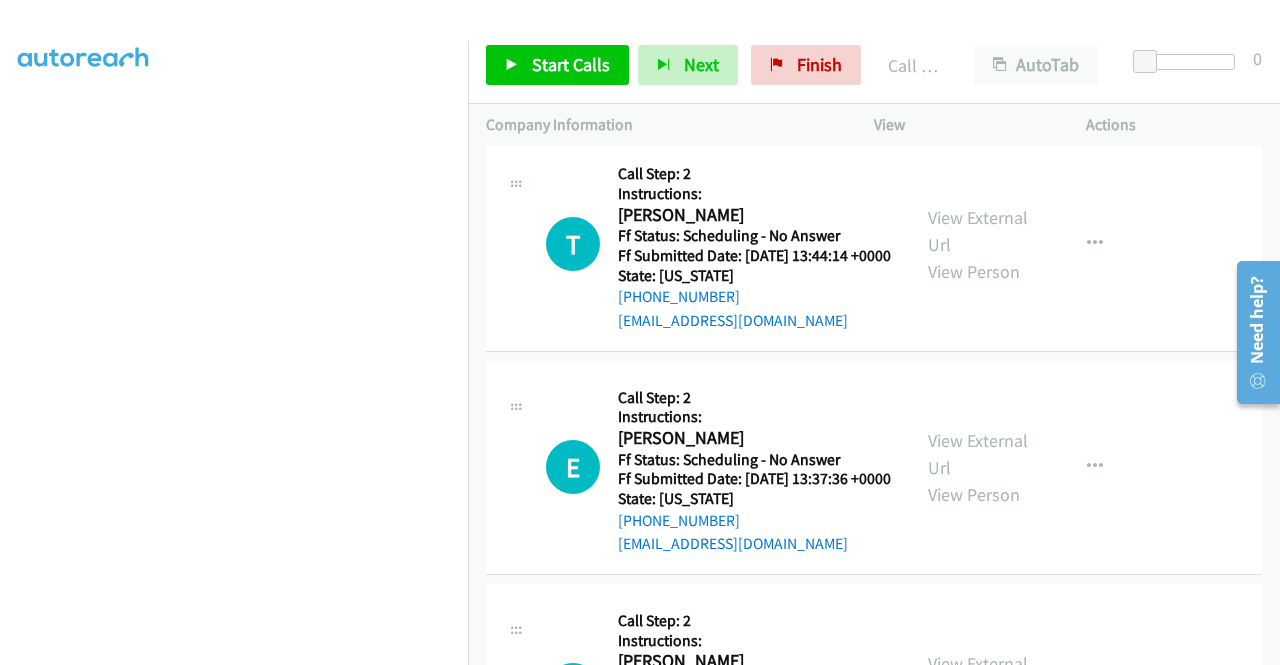 click on "View External Url" at bounding box center [978, 7] 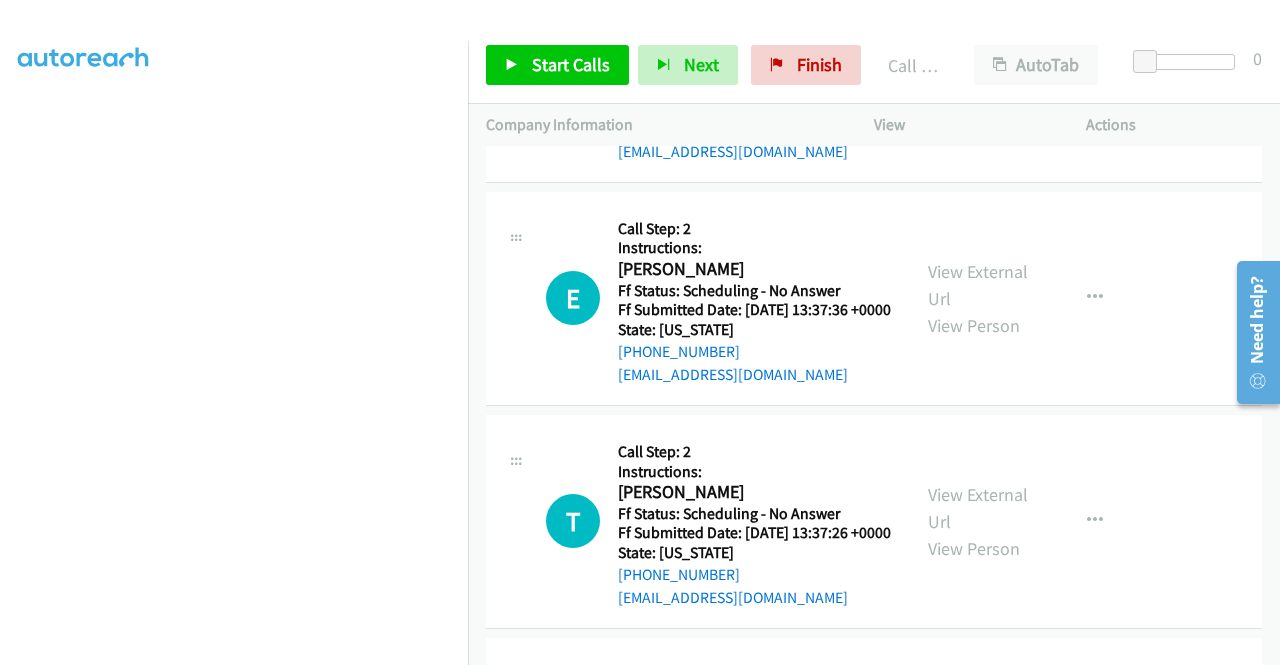 scroll, scrollTop: 9409, scrollLeft: 0, axis: vertical 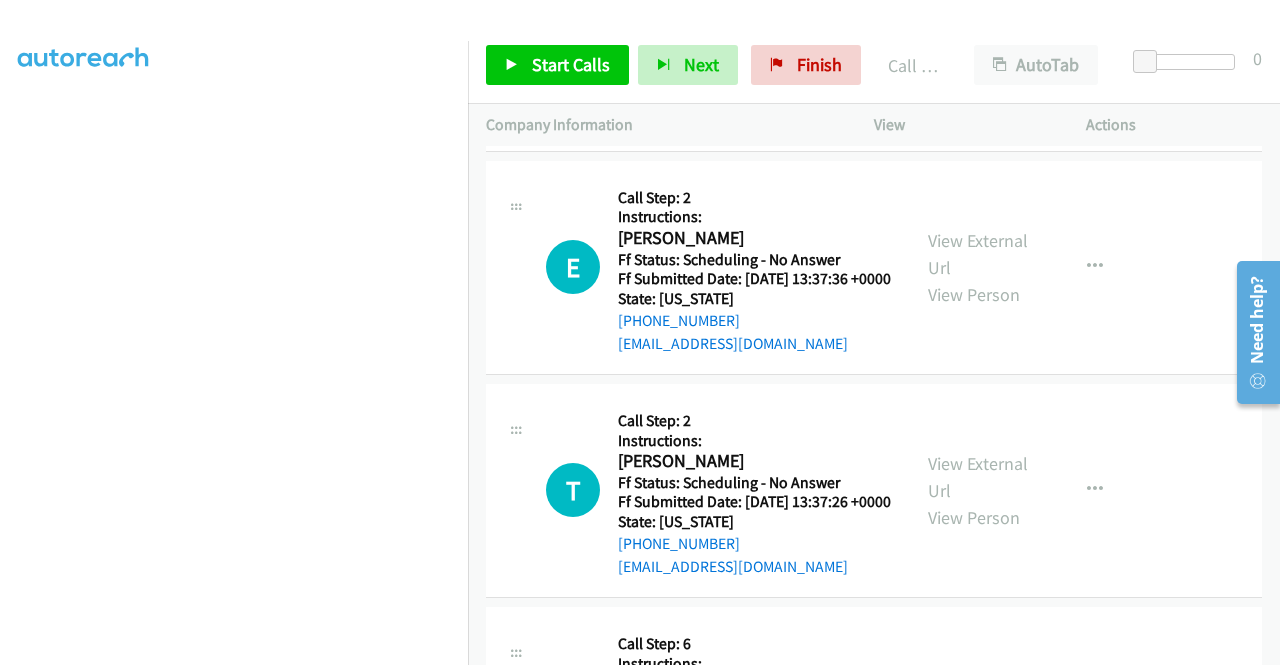 click on "View External Url" at bounding box center [978, 31] 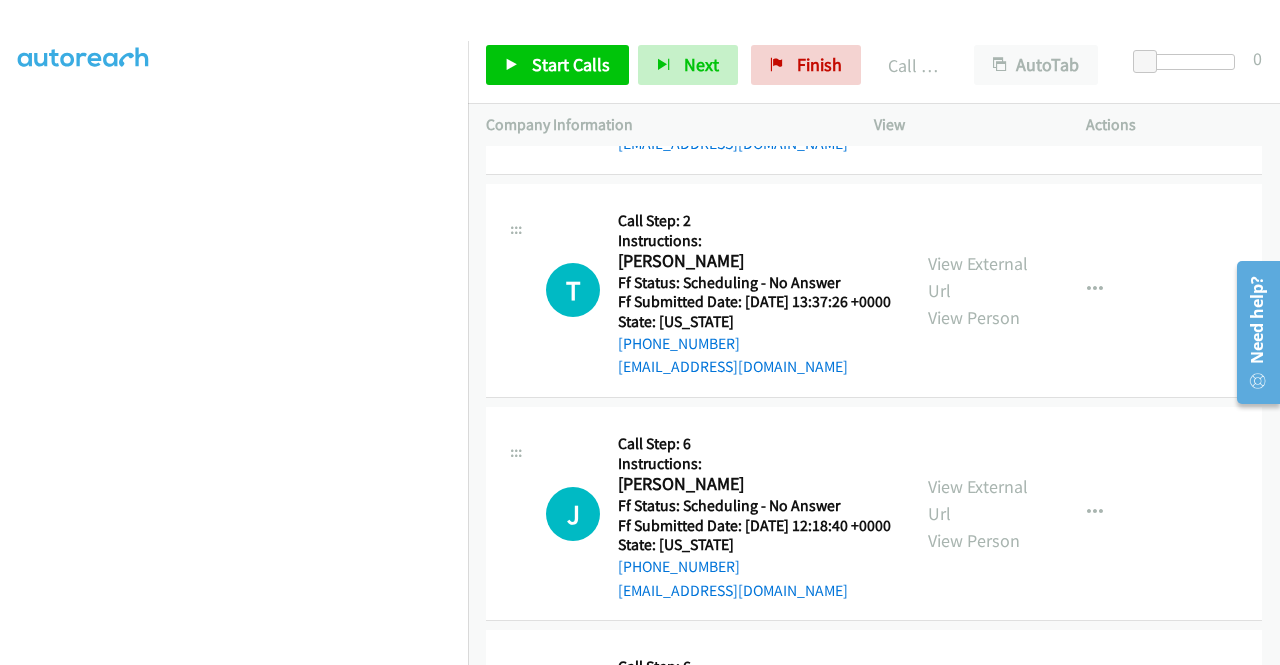 click on "View External Url" at bounding box center (978, 54) 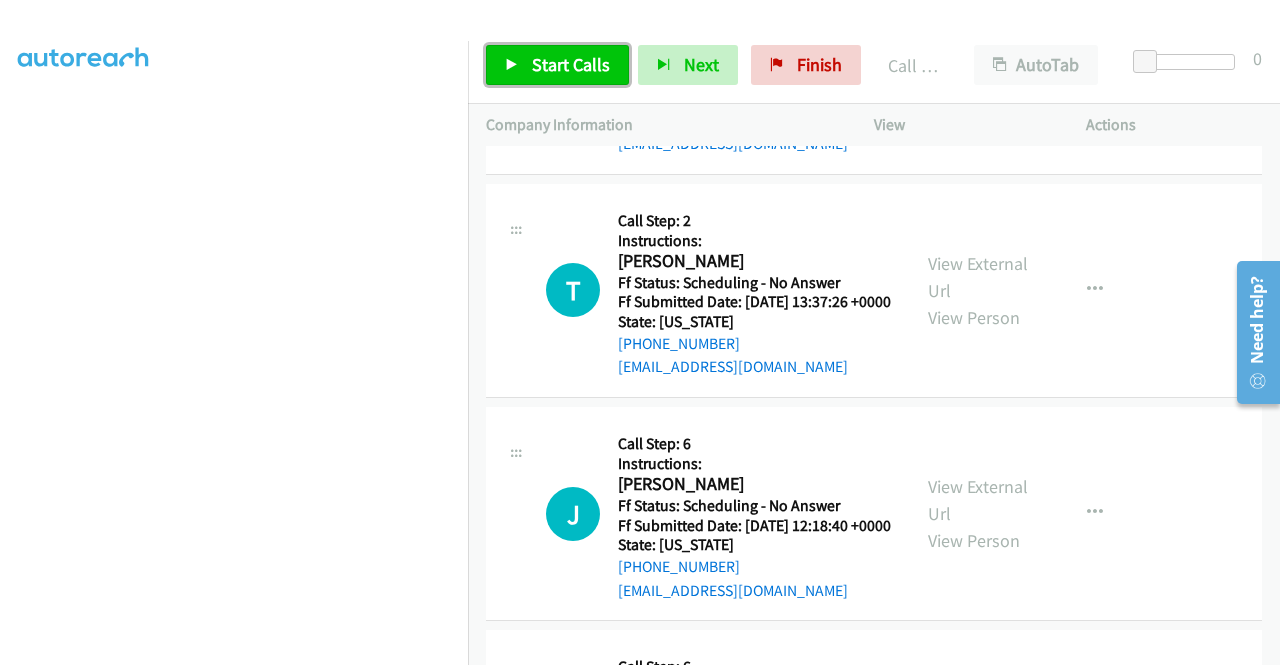 click on "Start Calls" at bounding box center [571, 64] 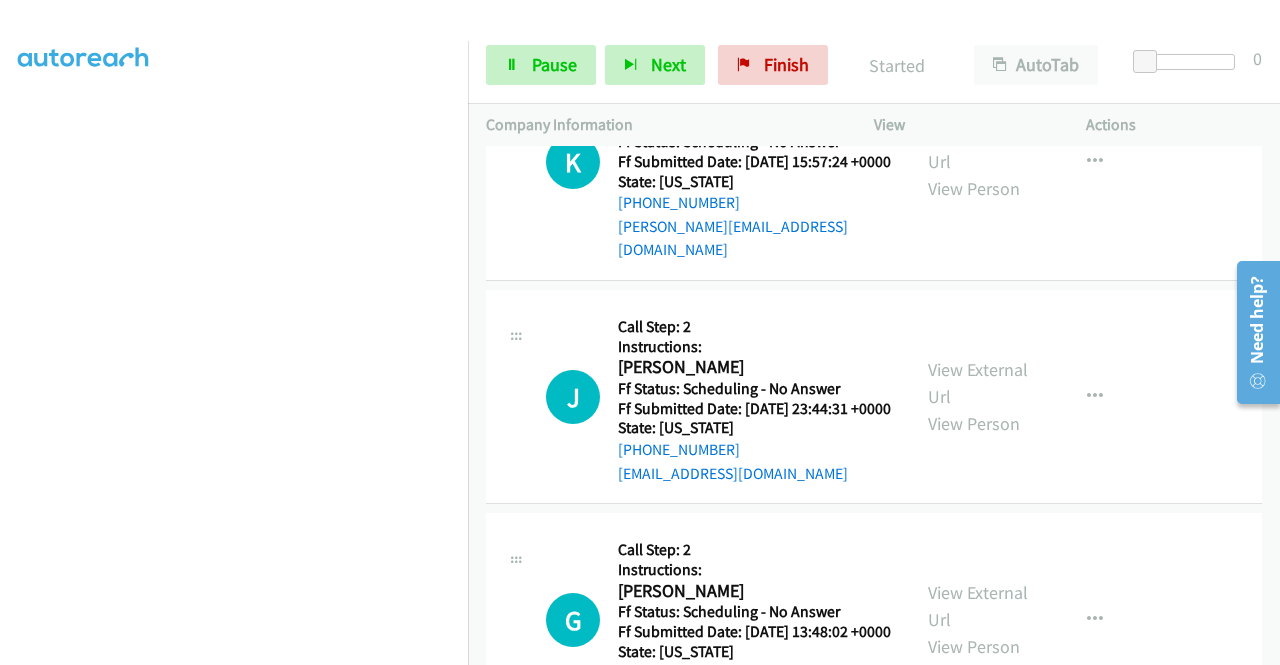 scroll, scrollTop: 8609, scrollLeft: 0, axis: vertical 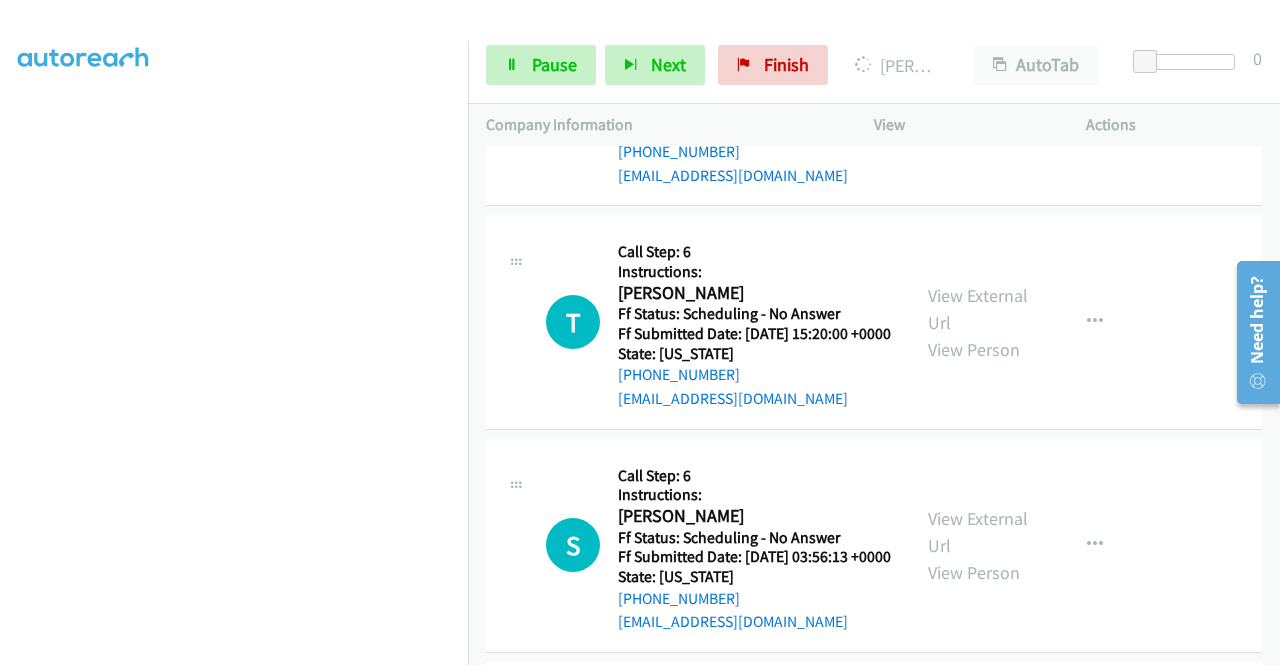 click on "View External Url" at bounding box center (978, -138) 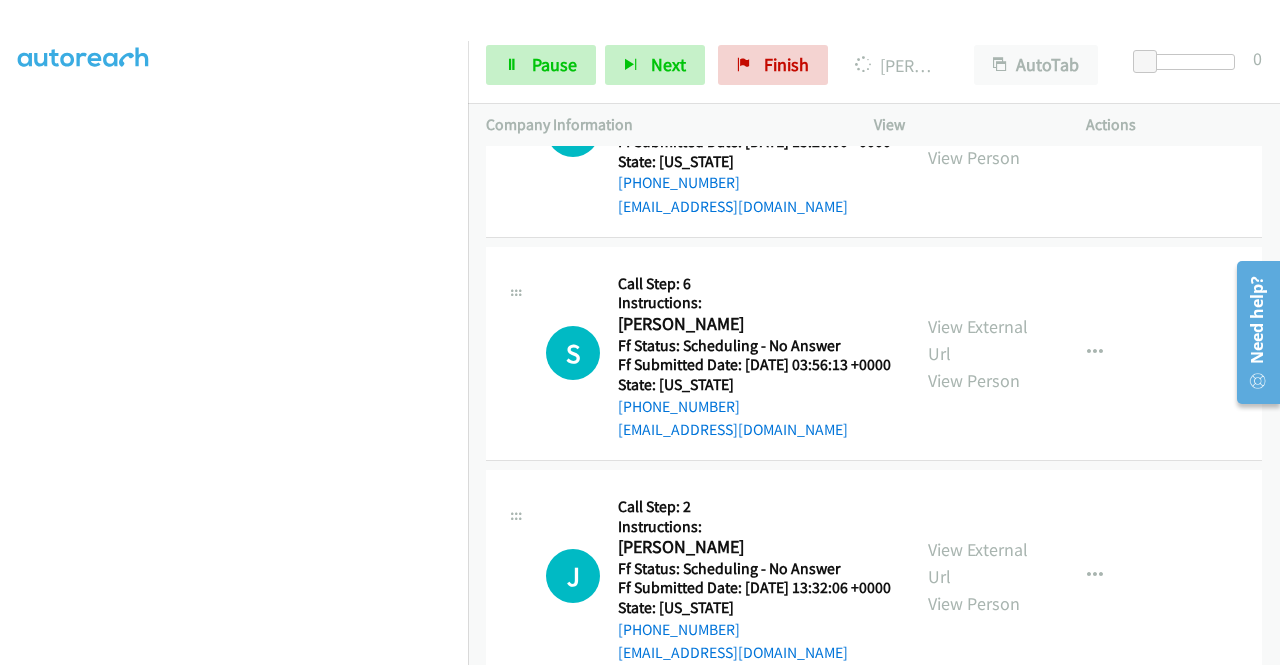 scroll, scrollTop: 10309, scrollLeft: 0, axis: vertical 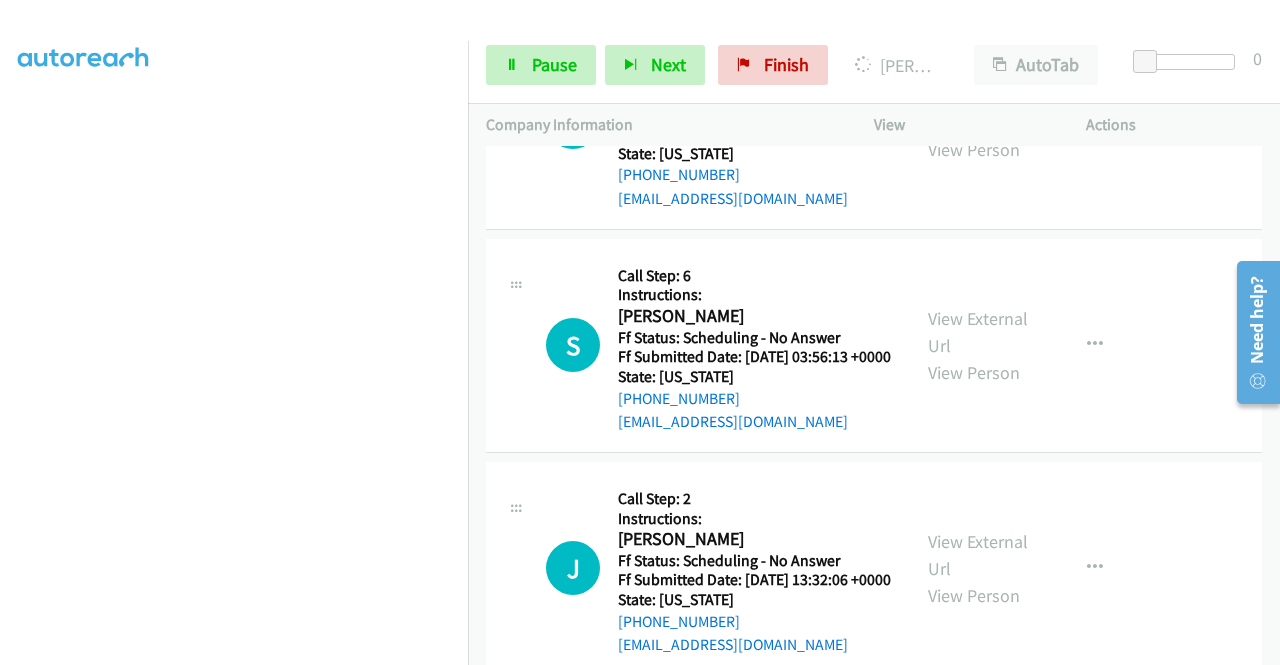 click on "View External Url" at bounding box center (978, -115) 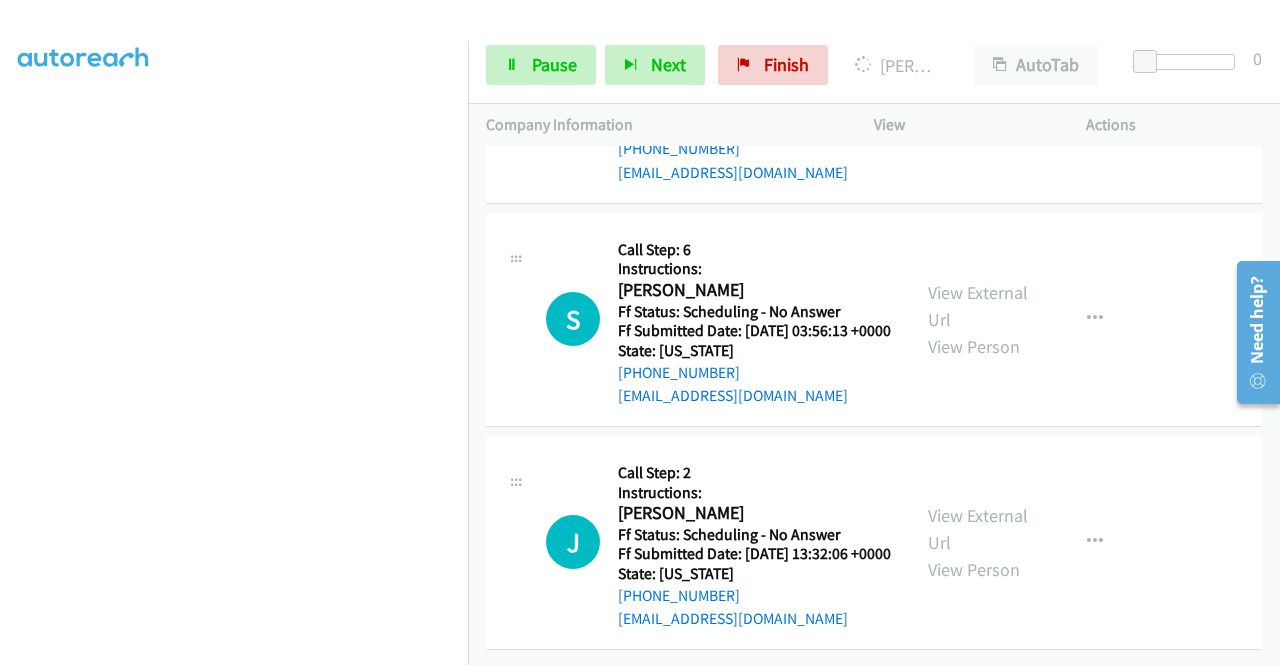 scroll, scrollTop: 10609, scrollLeft: 0, axis: vertical 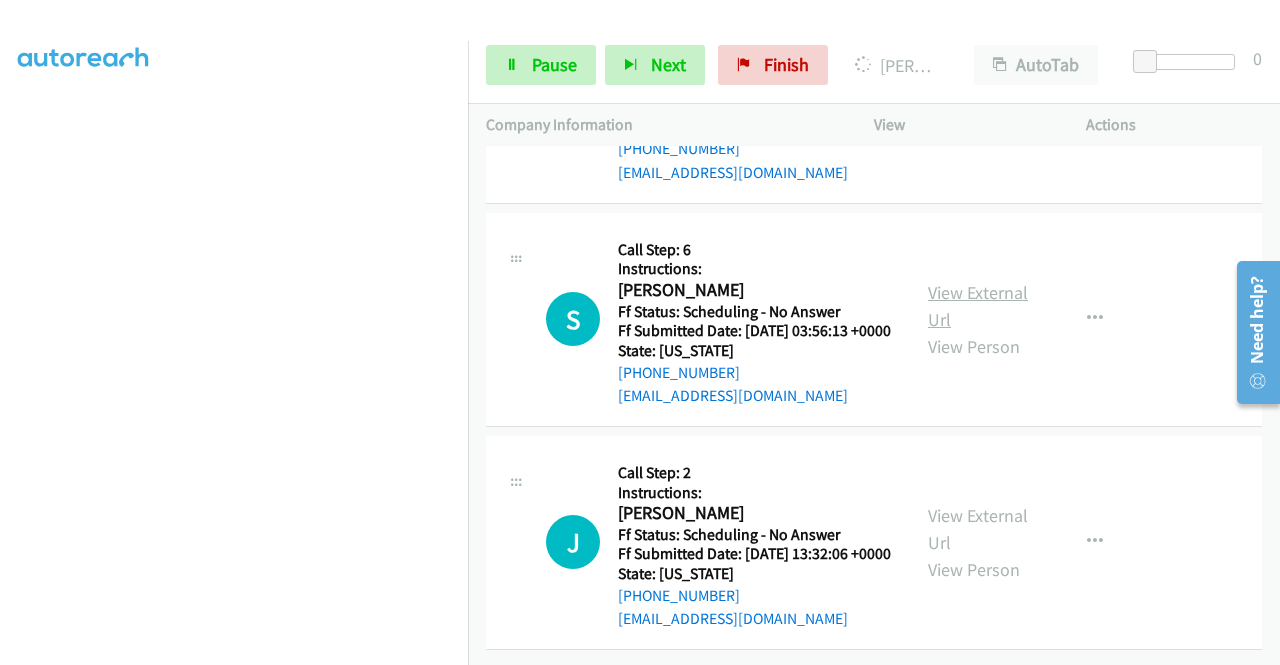 click on "View External Url" at bounding box center [978, 306] 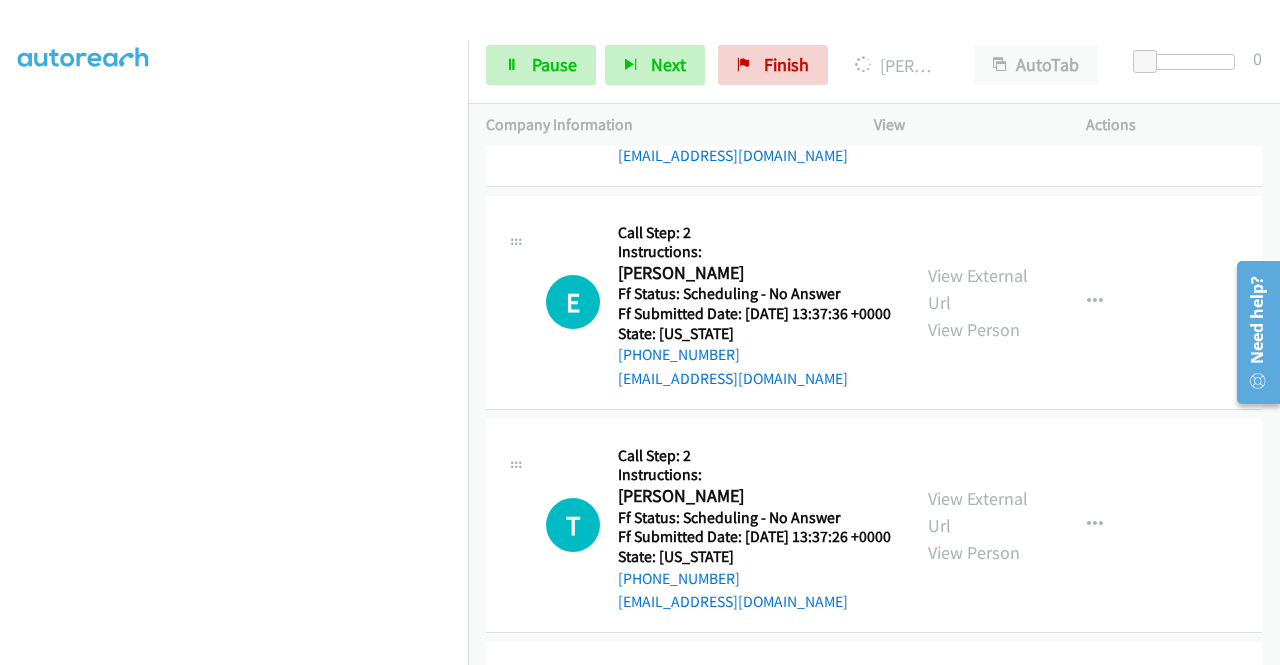 scroll, scrollTop: 9451, scrollLeft: 0, axis: vertical 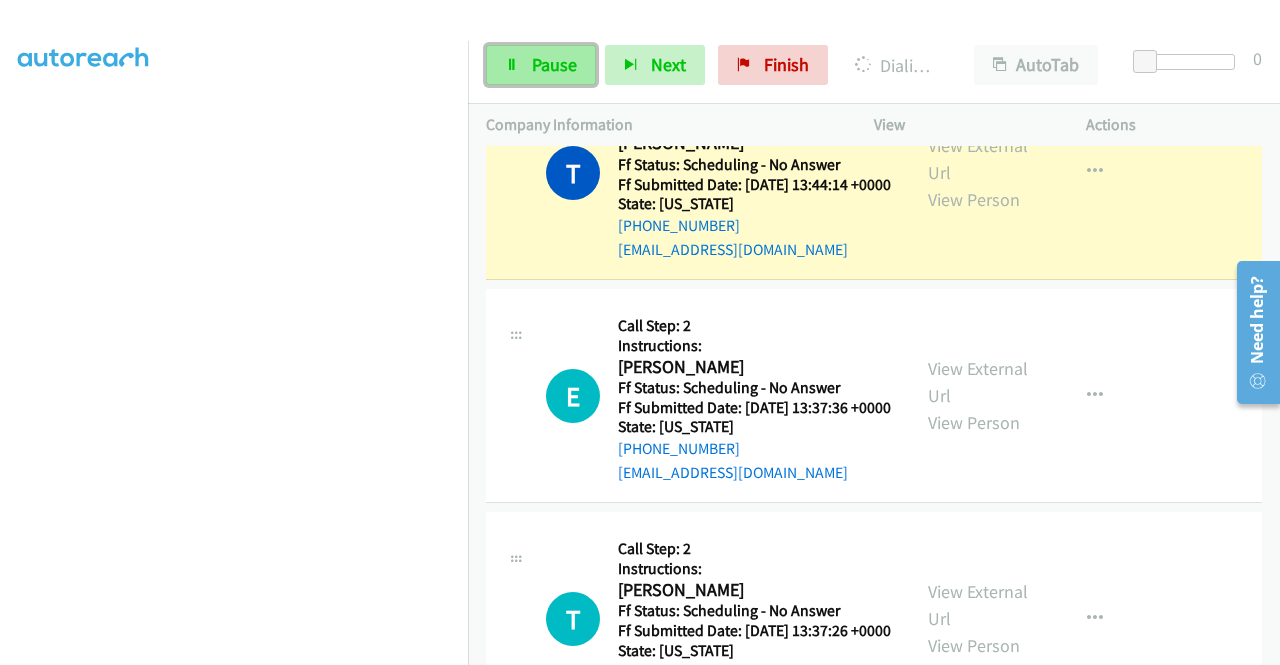 click on "Pause" at bounding box center [541, 65] 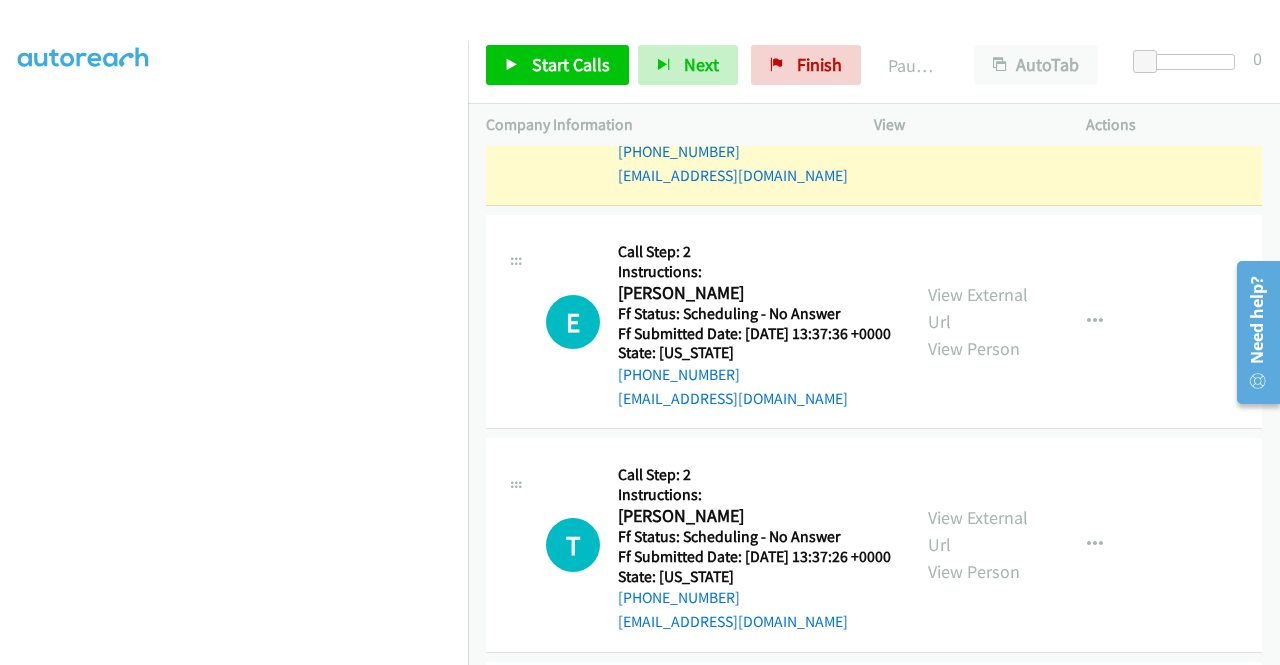 scroll, scrollTop: 9551, scrollLeft: 0, axis: vertical 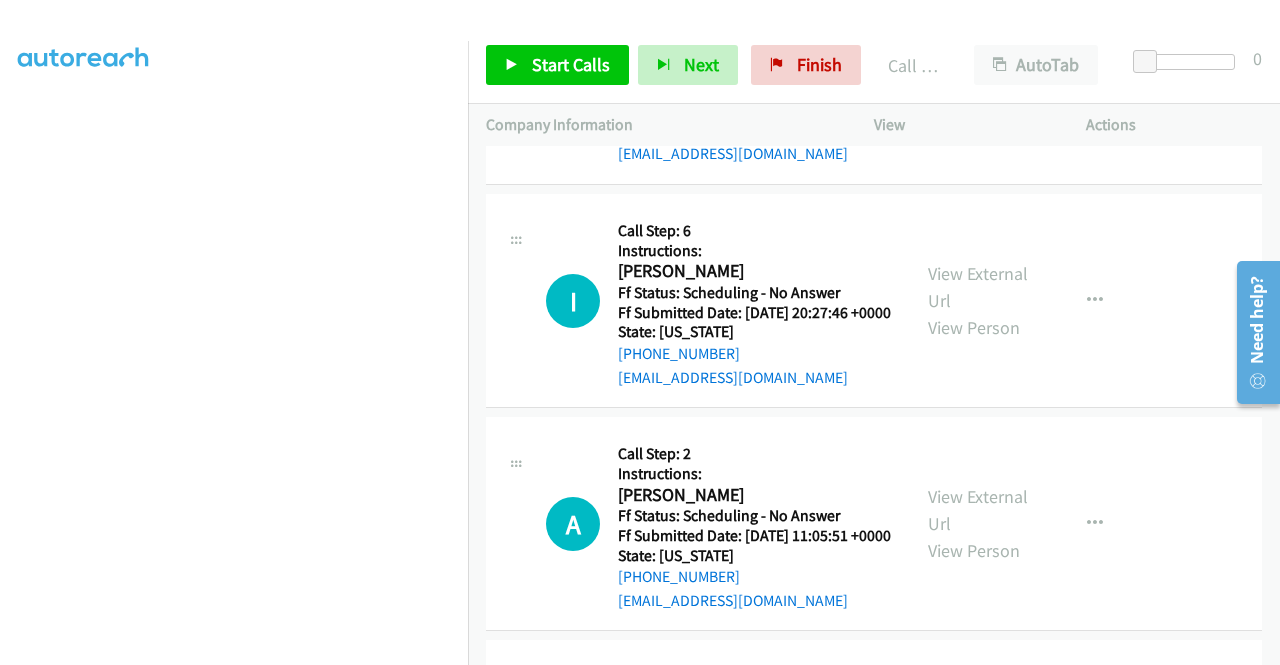 click on "View External Url" at bounding box center (978, -159) 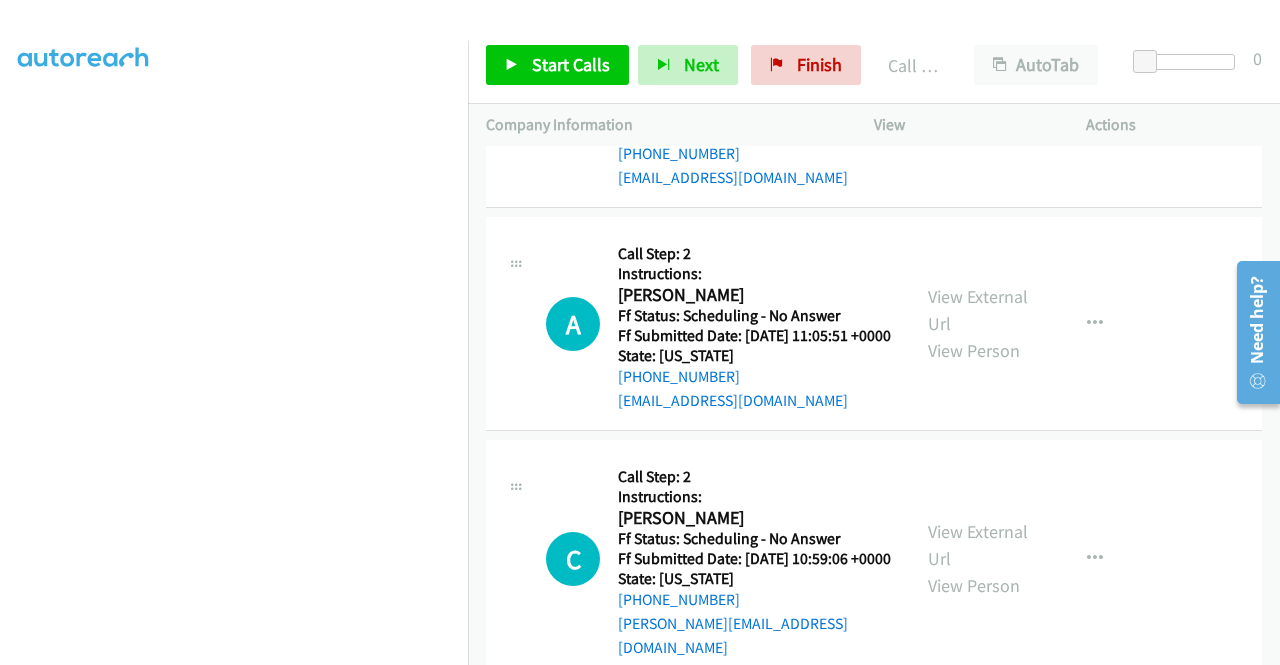 click on "View External Url" at bounding box center (978, -136) 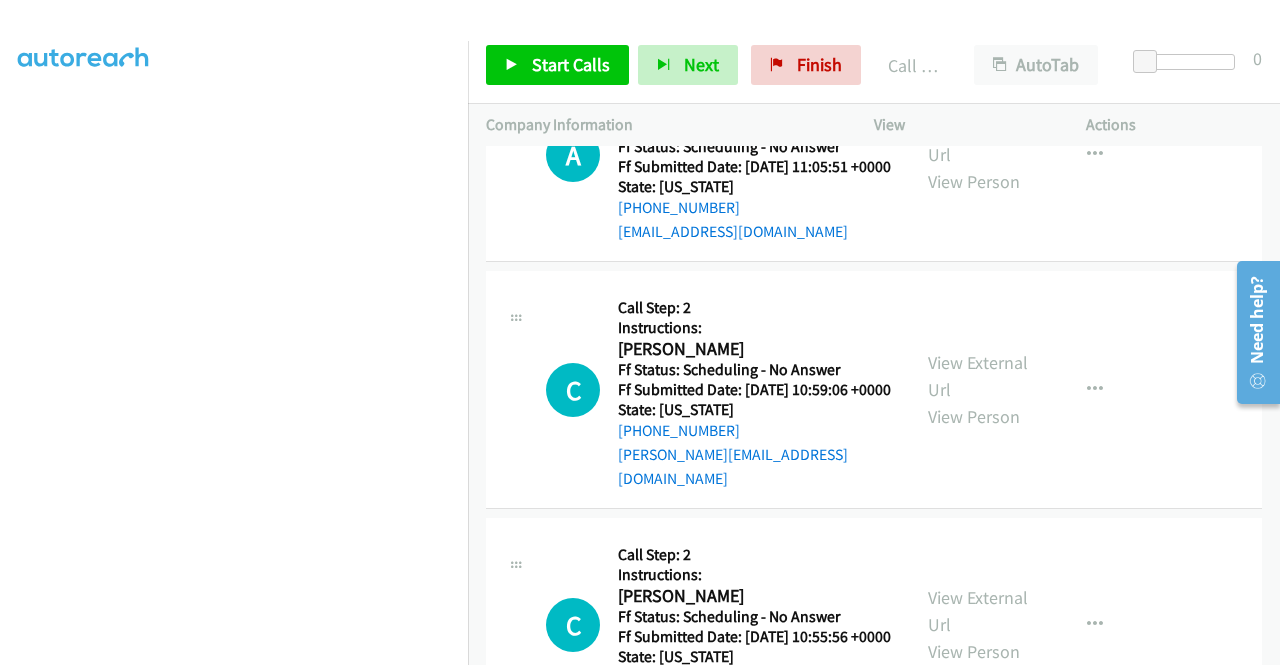 scroll, scrollTop: 11551, scrollLeft: 0, axis: vertical 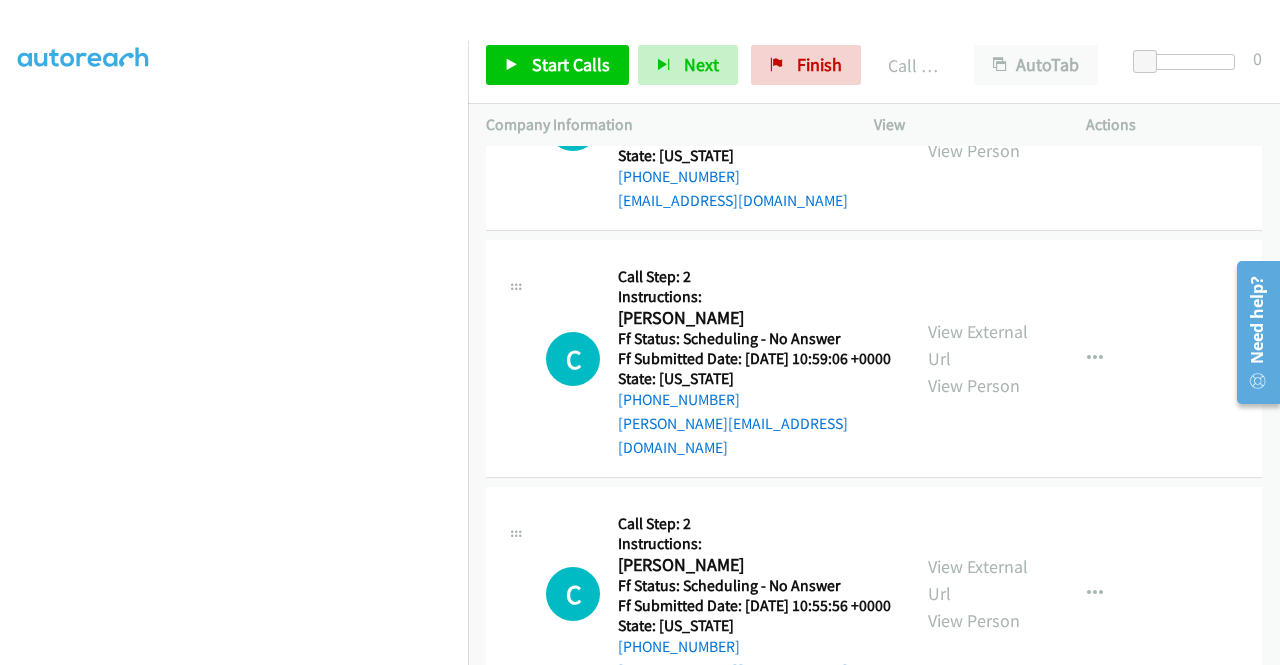 click on "View External Url" at bounding box center [978, -113] 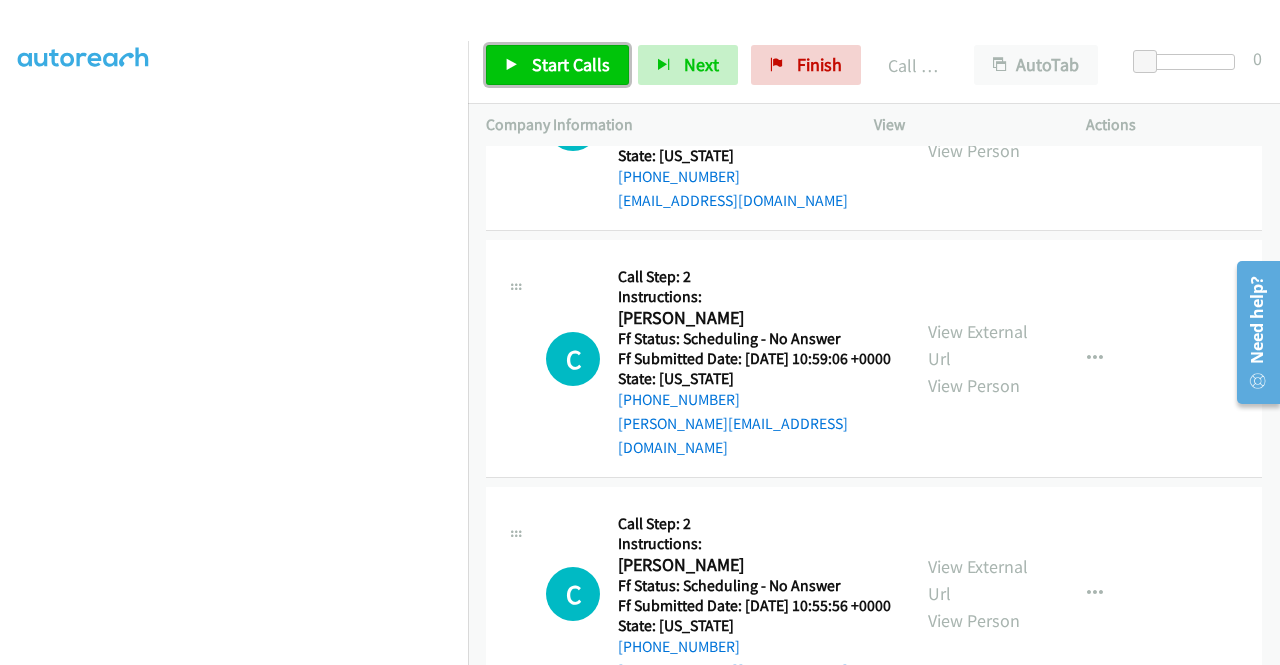 click on "Start Calls" at bounding box center (571, 64) 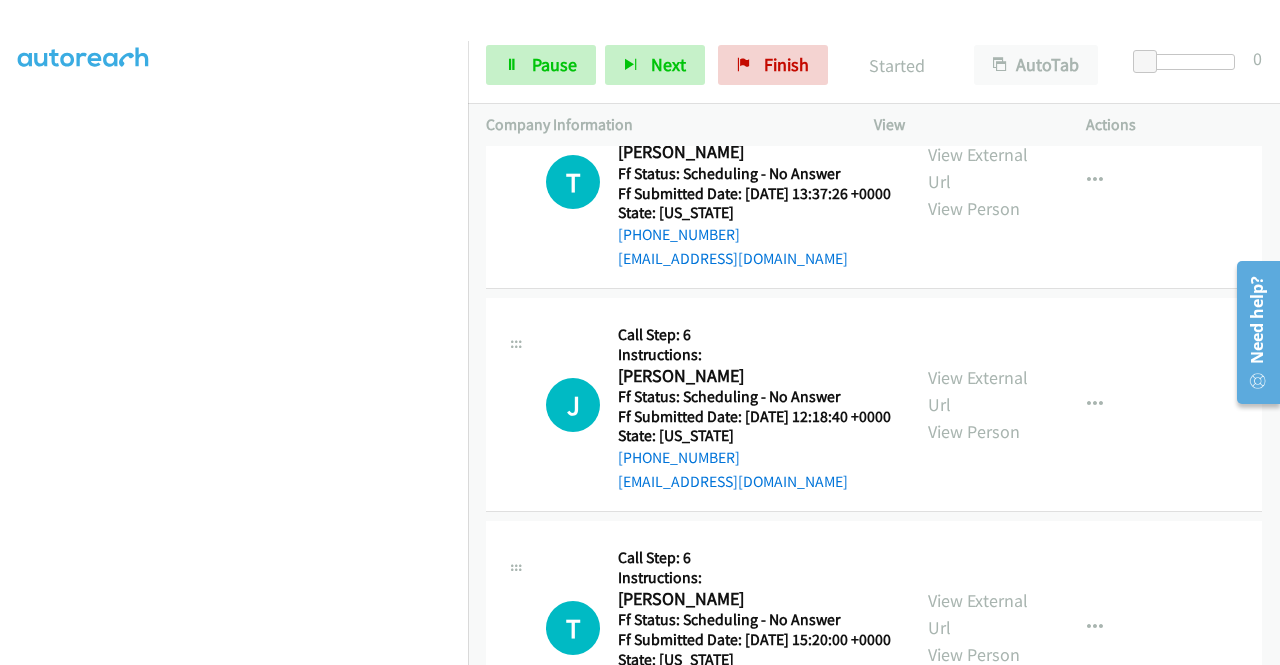 scroll, scrollTop: 10051, scrollLeft: 0, axis: vertical 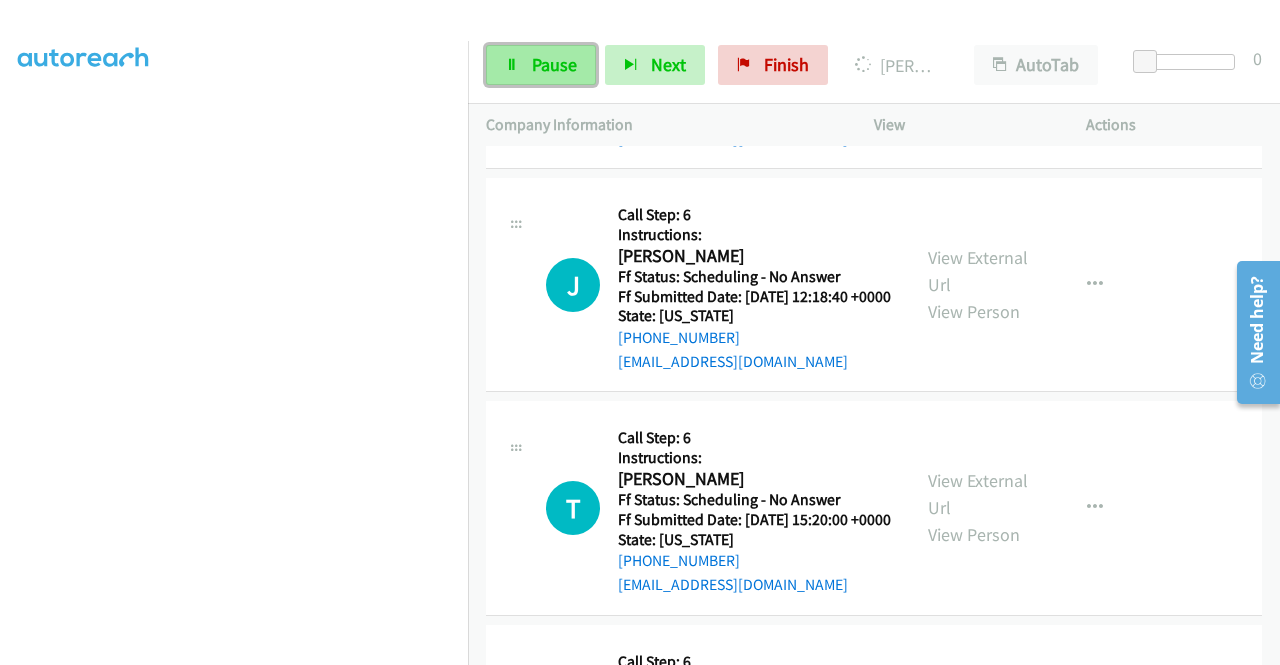 click on "Pause" at bounding box center (554, 64) 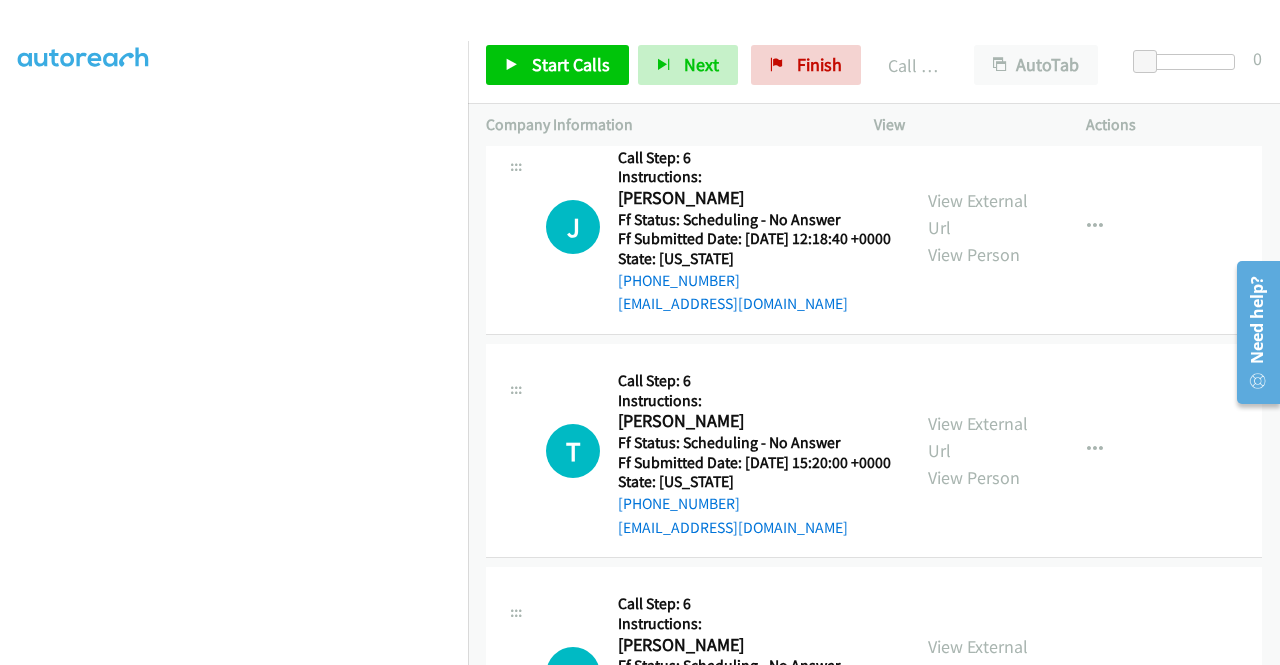 scroll, scrollTop: 10351, scrollLeft: 0, axis: vertical 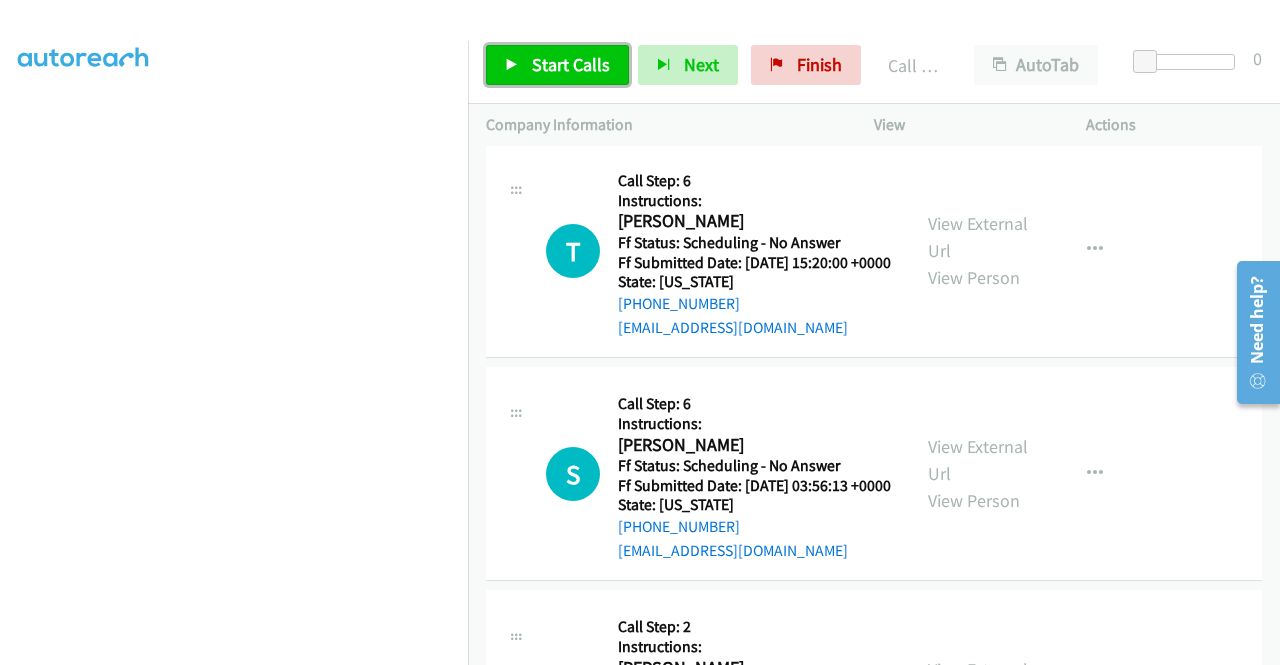 click on "Start Calls" at bounding box center [571, 64] 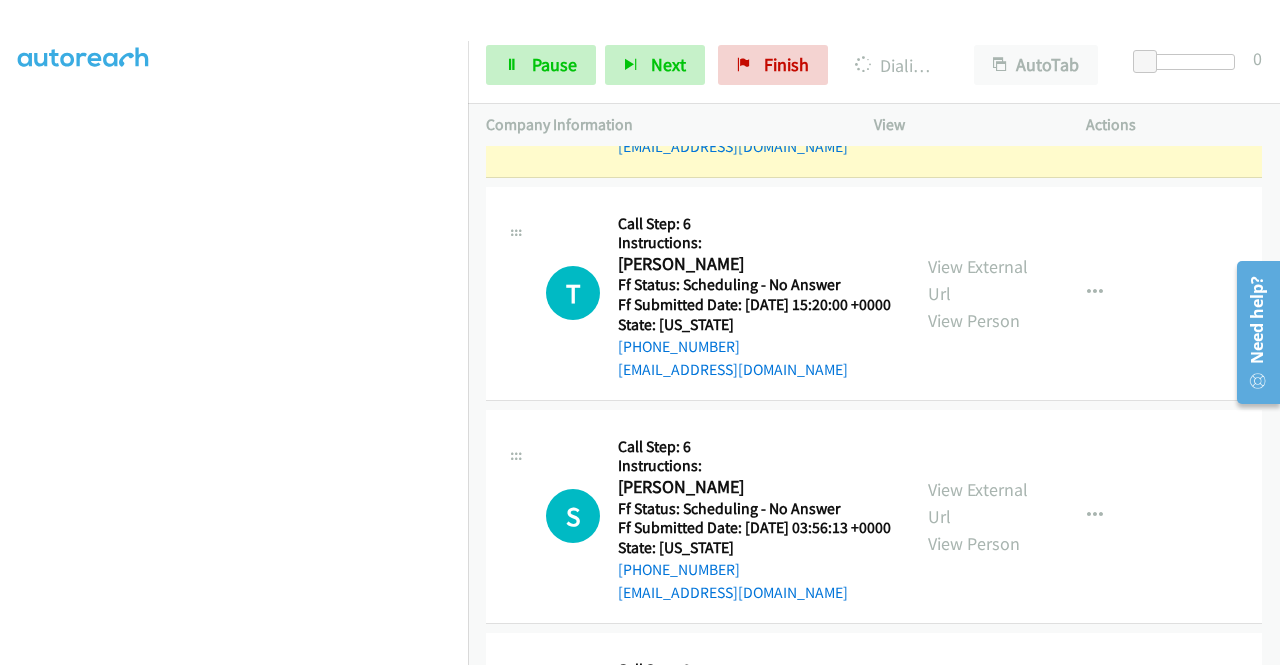 click on "J
Callback Scheduled
Call Step: 6
Instructions:
[PERSON_NAME]
America/New_York
Ff Status: Scheduling - No Answer
Ff Submitted Date: [DATE] 12:18:40 +0000
State: [US_STATE]
[PHONE_NUMBER]
[EMAIL_ADDRESS][DOMAIN_NAME]
Call was successful?
View External Url
View Person
View External Url
Email
Schedule/Manage Callback
Skip Call
Add to do not call list" at bounding box center (874, 70) 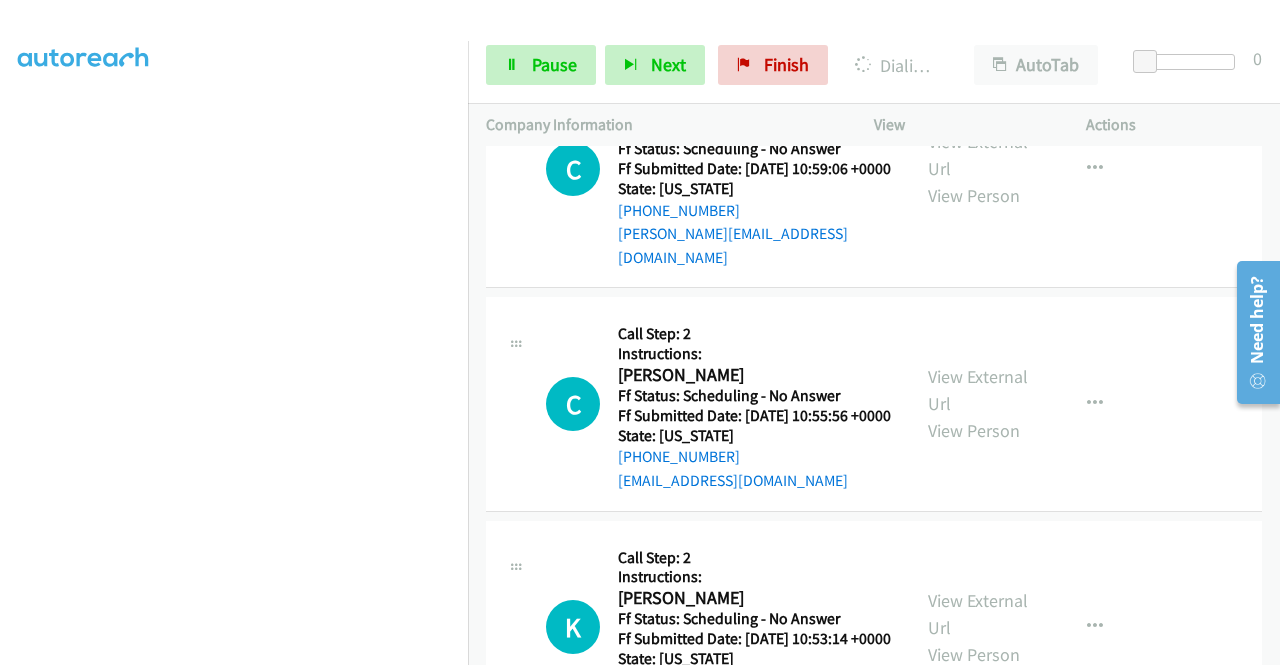 scroll, scrollTop: 12051, scrollLeft: 0, axis: vertical 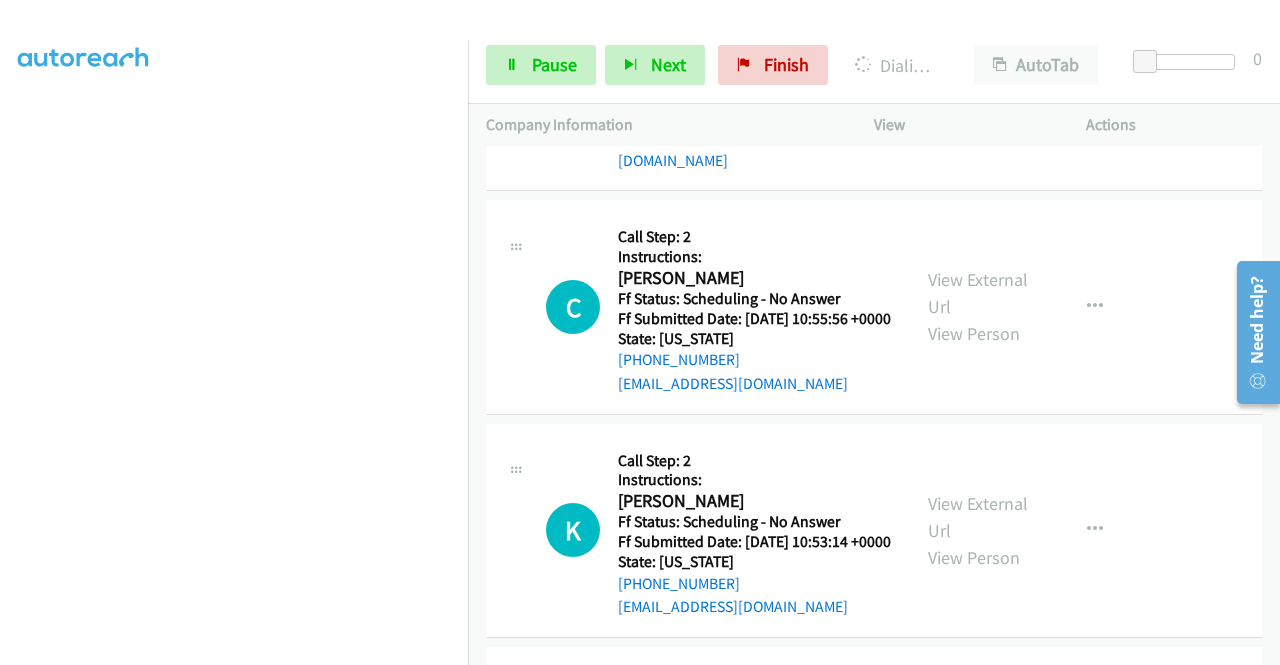 click on "View External Url" at bounding box center (978, -177) 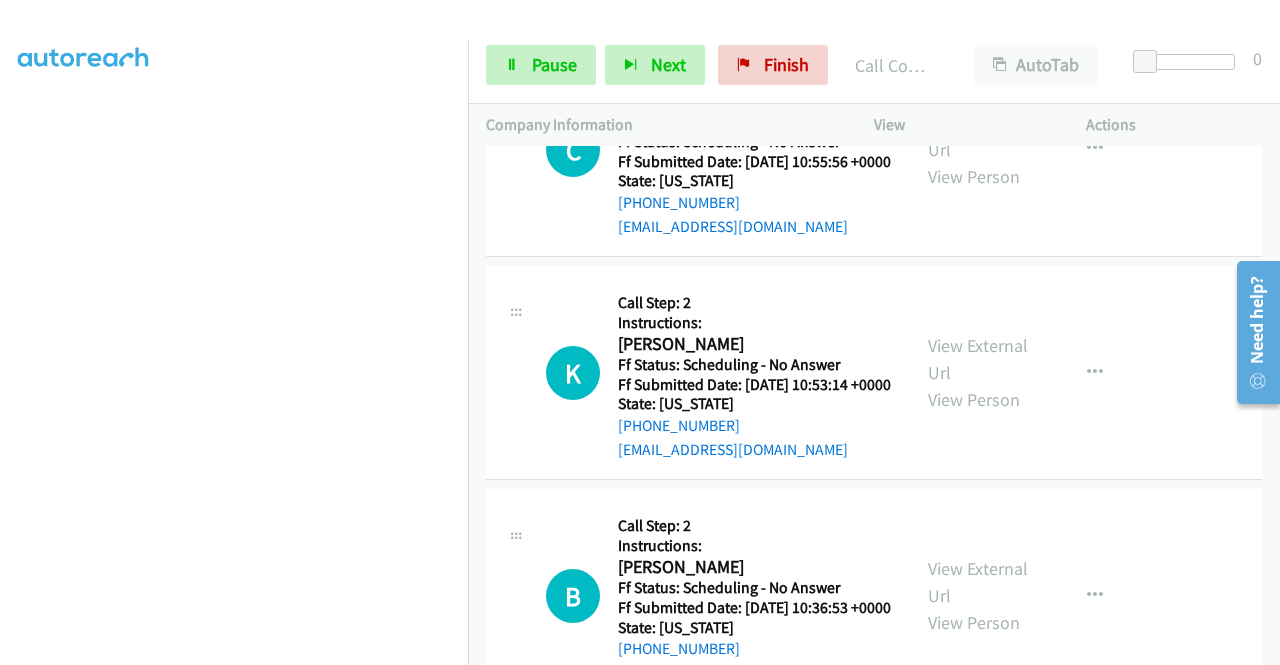 scroll, scrollTop: 12294, scrollLeft: 0, axis: vertical 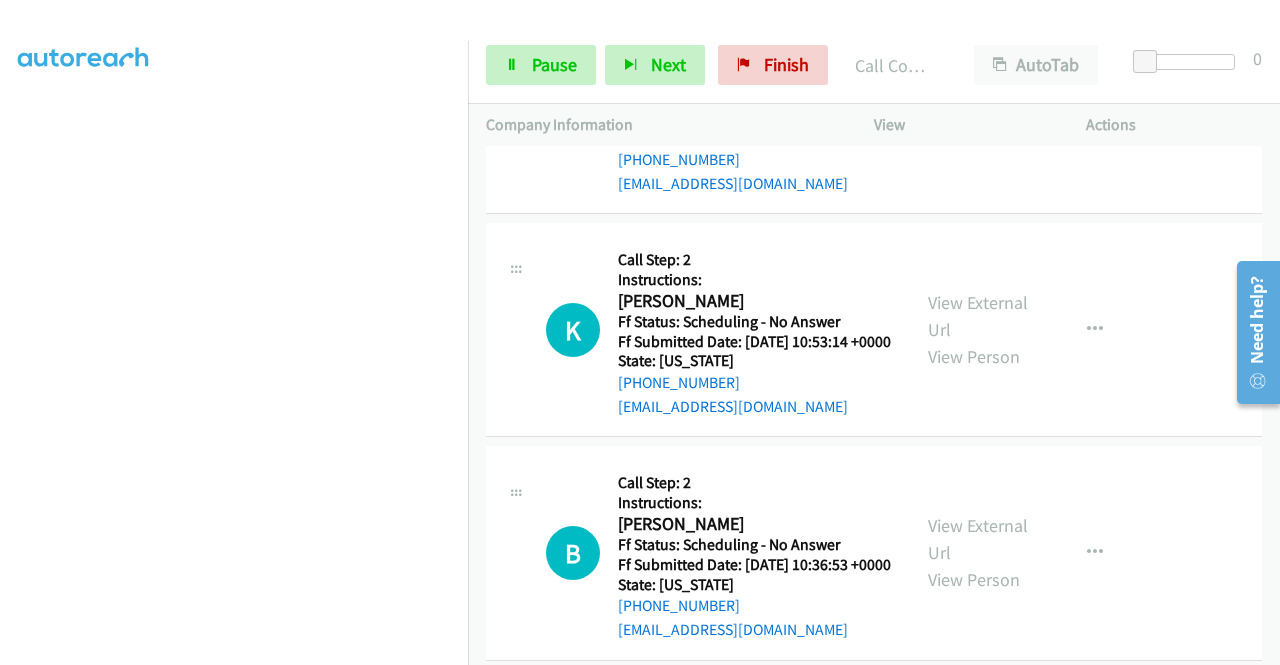 click on "View External Url" at bounding box center [978, -142] 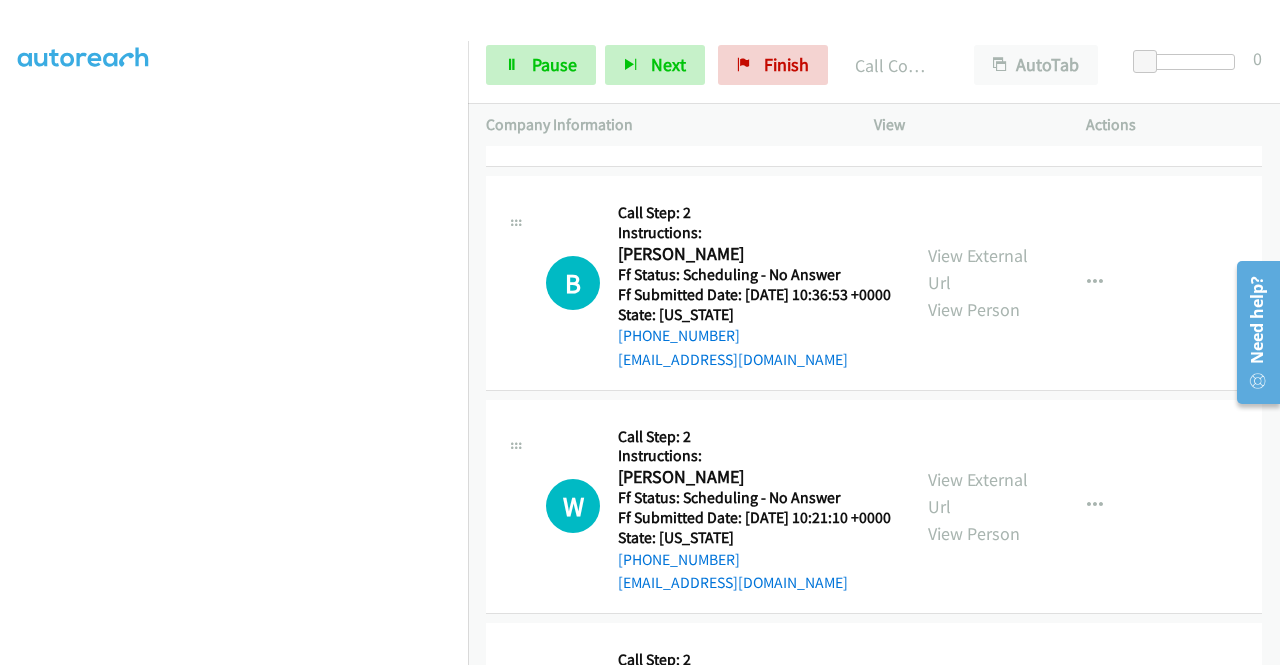 scroll, scrollTop: 12594, scrollLeft: 0, axis: vertical 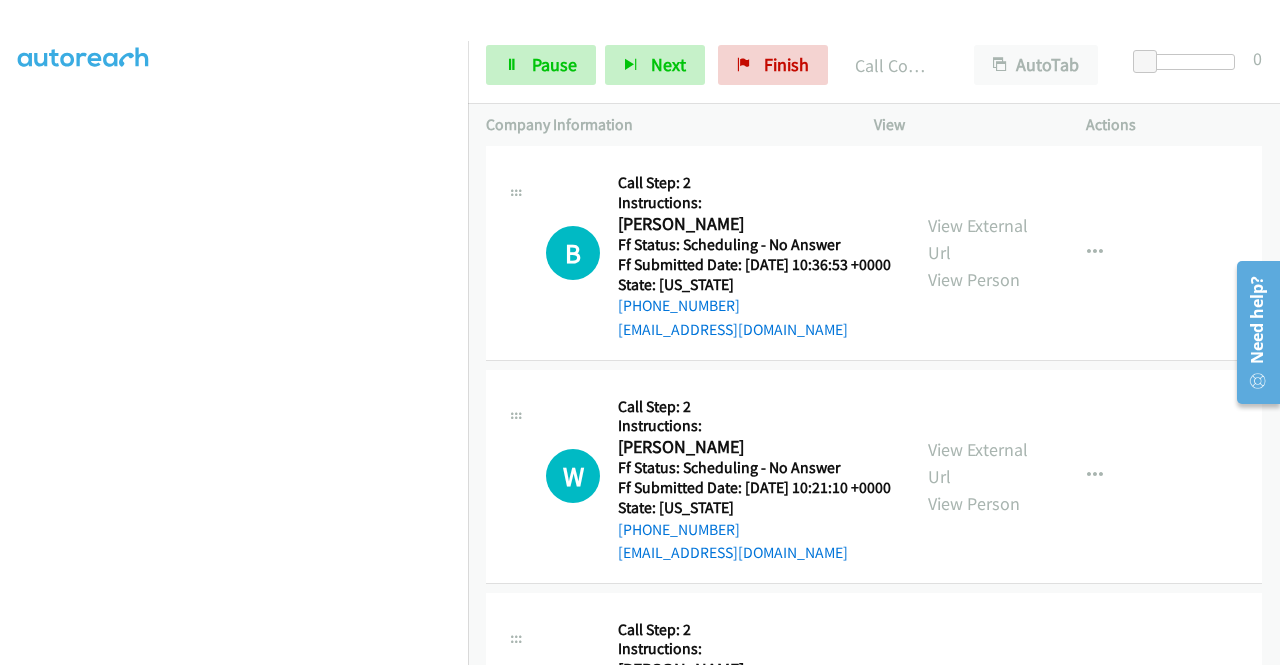 click on "View External Url" at bounding box center (978, -207) 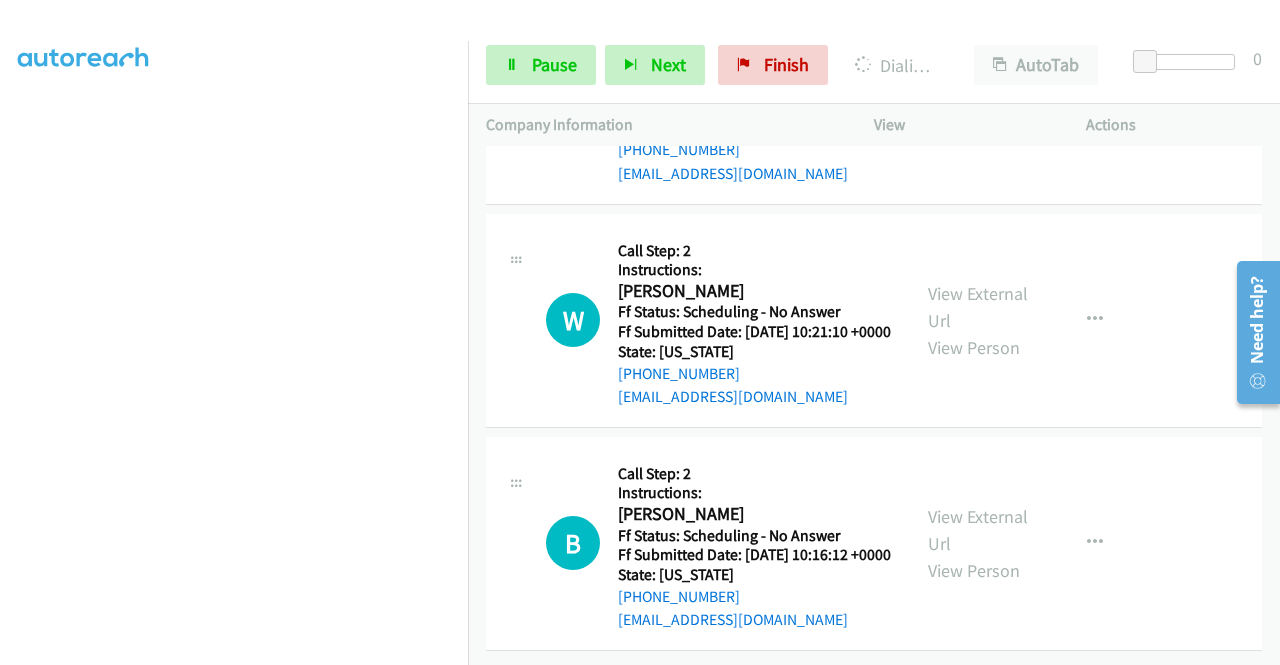 click on "View External Url" at bounding box center (978, -140) 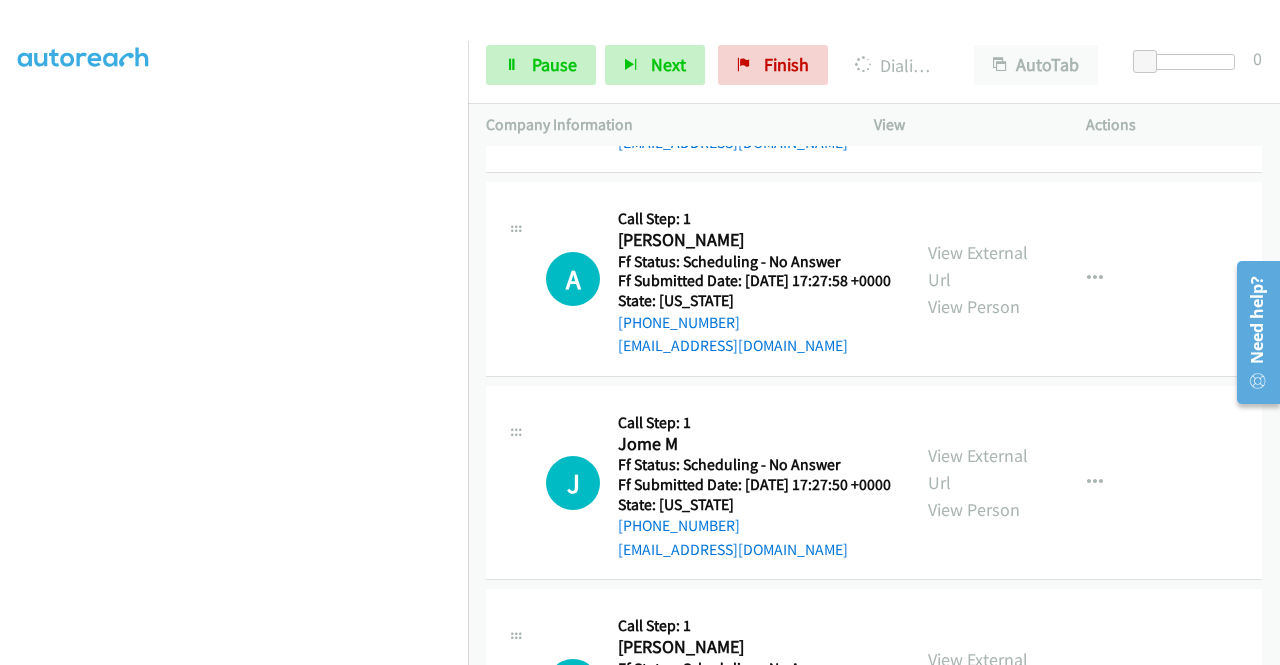 scroll, scrollTop: 13594, scrollLeft: 0, axis: vertical 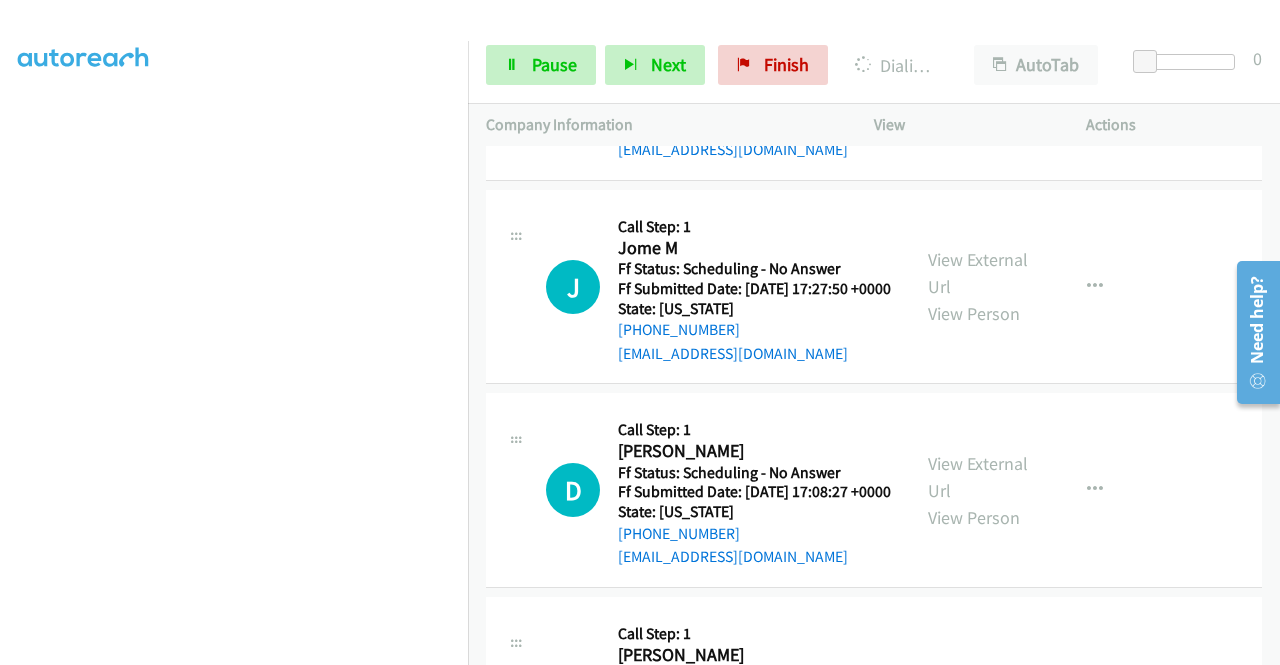 click on "View External Url" at bounding box center (978, -367) 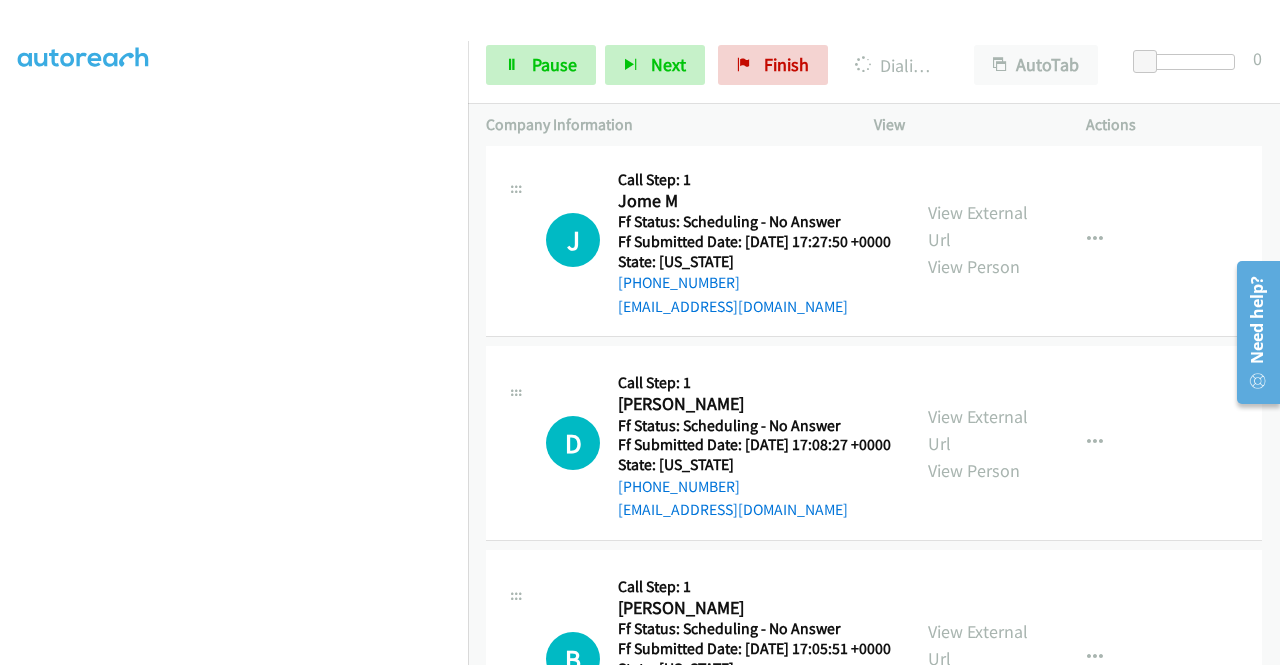 scroll, scrollTop: 13794, scrollLeft: 0, axis: vertical 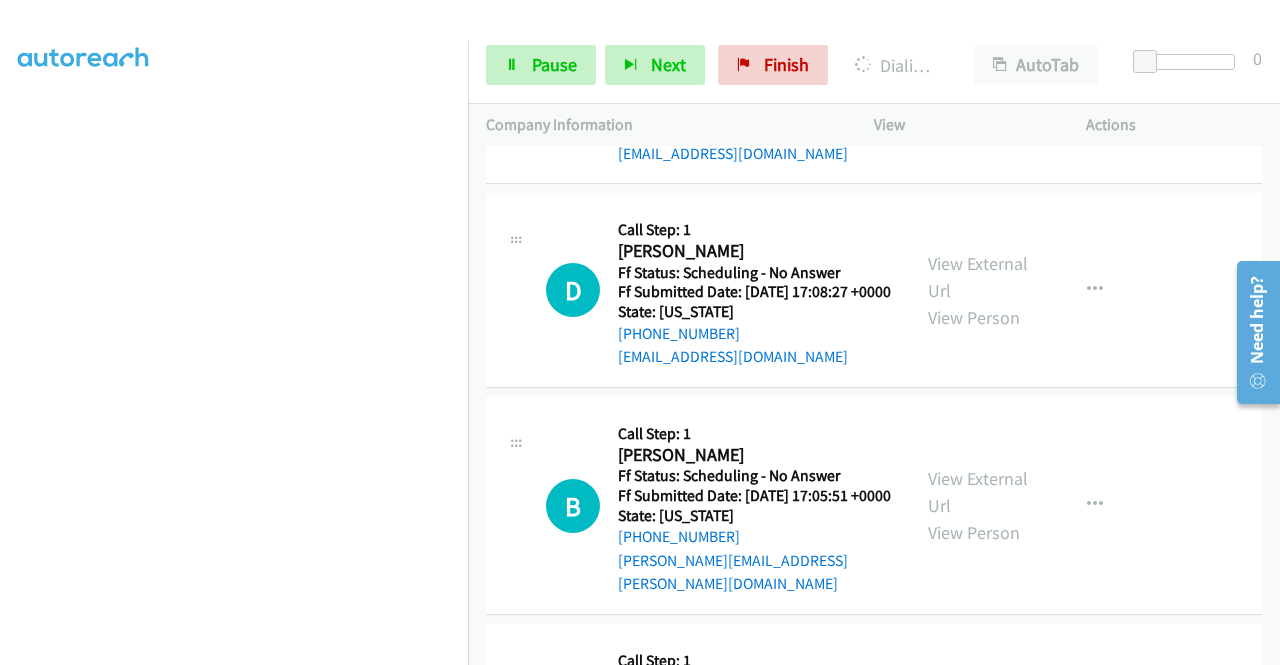 click on "View External Url" at bounding box center (978, -344) 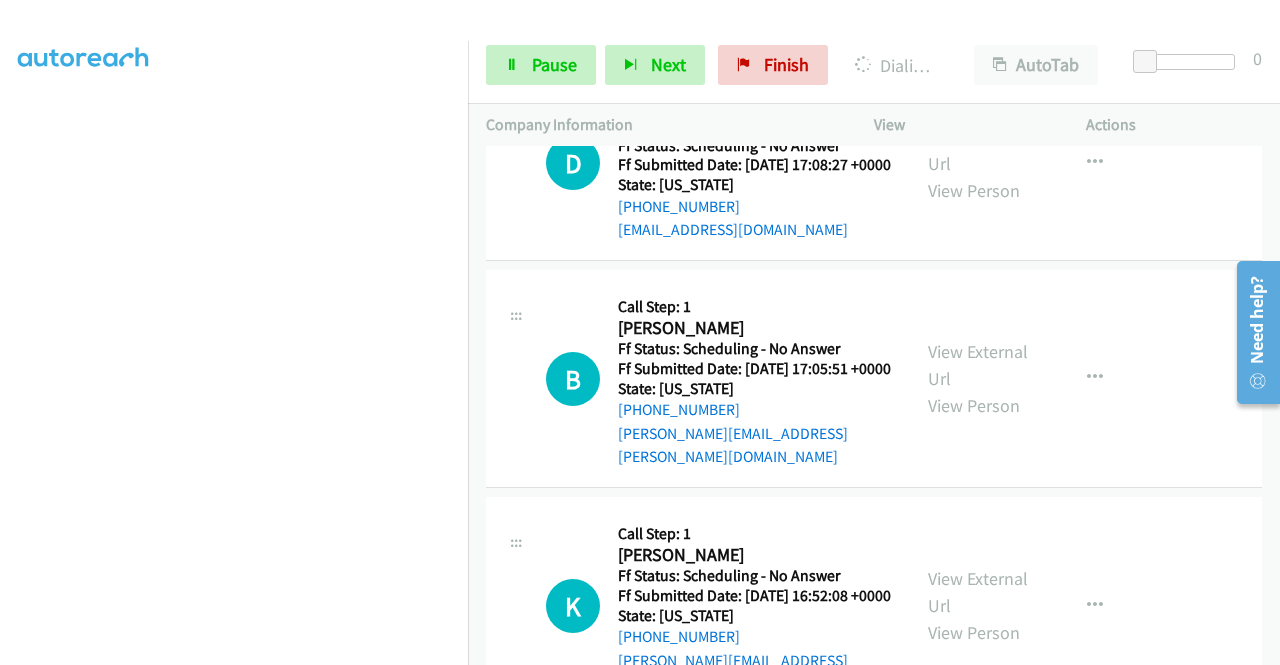 scroll, scrollTop: 13994, scrollLeft: 0, axis: vertical 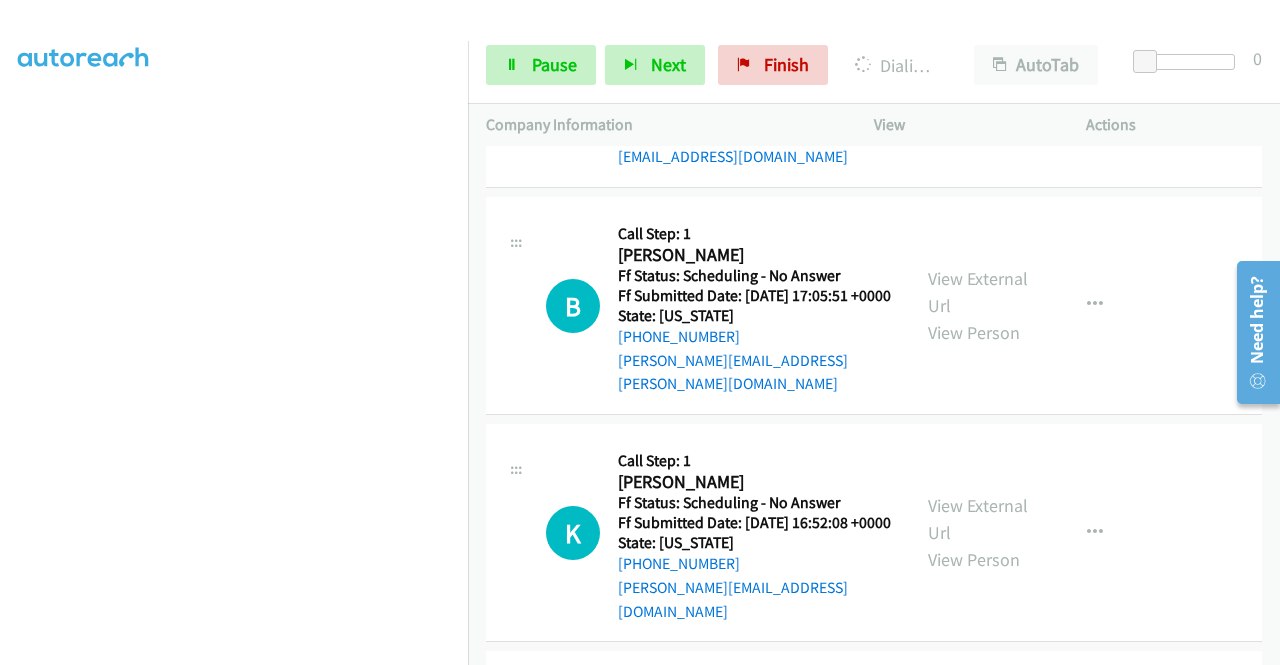 click on "View External Url" at bounding box center (978, -330) 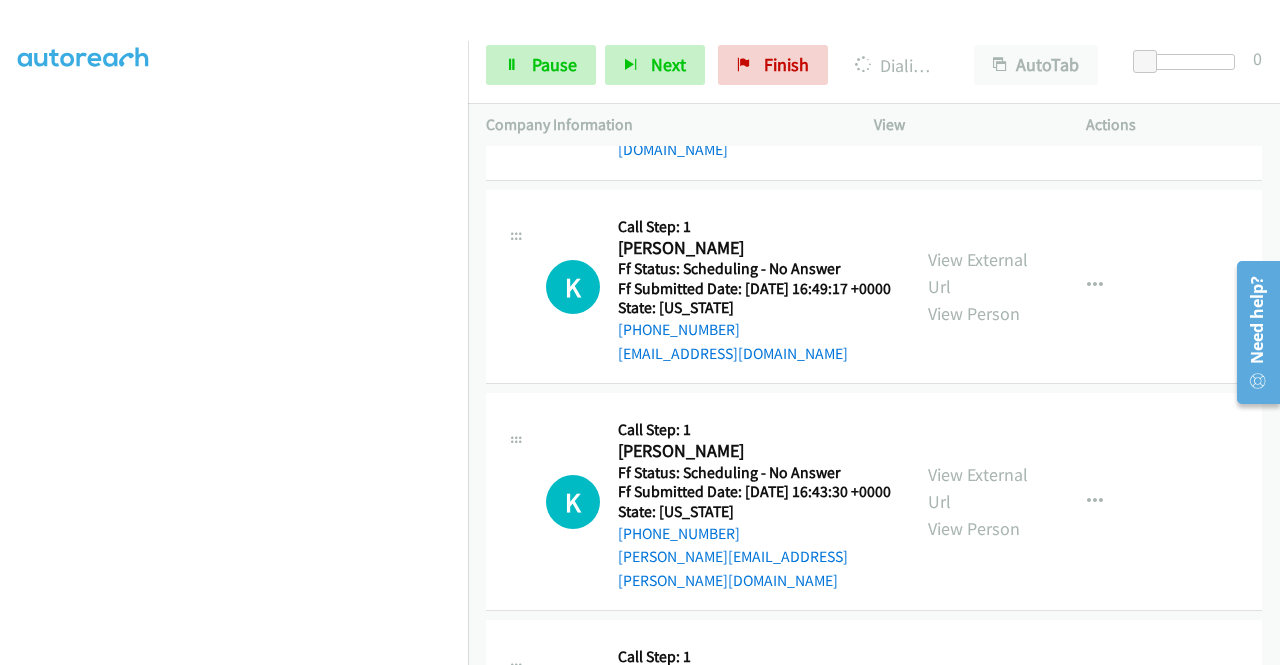 scroll, scrollTop: 14194, scrollLeft: 0, axis: vertical 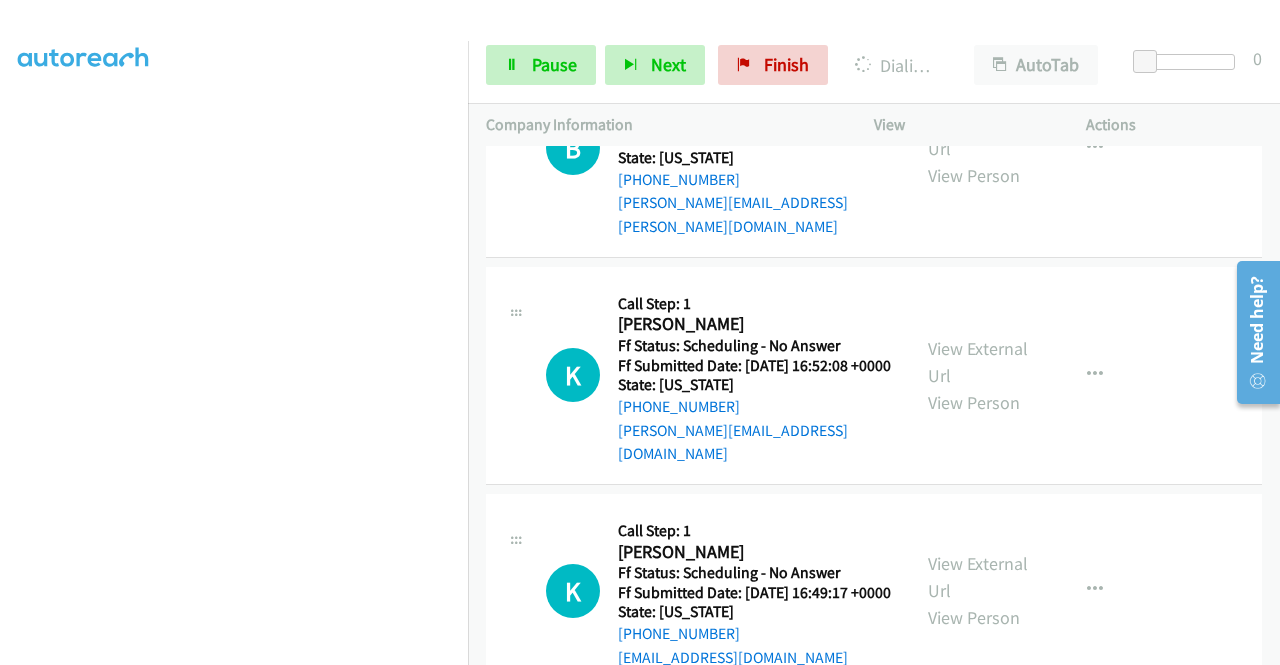 click on "View External Url" at bounding box center [978, -284] 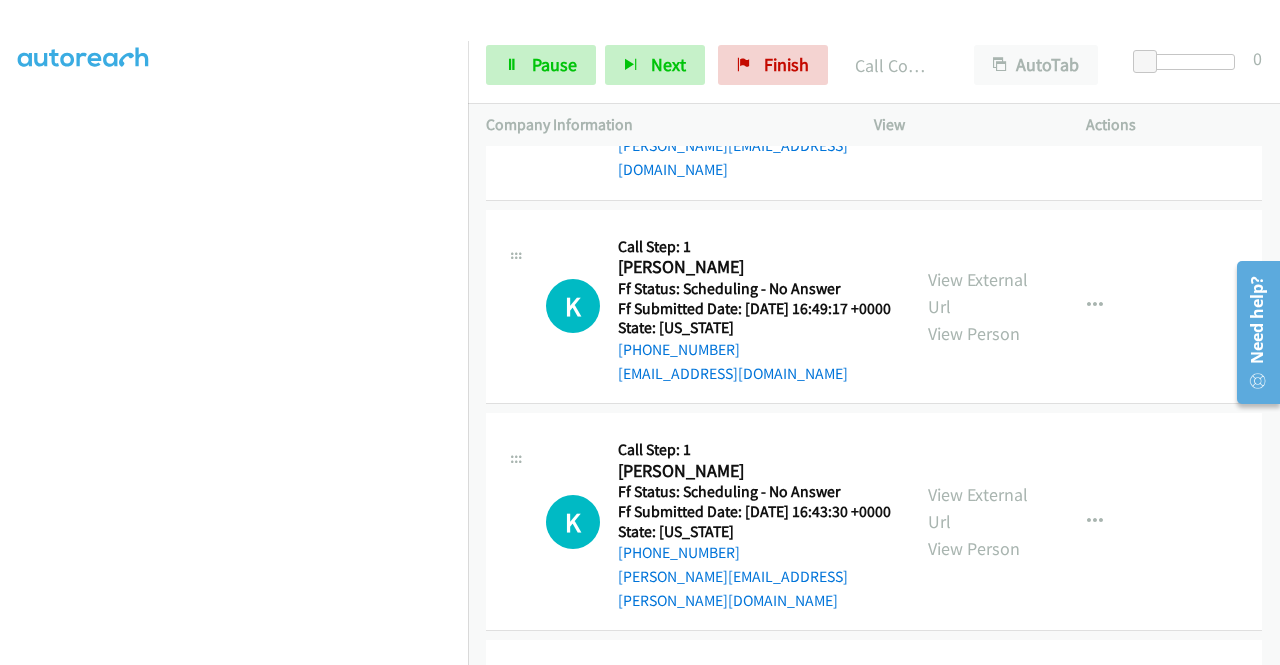 scroll, scrollTop: 14614, scrollLeft: 0, axis: vertical 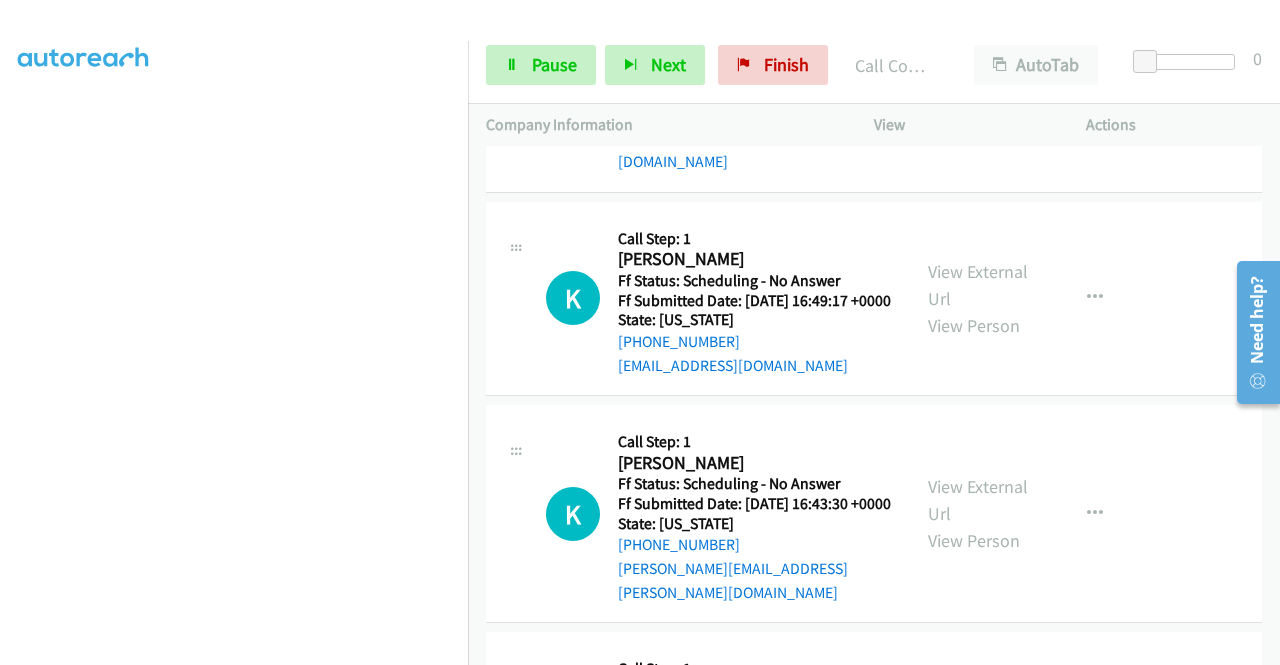 click on "View External Url" at bounding box center [978, -373] 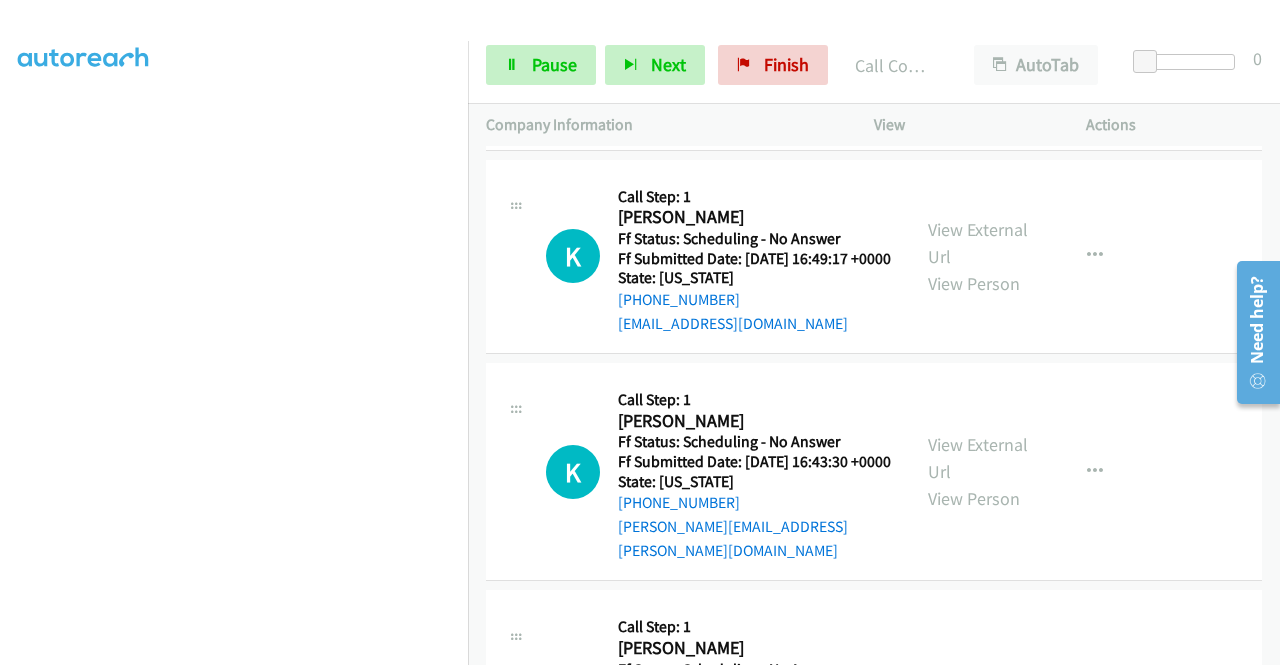 scroll, scrollTop: 14714, scrollLeft: 0, axis: vertical 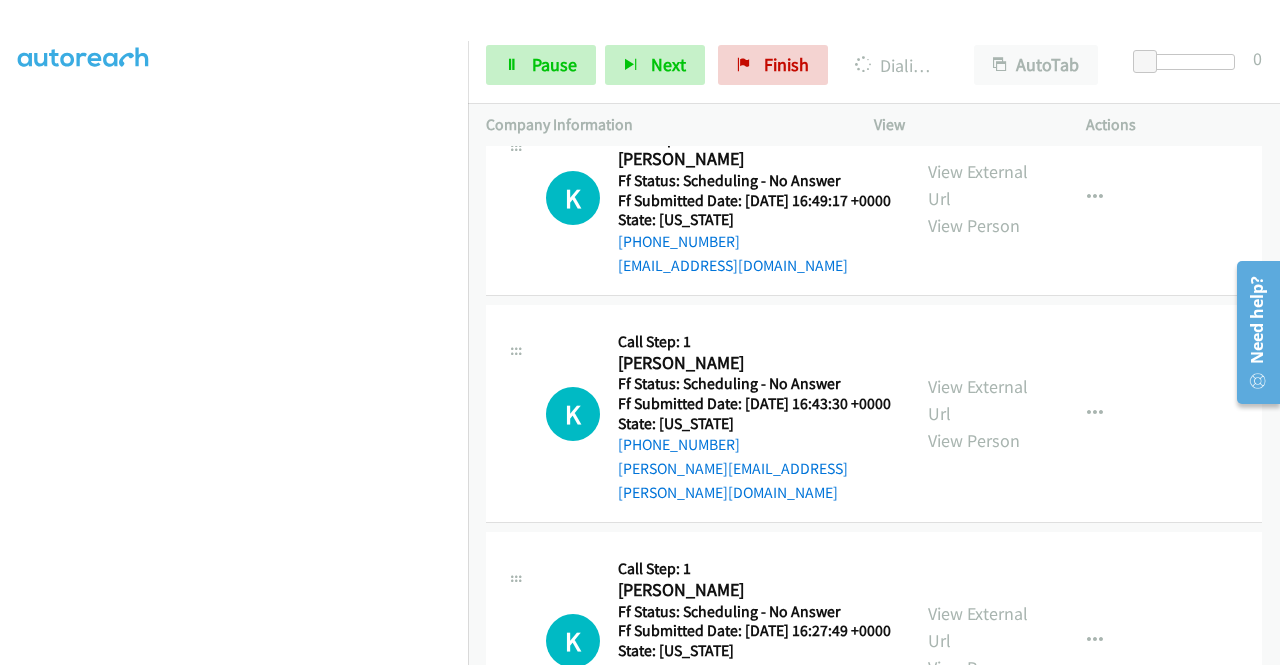 click on "View External Url" at bounding box center [978, -257] 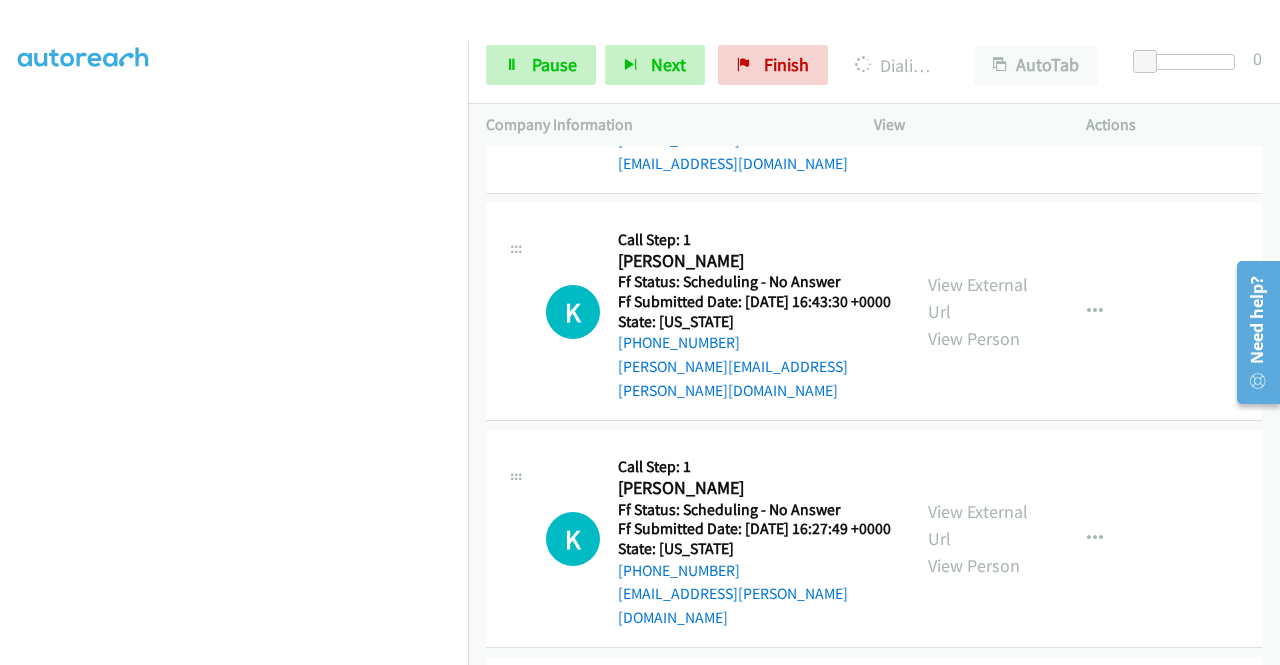 scroll, scrollTop: 14914, scrollLeft: 0, axis: vertical 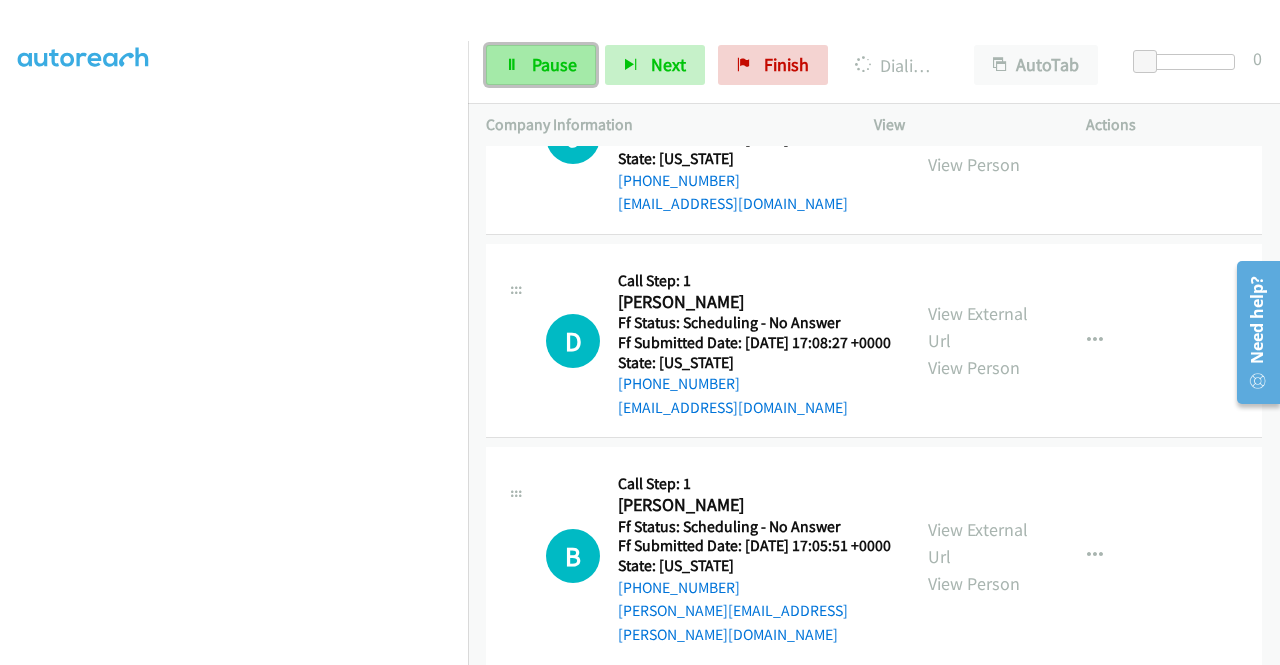 click on "Pause" at bounding box center [541, 65] 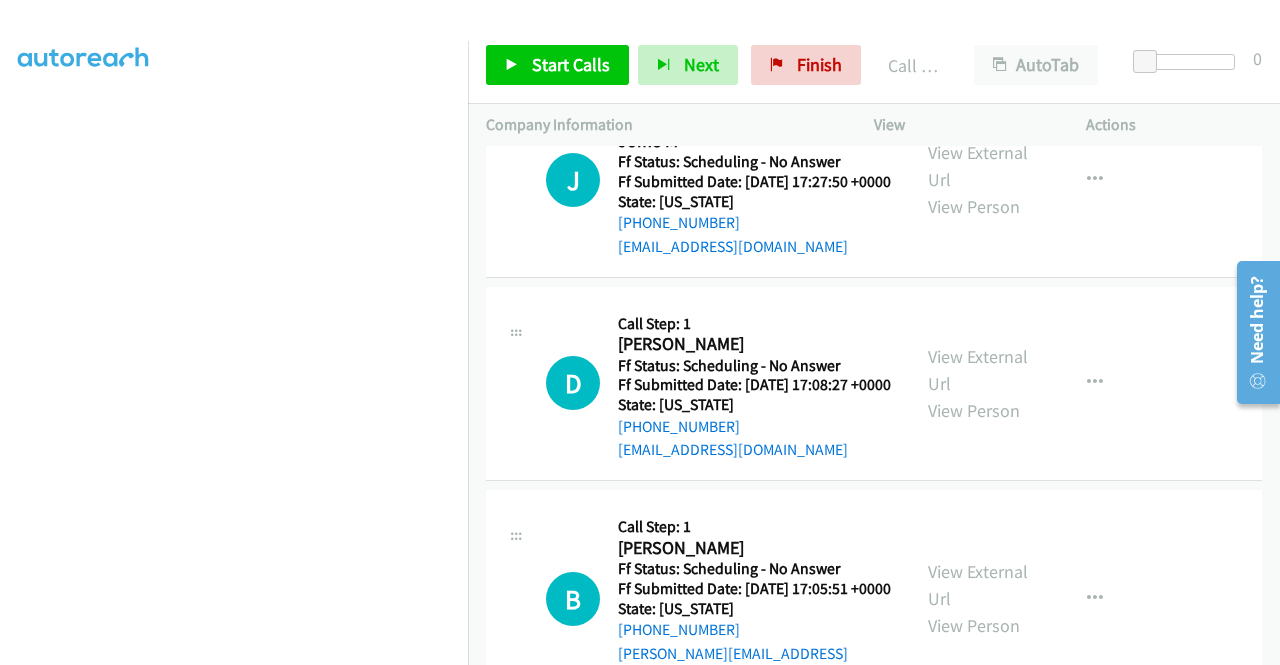 scroll, scrollTop: 456, scrollLeft: 0, axis: vertical 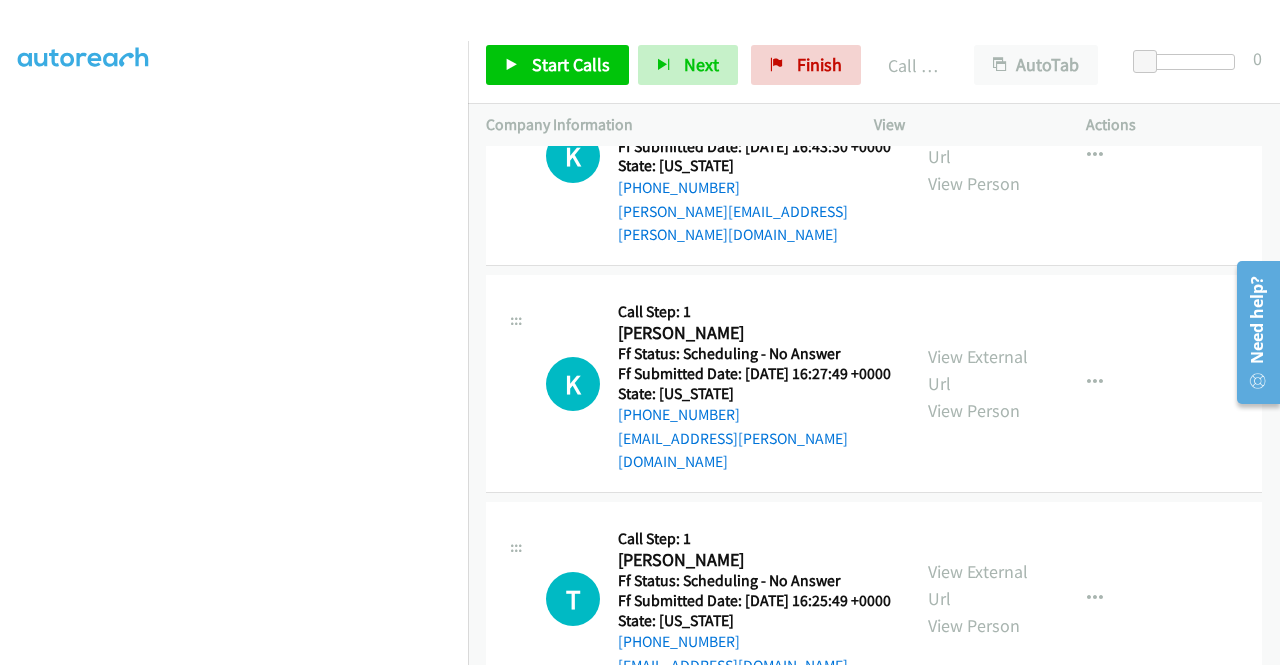 click on "View External Url" at bounding box center [978, -288] 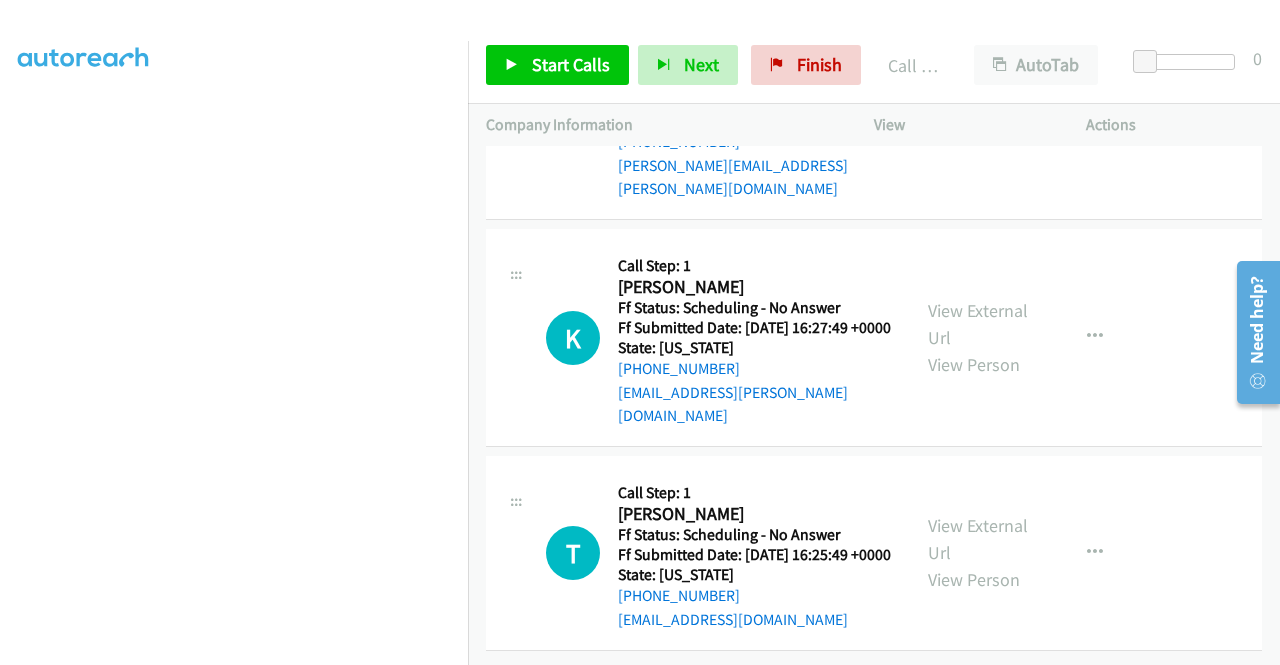 scroll, scrollTop: 15314, scrollLeft: 0, axis: vertical 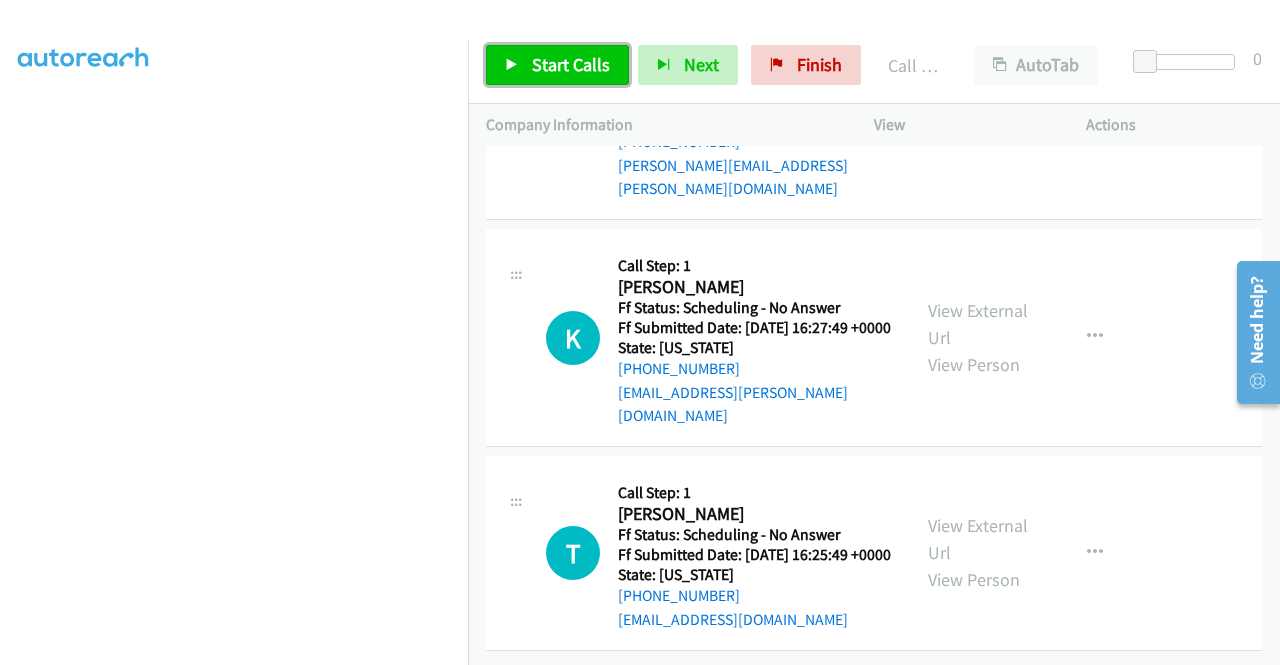 click on "Start Calls" at bounding box center [557, 65] 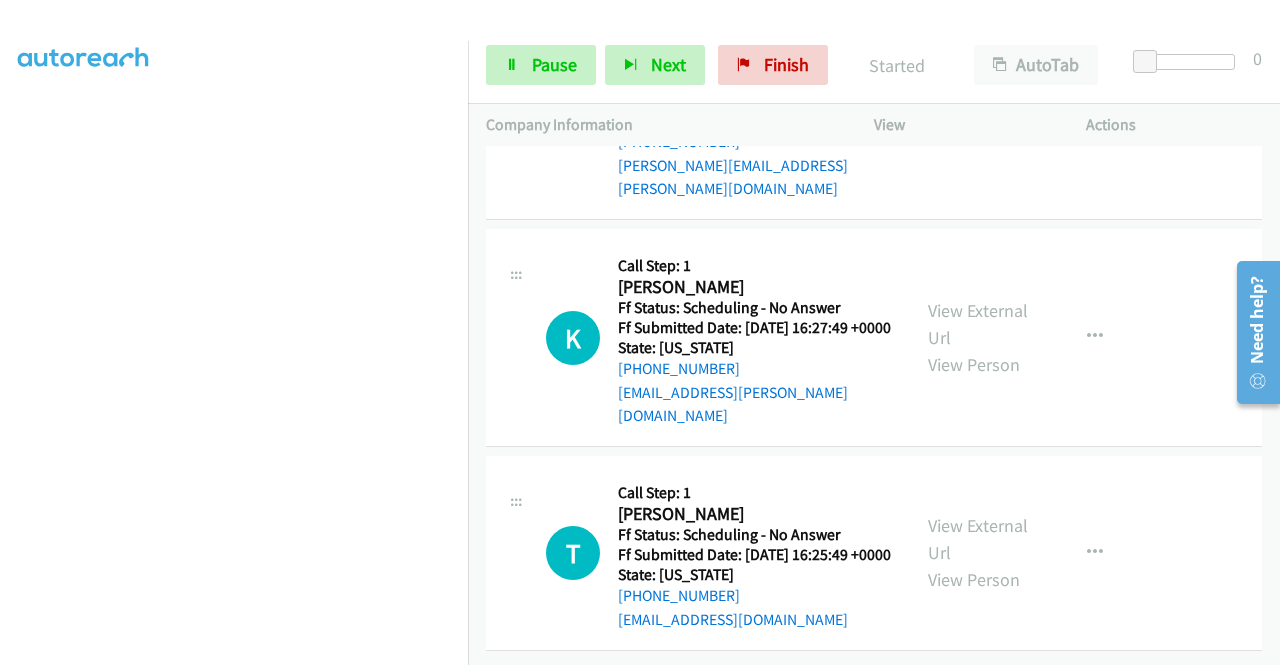 click on "View External Url" at bounding box center (978, 97) 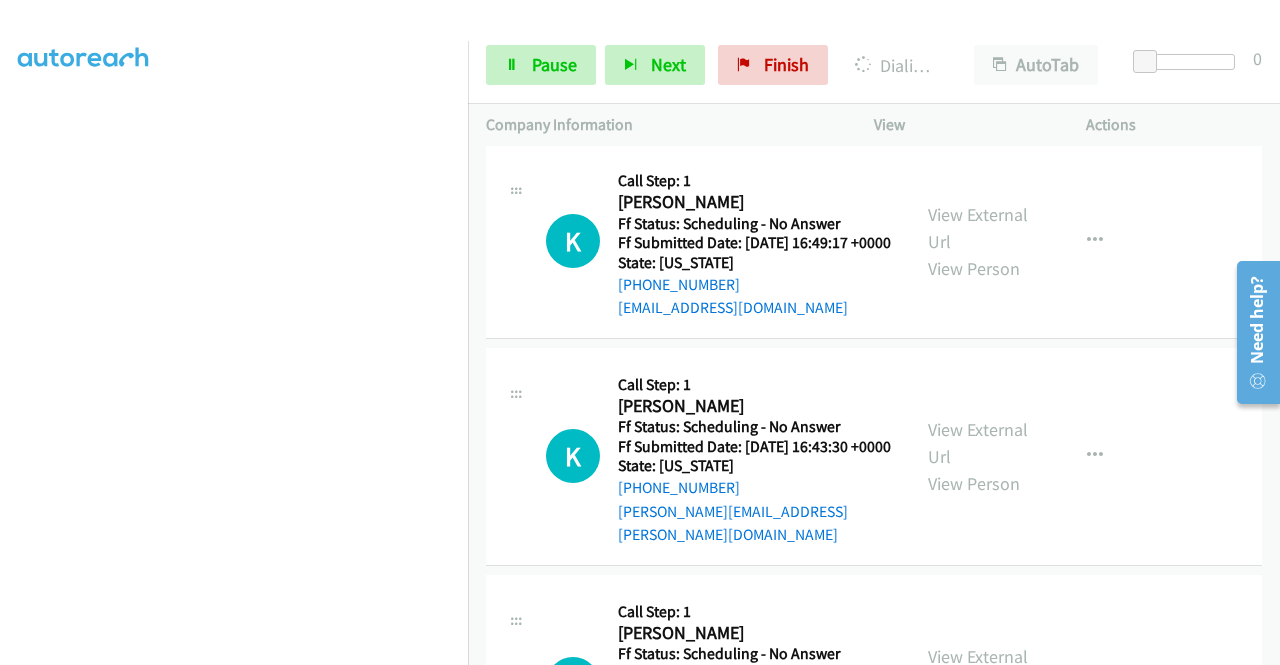 scroll, scrollTop: 14414, scrollLeft: 0, axis: vertical 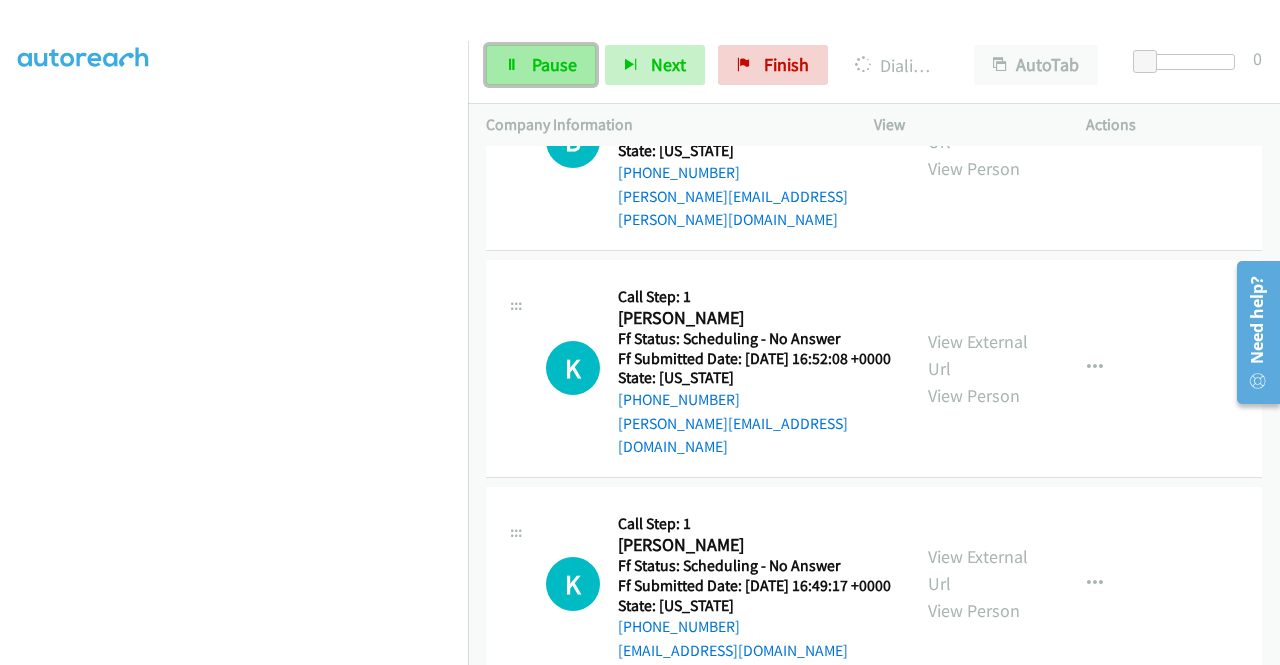 click on "Pause" at bounding box center [541, 65] 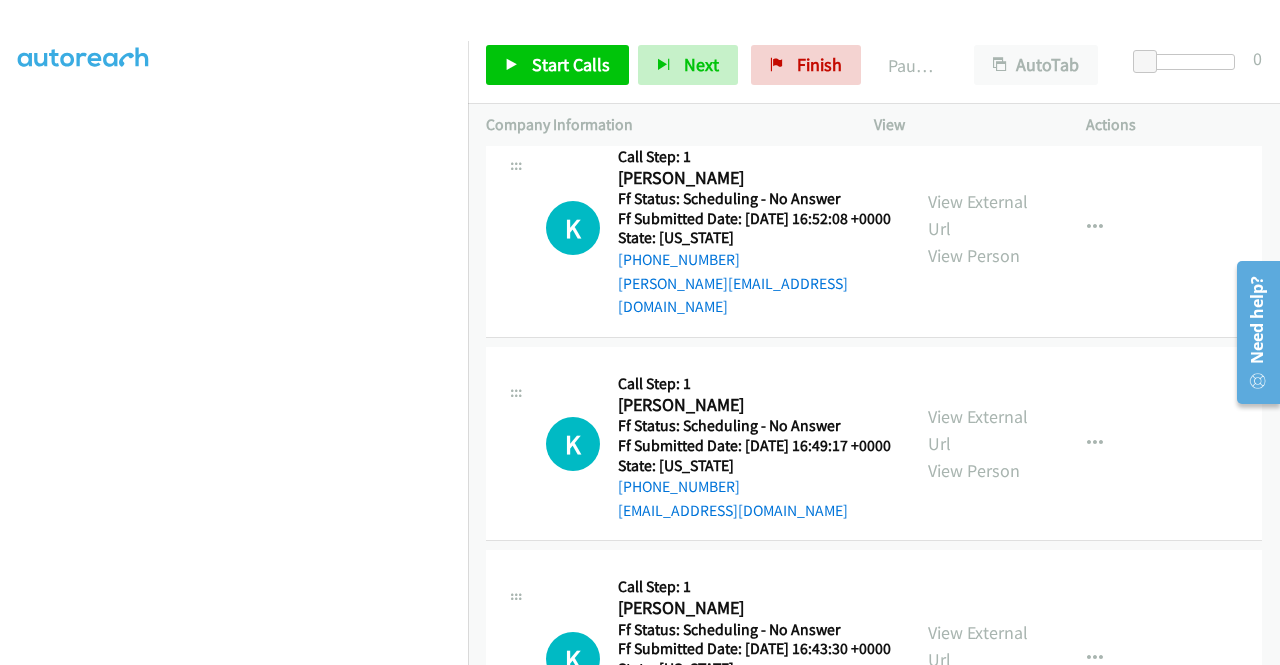 scroll, scrollTop: 14614, scrollLeft: 0, axis: vertical 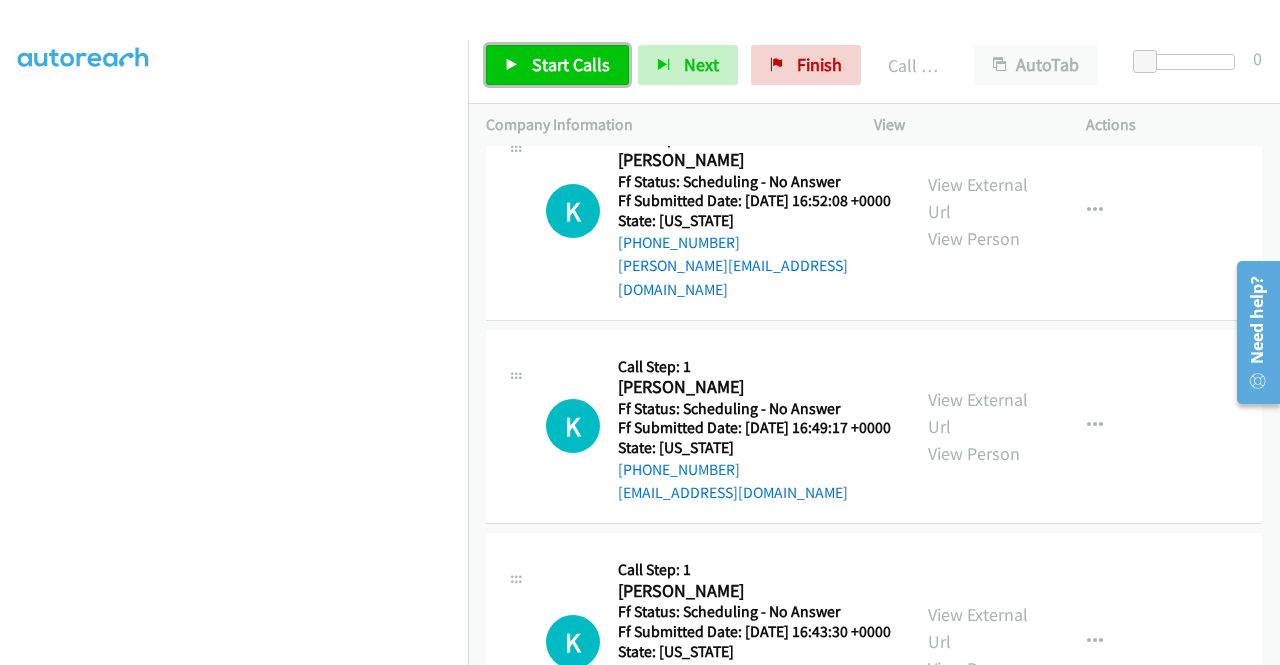 click on "Start Calls" at bounding box center (571, 64) 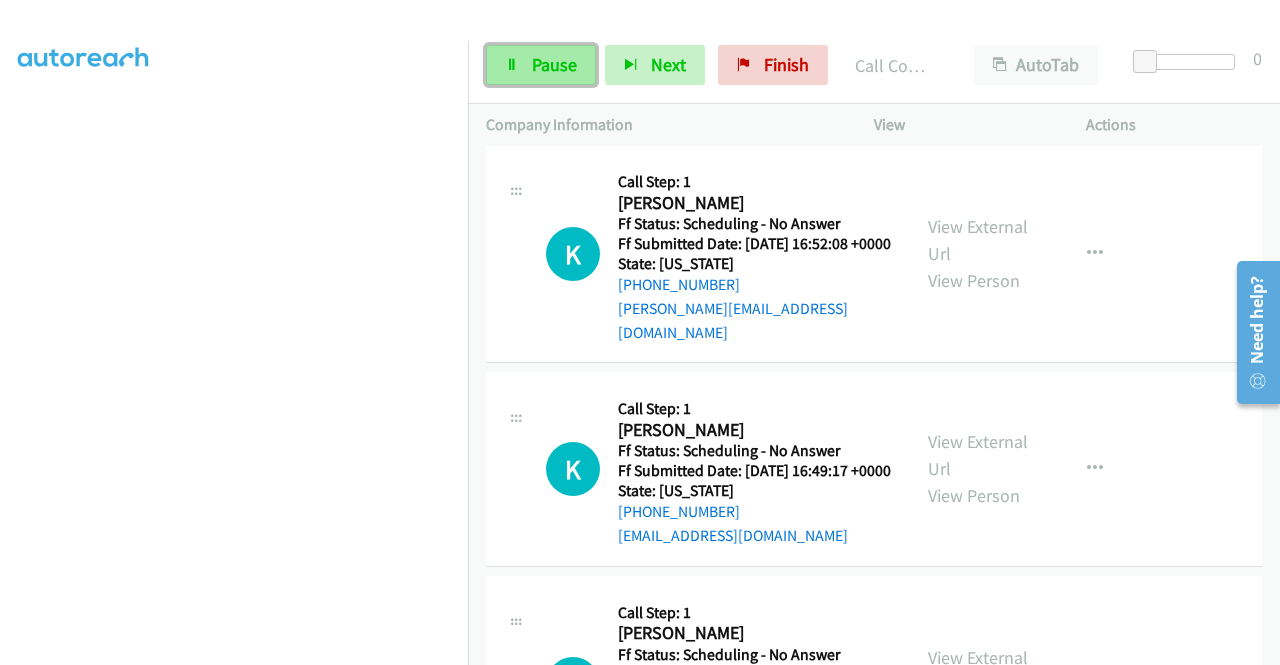 click on "Pause" at bounding box center [541, 65] 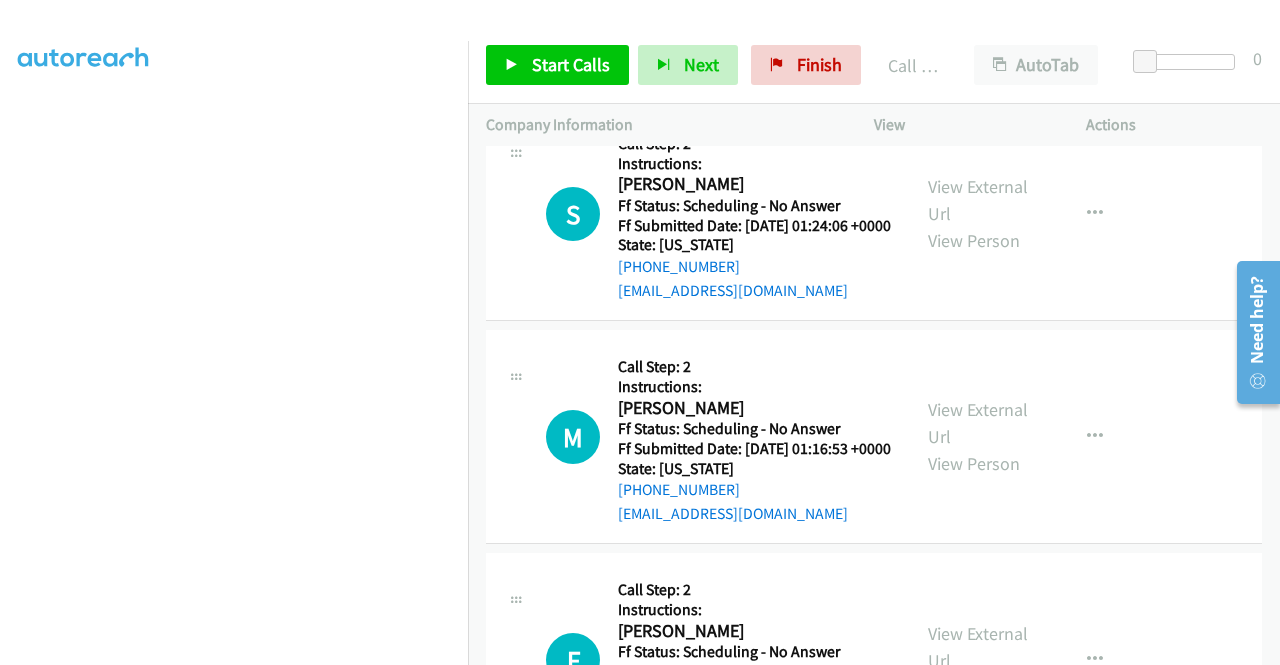 scroll, scrollTop: 15914, scrollLeft: 0, axis: vertical 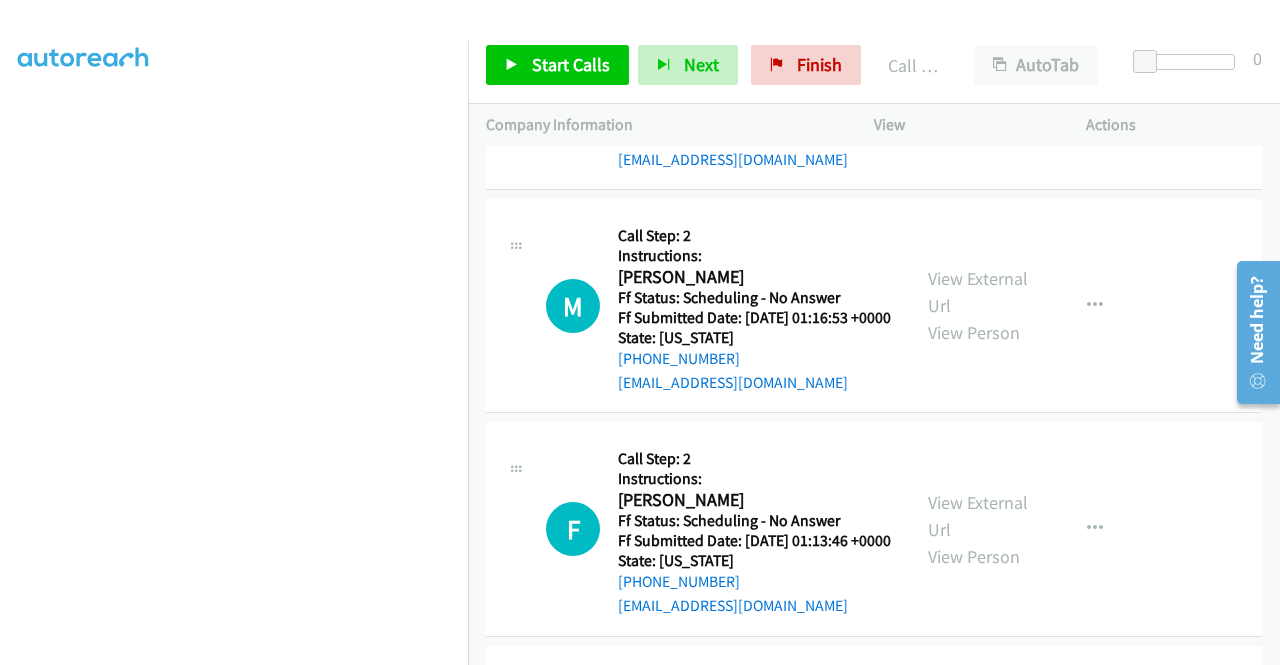 click on "View External Url" at bounding box center [978, -359] 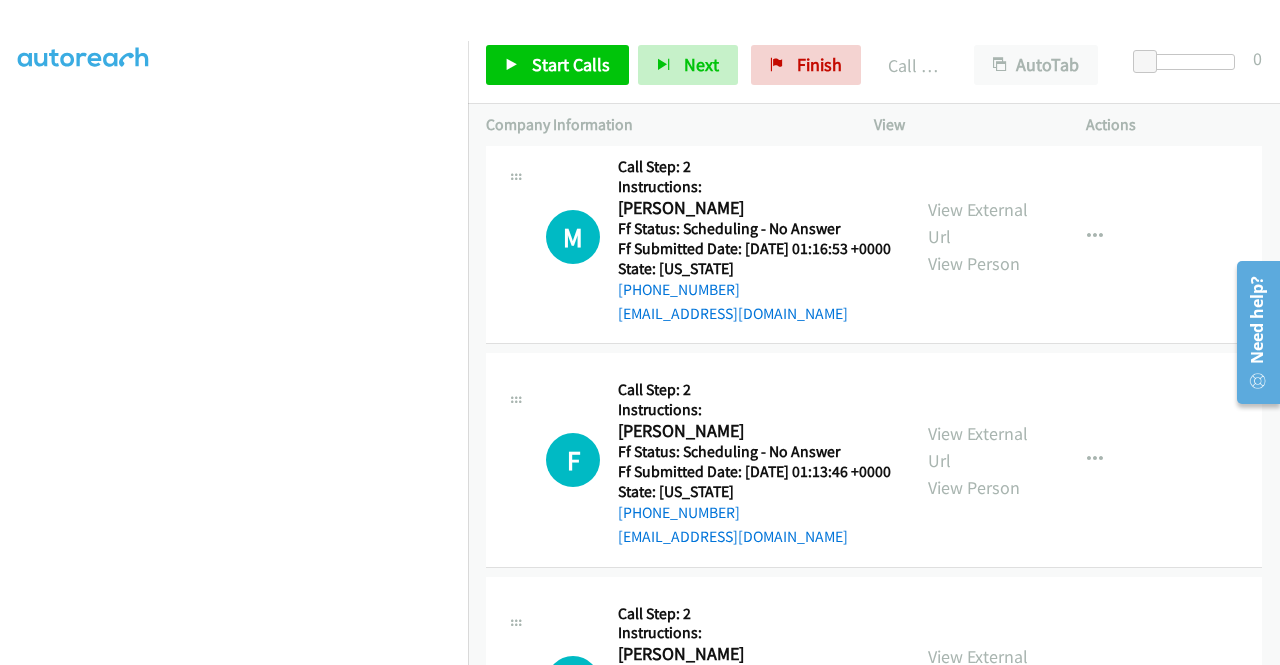 scroll, scrollTop: 16014, scrollLeft: 0, axis: vertical 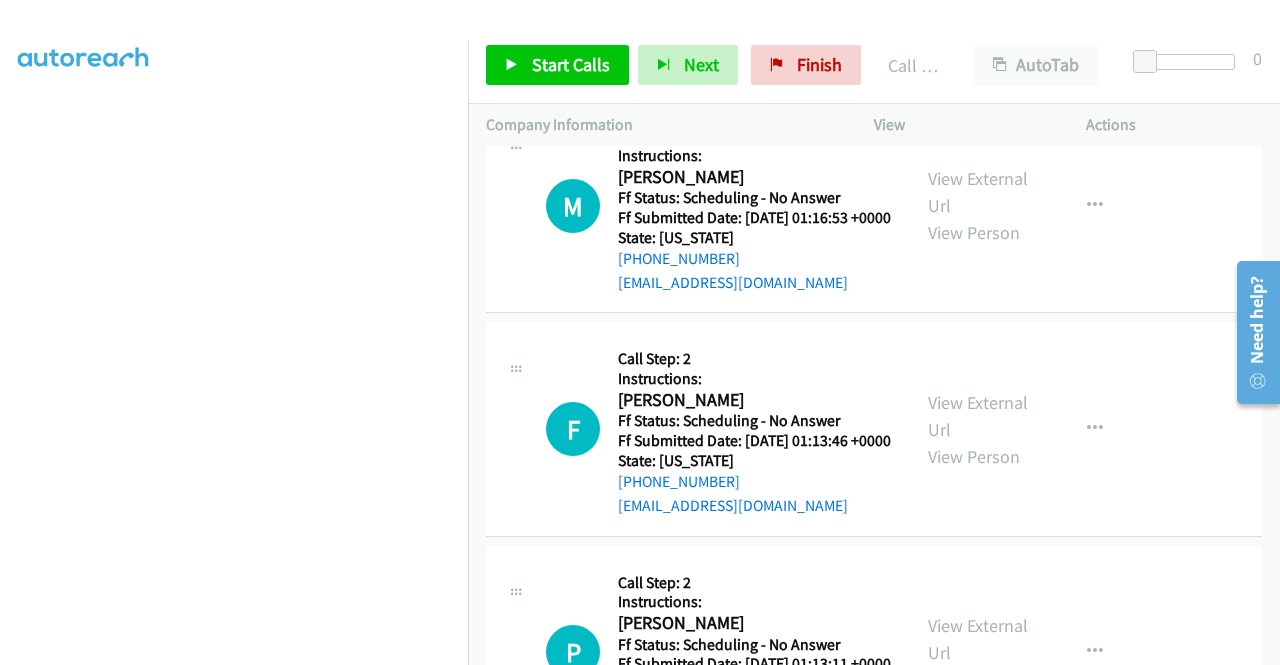 click on "View External Url" at bounding box center (978, -244) 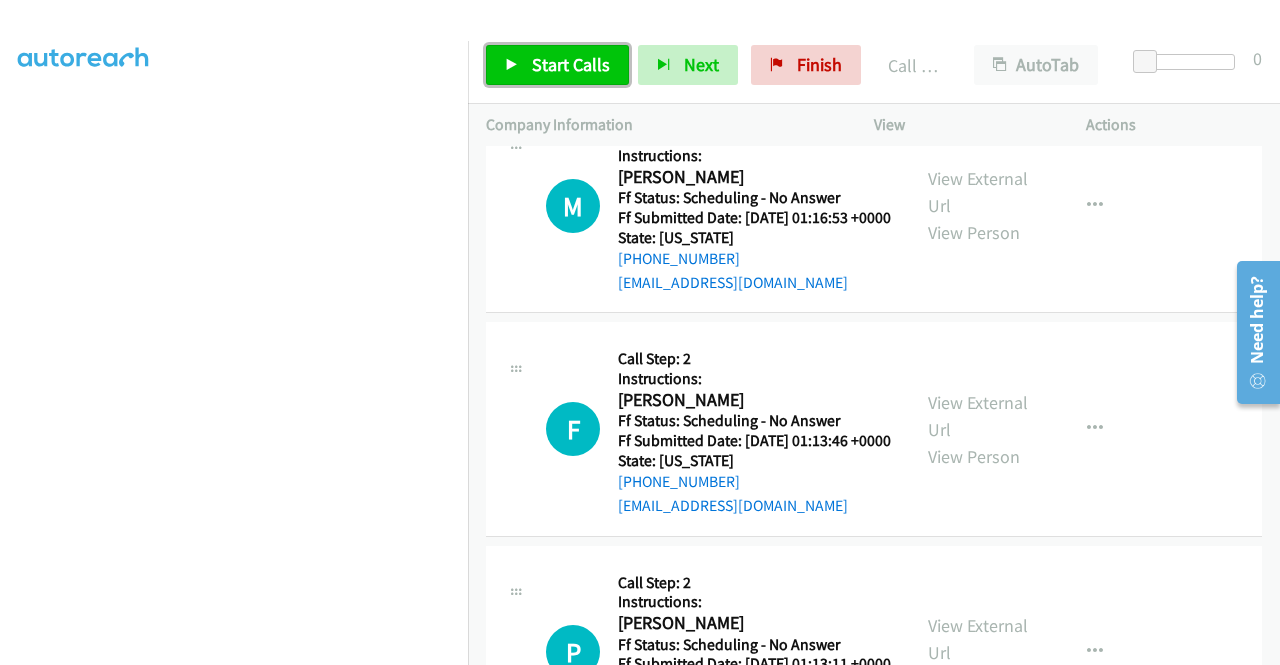 click on "Start Calls" at bounding box center (571, 64) 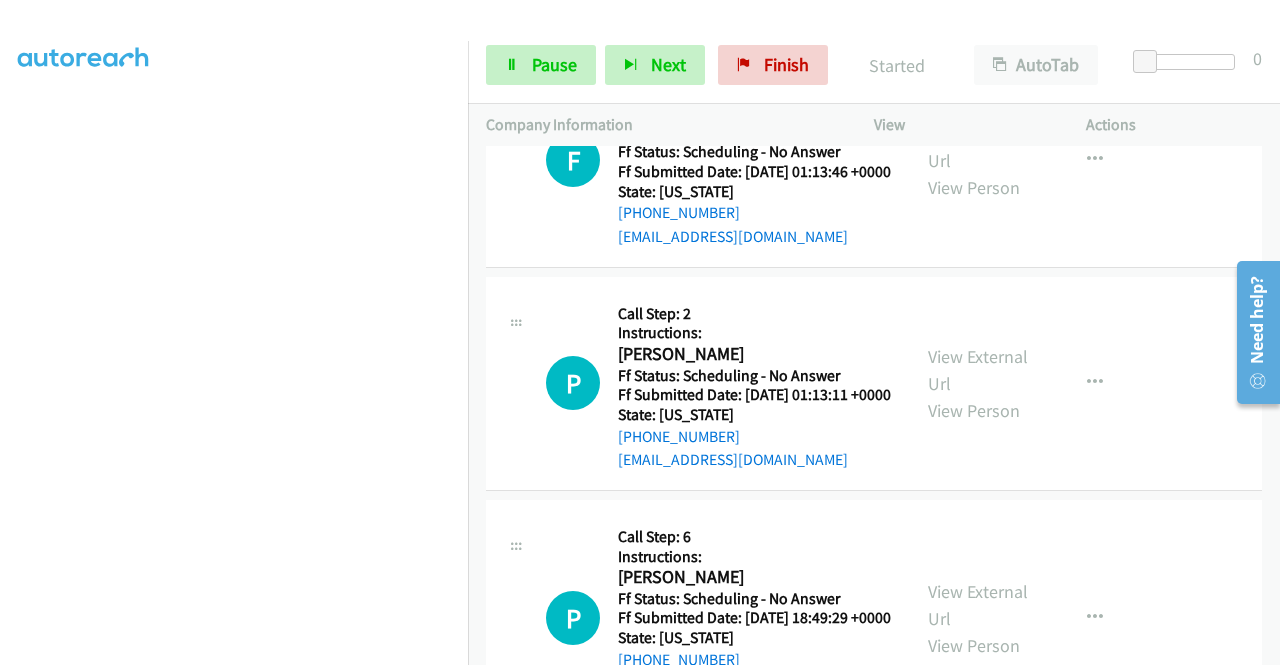 scroll, scrollTop: 16314, scrollLeft: 0, axis: vertical 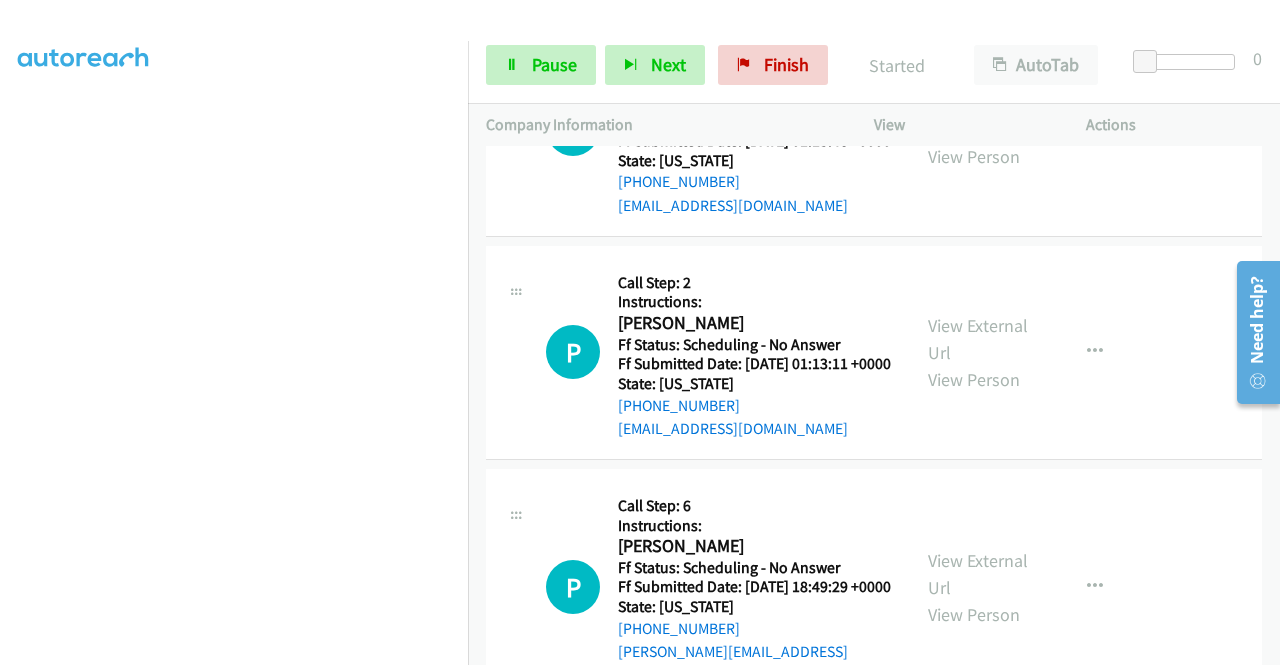 click on "View External Url" at bounding box center (978, -331) 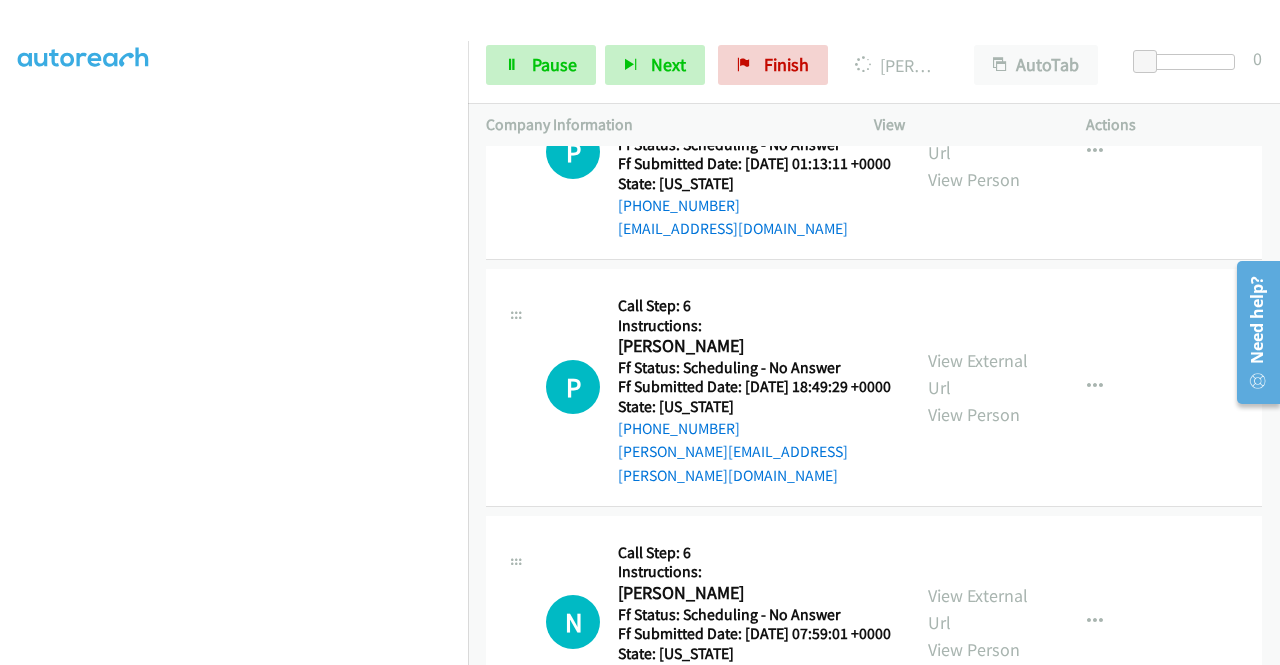 scroll, scrollTop: 16614, scrollLeft: 0, axis: vertical 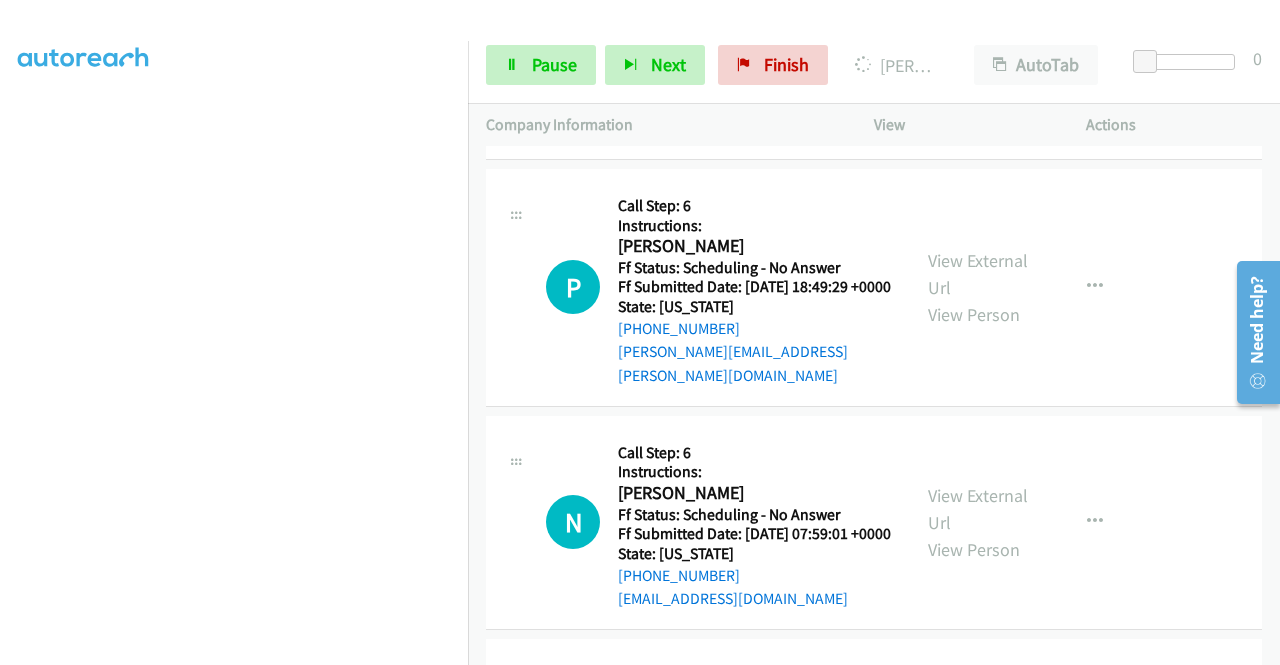 click on "View External Url" at bounding box center [978, -408] 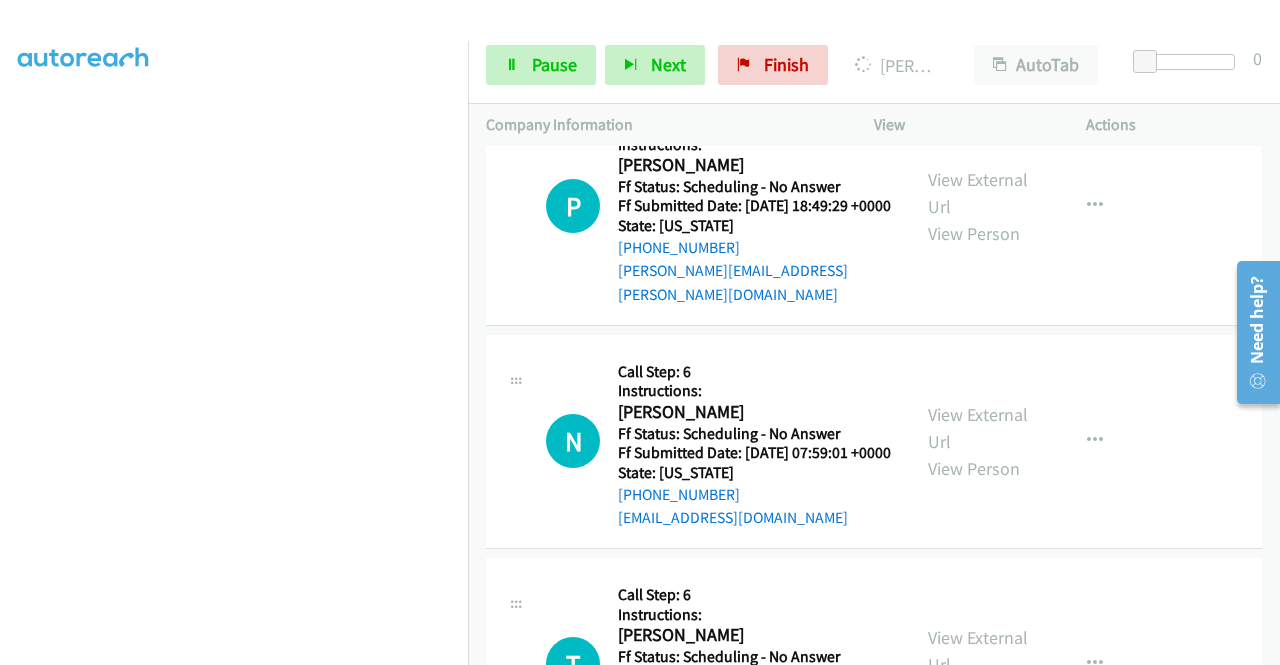 scroll, scrollTop: 16714, scrollLeft: 0, axis: vertical 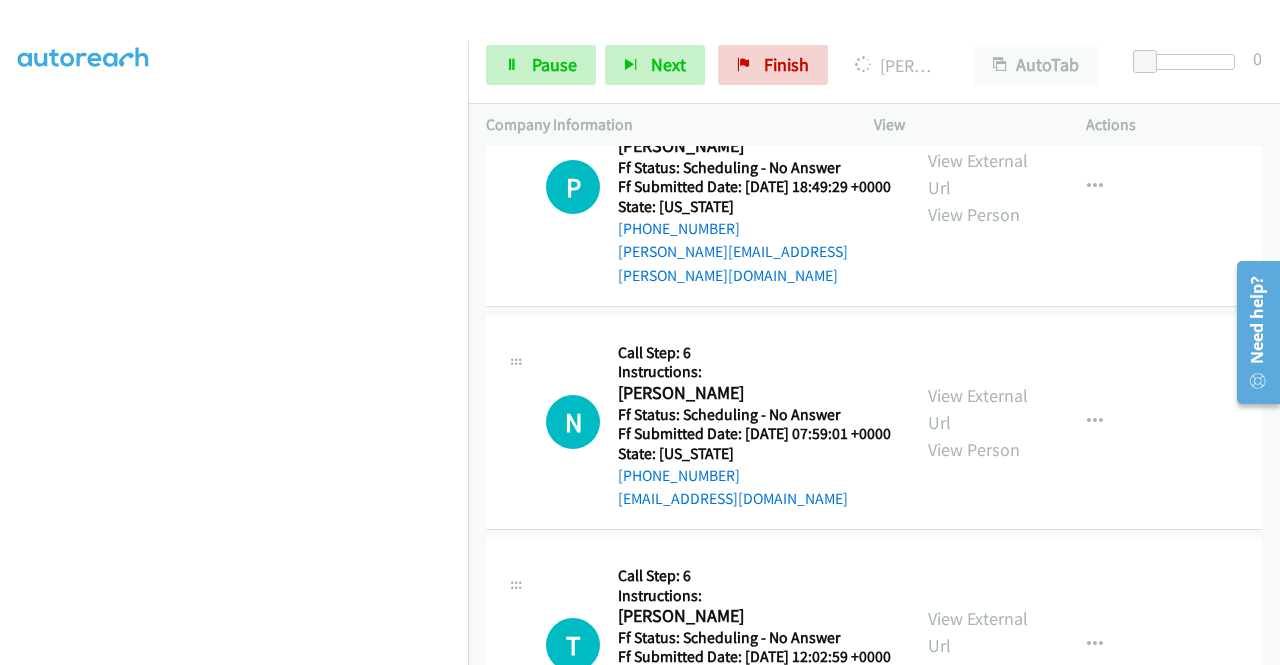click on "View External Url" at bounding box center (978, -284) 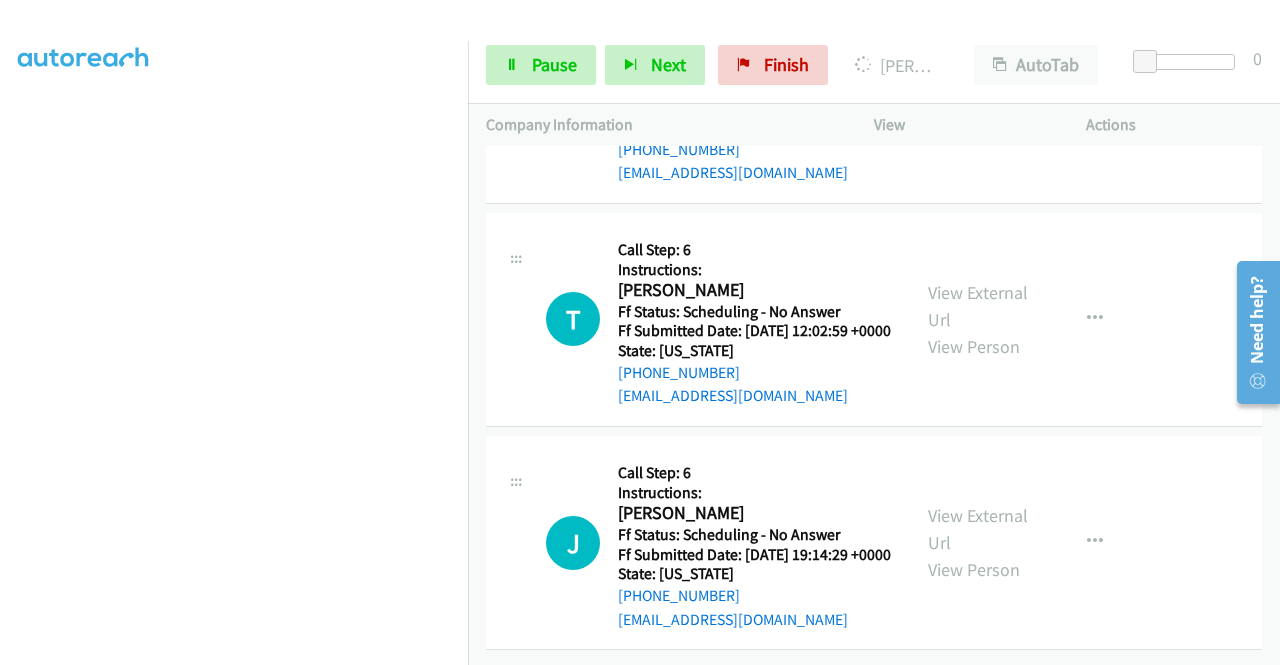 scroll, scrollTop: 17114, scrollLeft: 0, axis: vertical 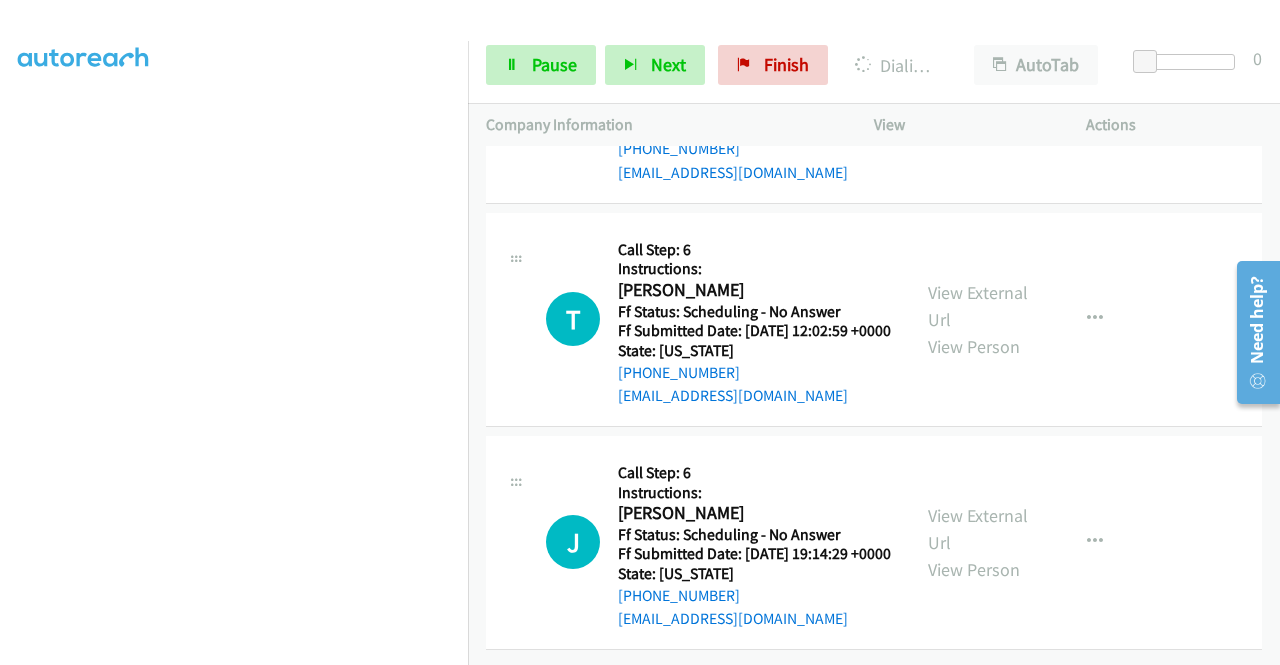 click on "View External Url" at bounding box center [978, -152] 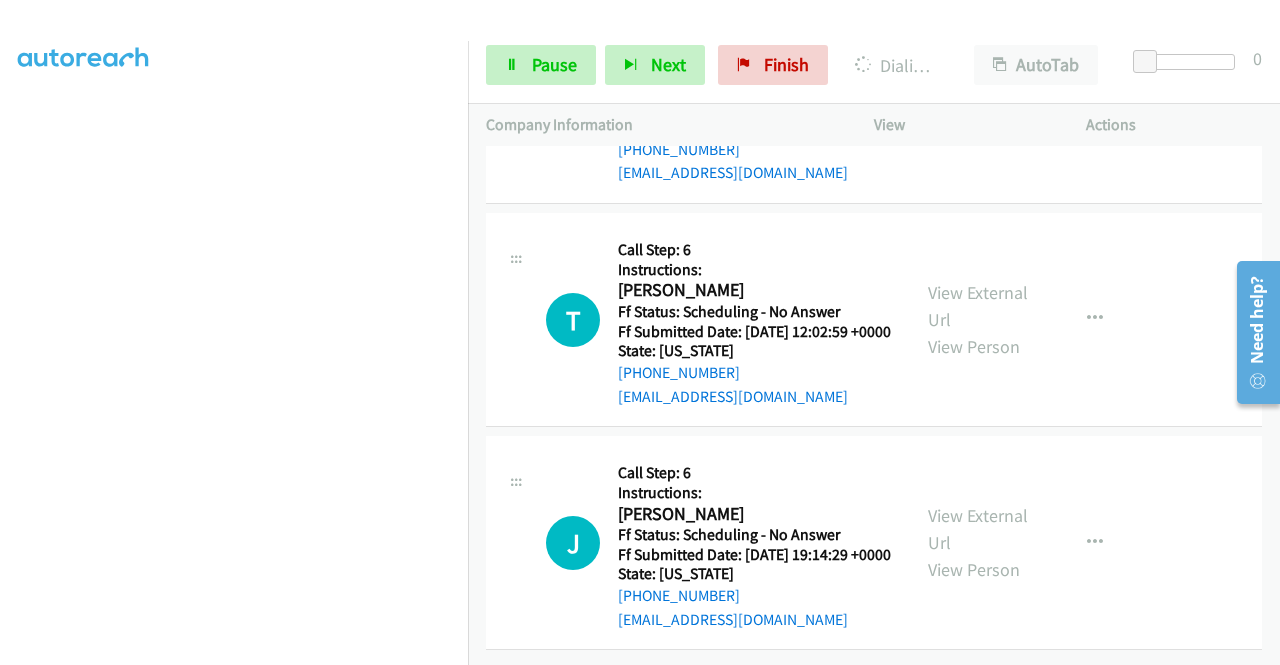 scroll, scrollTop: 17536, scrollLeft: 0, axis: vertical 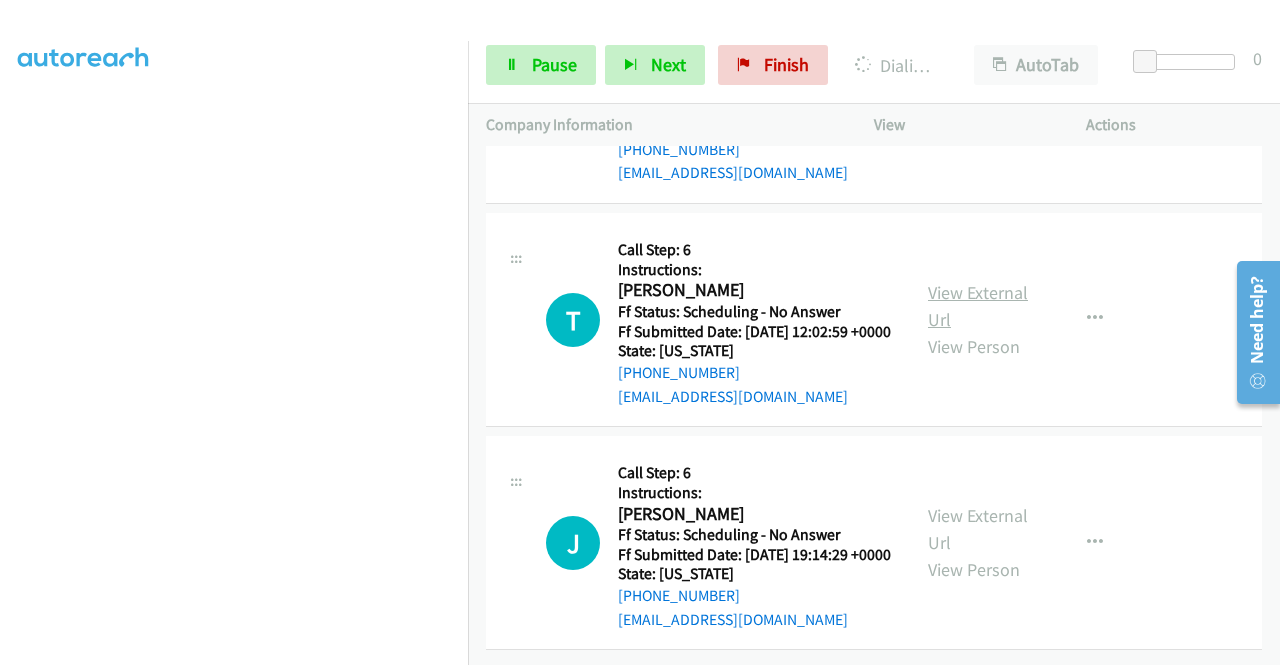 click on "View External Url" at bounding box center (978, 306) 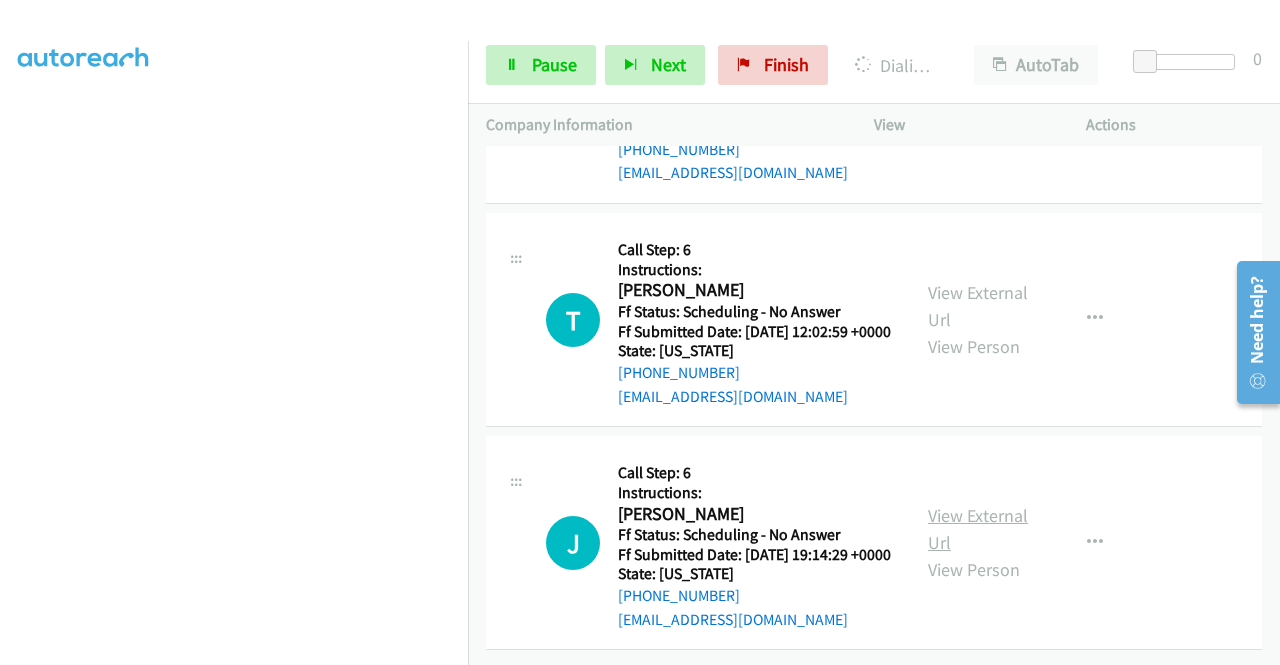 click on "View External Url" at bounding box center [978, 529] 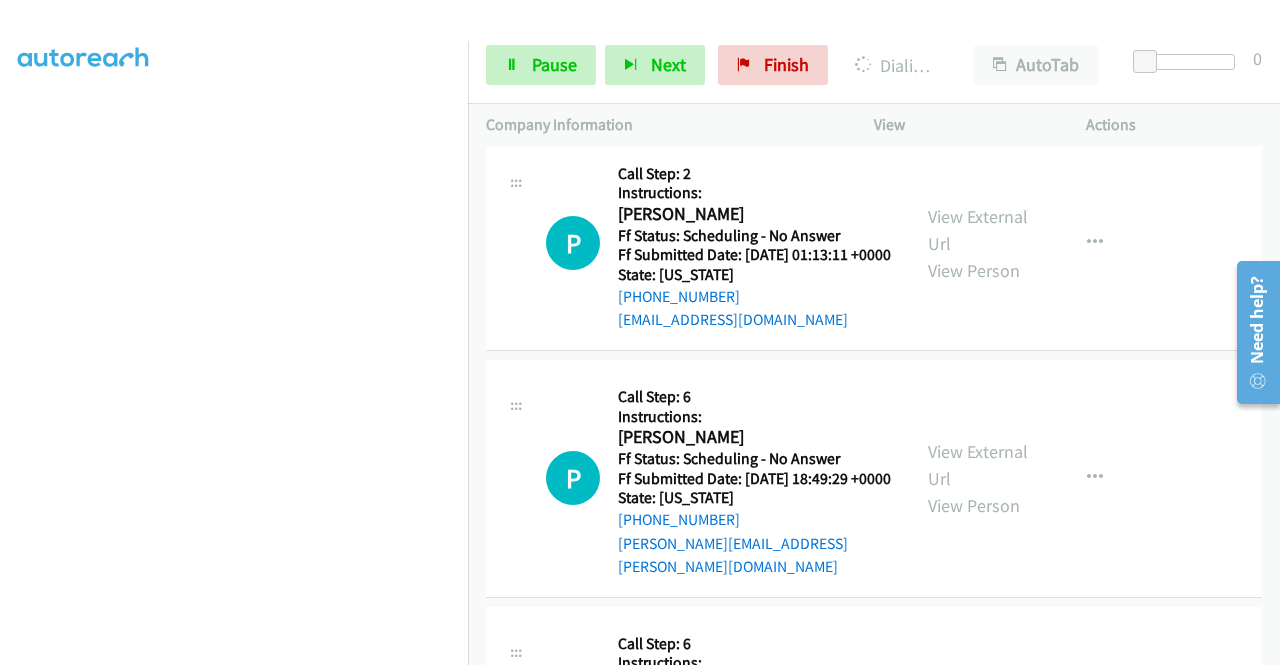 scroll, scrollTop: 16836, scrollLeft: 0, axis: vertical 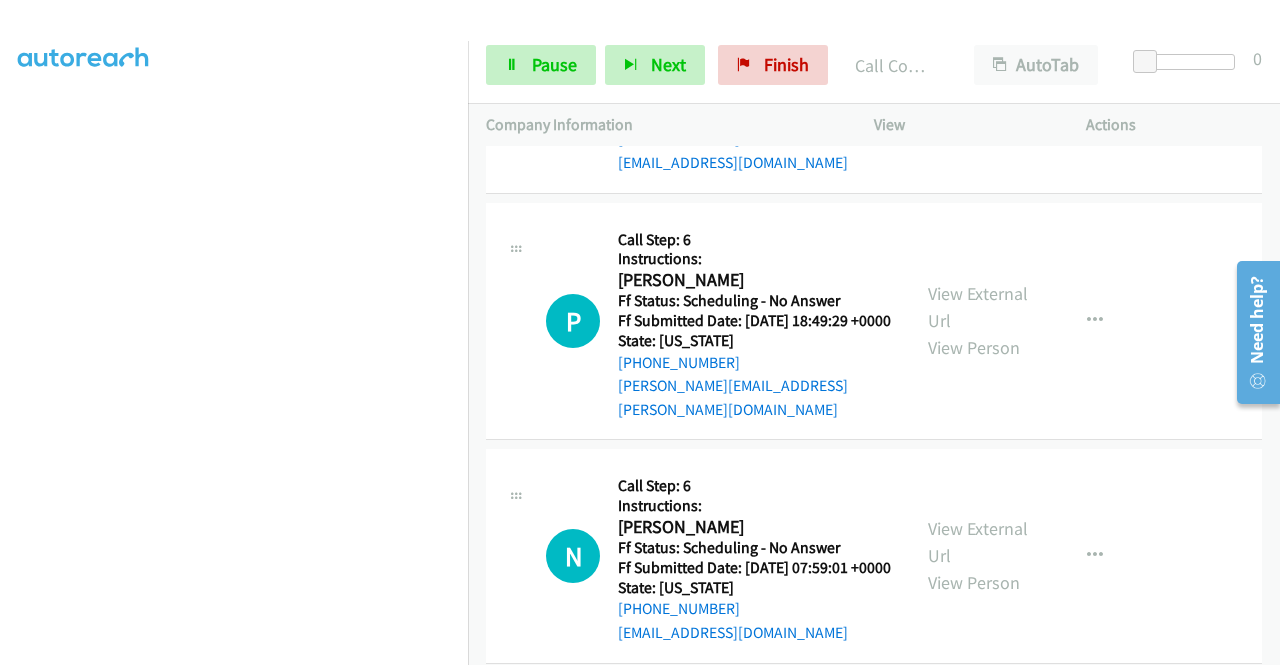 drag, startPoint x: 1228, startPoint y: 96, endPoint x: 852, endPoint y: 73, distance: 376.7028 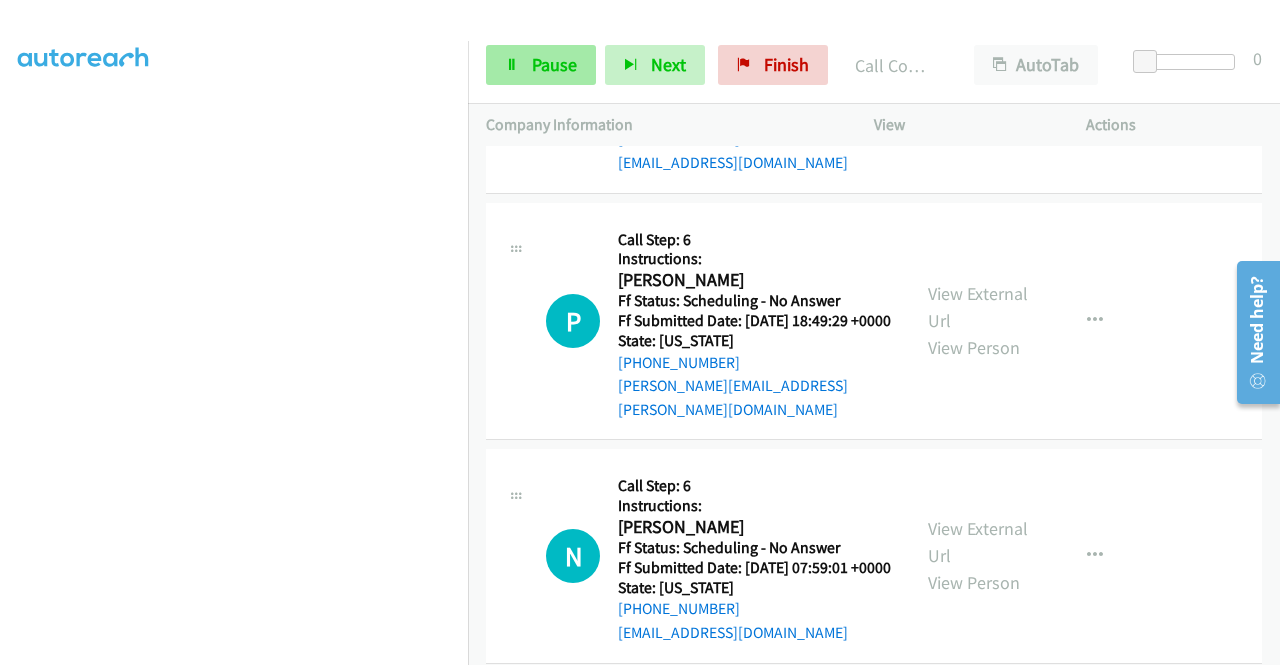 click on "Start Calls
Pause
Next
Finish
Call Completed
AutoTab
AutoTab
0
Company Information
Info
Status
View
Actions
[PHONE_NUMBER]
Call failed - Please reload the list and try again
The Callbar Failed to Load Please Open it and Reload the Page
Hmm something isn't quite right.. Please refresh the page
Hmm something isn't quite right.. Please refresh the page
No records are currently dialable. We'll auto-refresh when new records are added or you can switch to another list or campaign.
Loading New Records ...
K
Callback Scheduled
Call Step: 2
Instructions:
[PERSON_NAME]
America/New_York
Ff Status: Scheduling - No Answer
Ff Submitted Date: [DATE] 02:26:24 +0000
State: [US_STATE]
[PHONE_NUMBER]
[EMAIL_ADDRESS][DOMAIN_NAME]
Call was successful?" at bounding box center [640, 0] 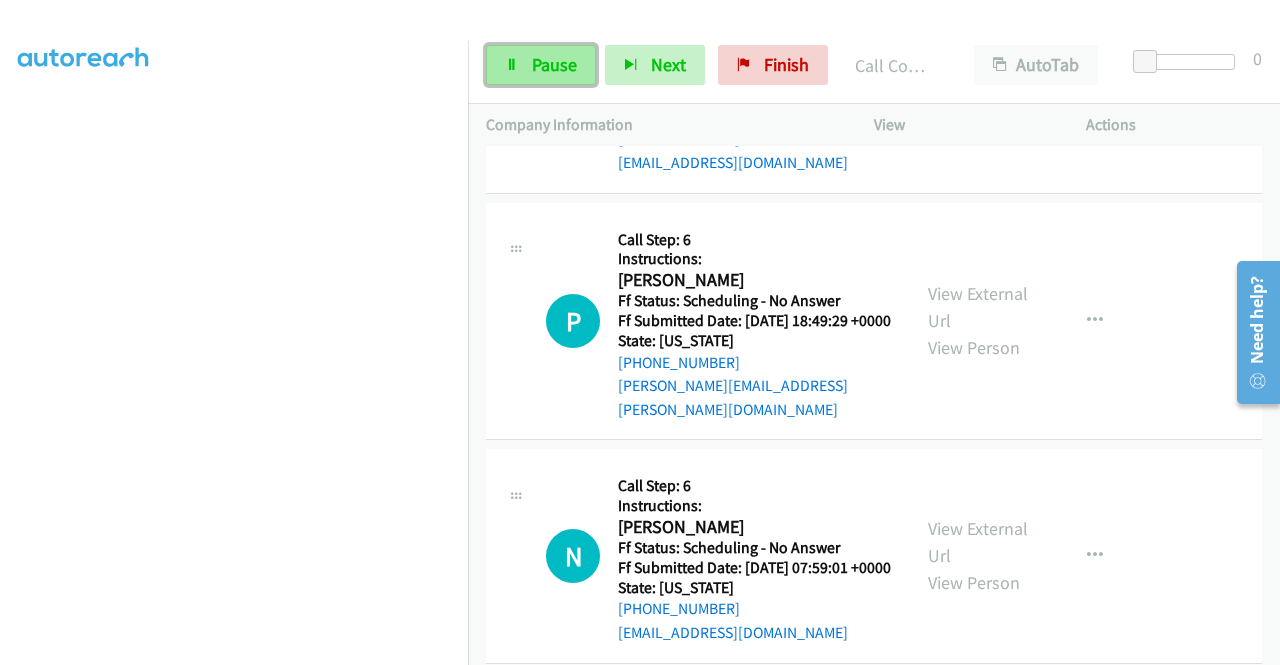 click on "Pause" at bounding box center (541, 65) 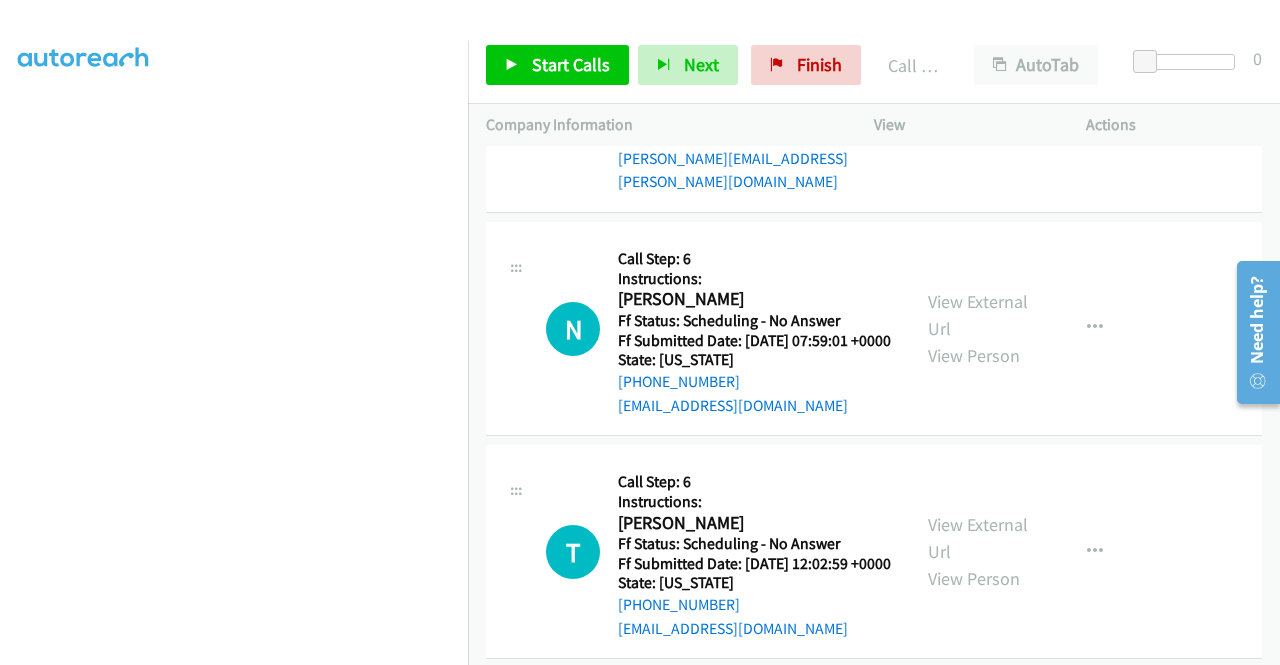 scroll, scrollTop: 17136, scrollLeft: 0, axis: vertical 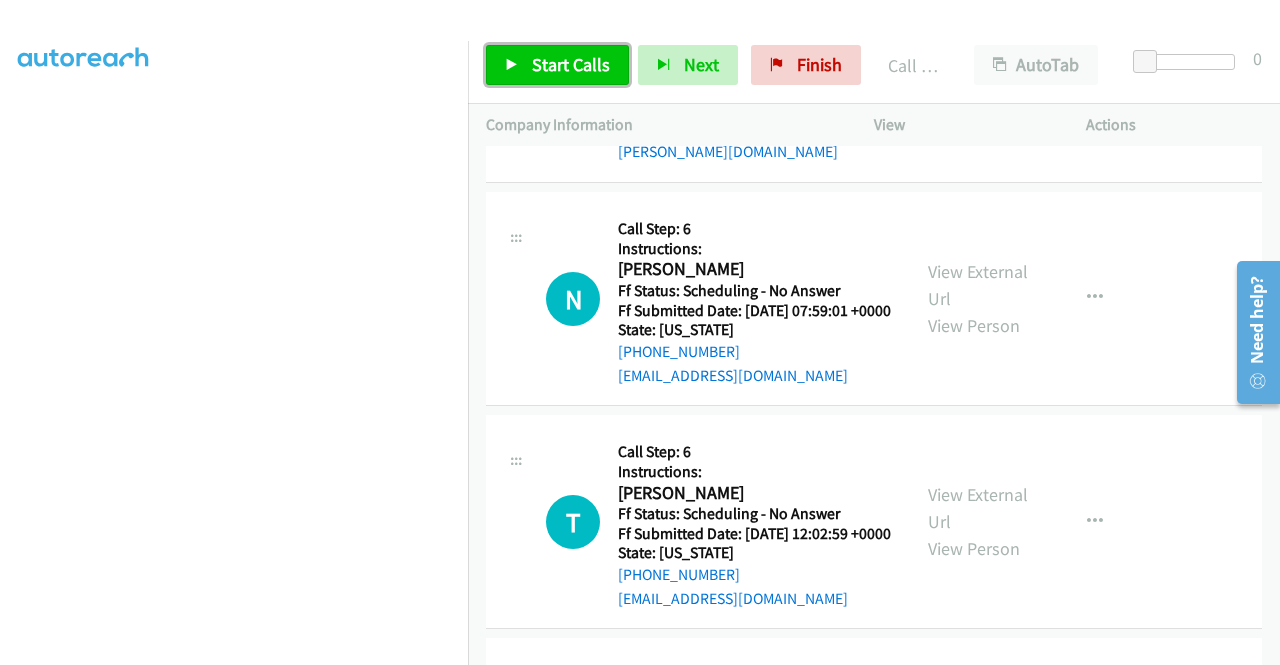 click on "Start Calls" at bounding box center (571, 64) 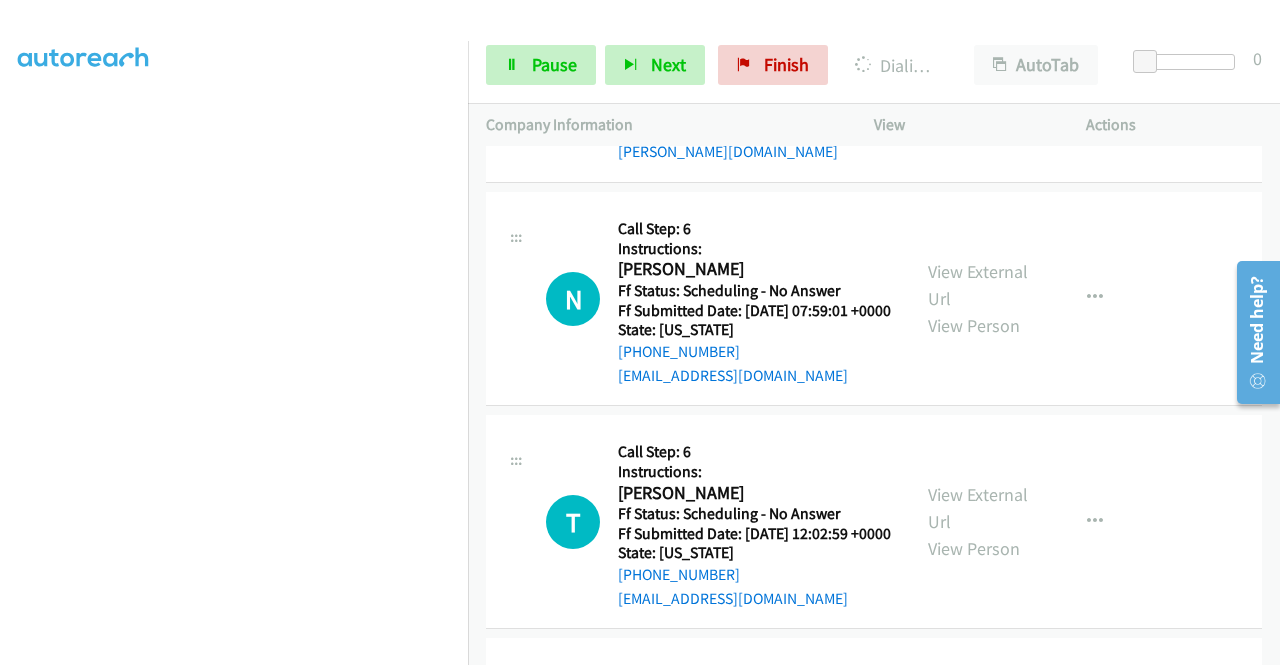 drag, startPoint x: 1082, startPoint y: 23, endPoint x: 1064, endPoint y: 21, distance: 18.110771 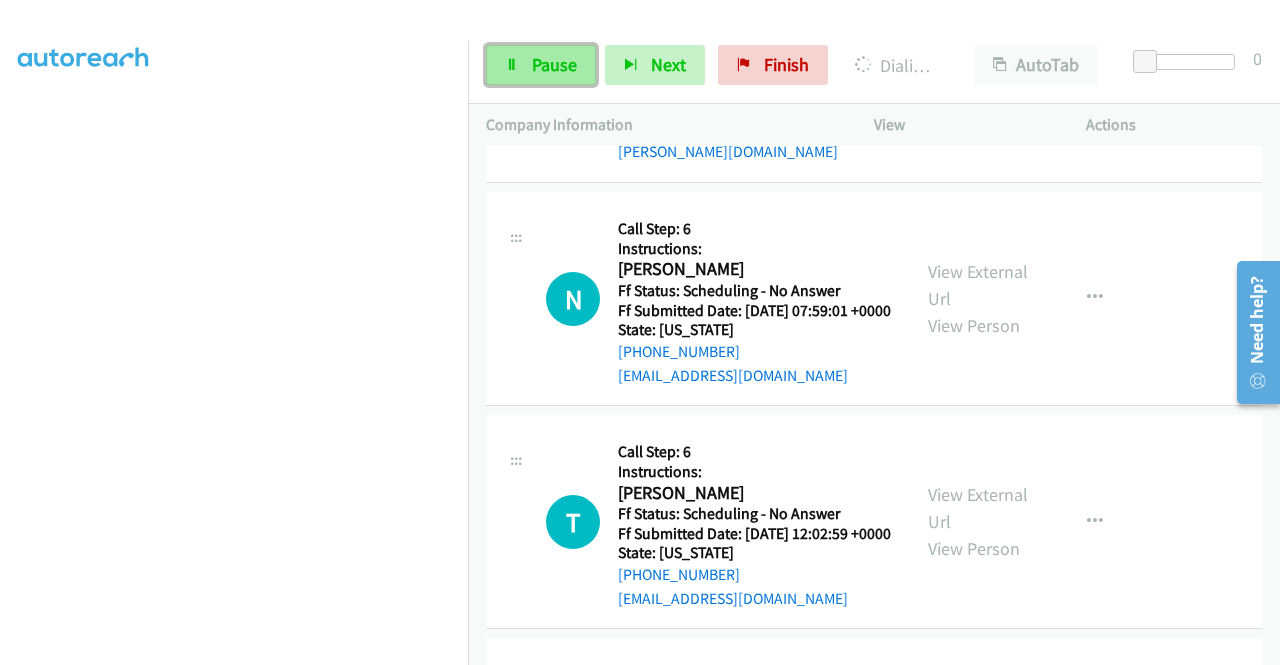 click on "Pause" at bounding box center (554, 64) 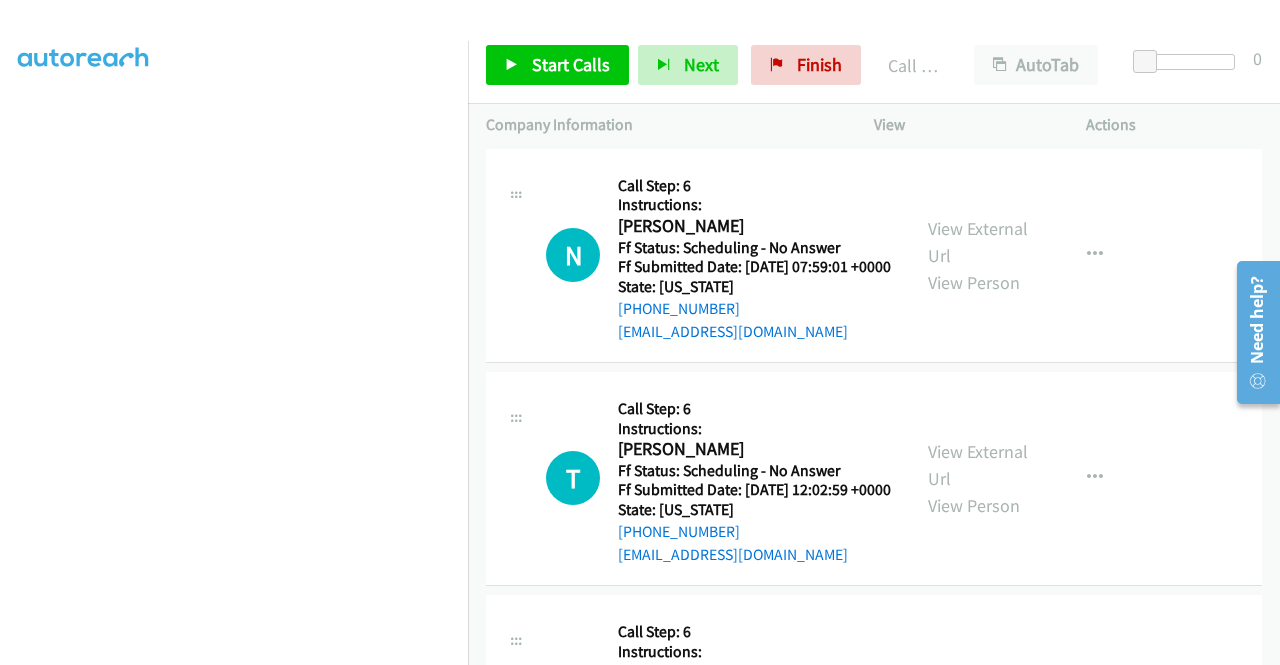 scroll, scrollTop: 17336, scrollLeft: 0, axis: vertical 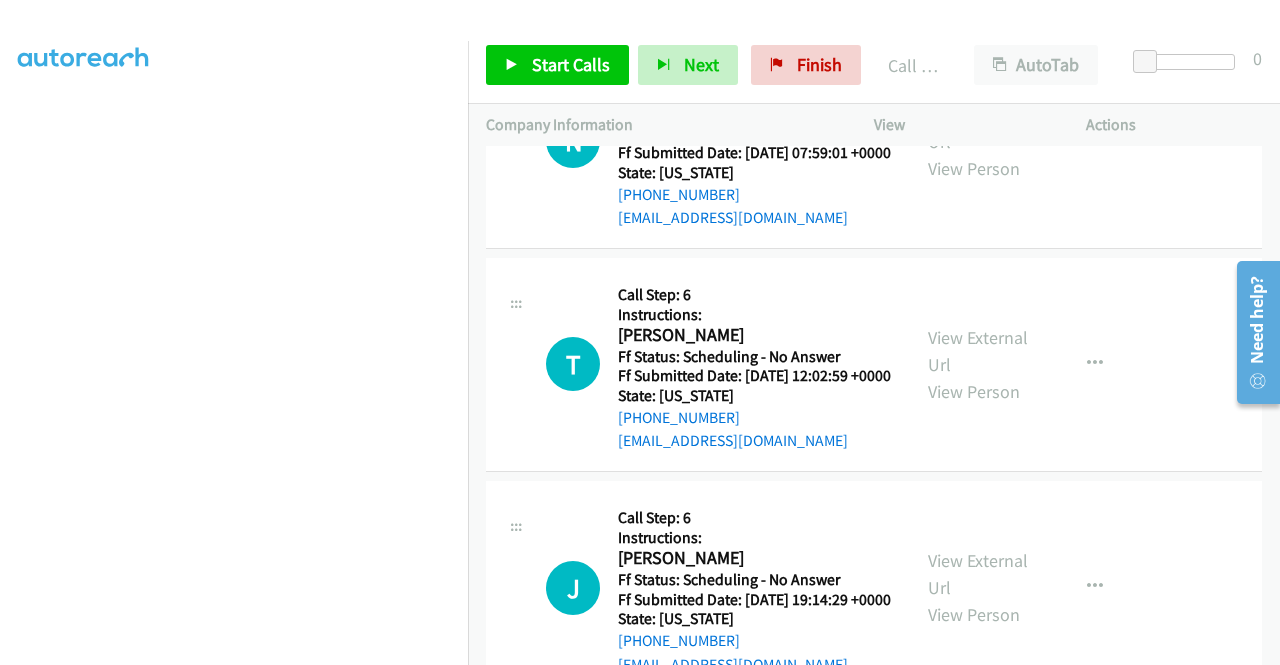 click on "View External Url" at bounding box center [978, -342] 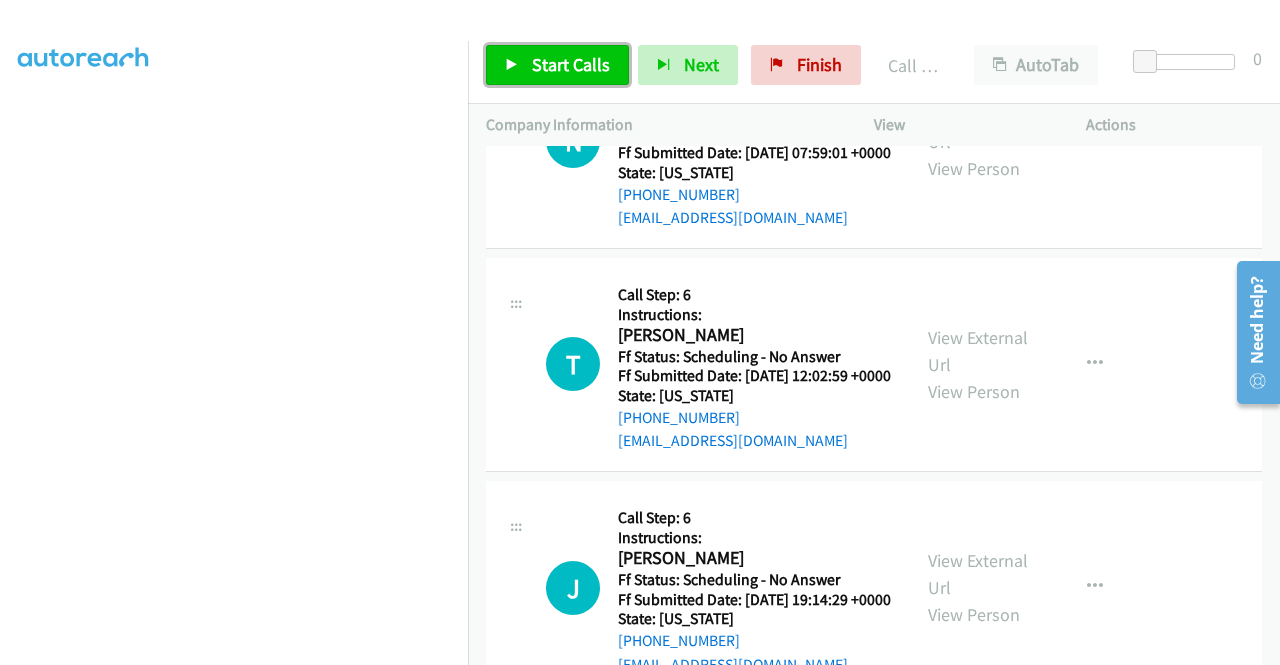 click on "Start Calls" at bounding box center [571, 64] 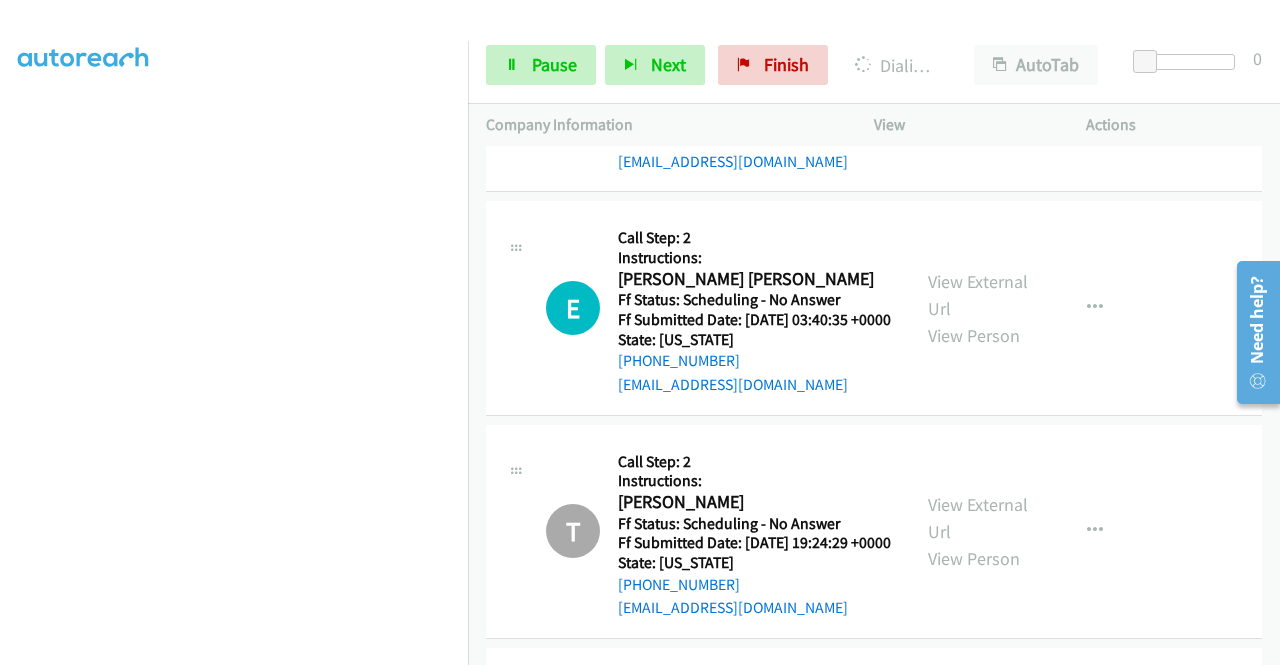 scroll, scrollTop: 18736, scrollLeft: 0, axis: vertical 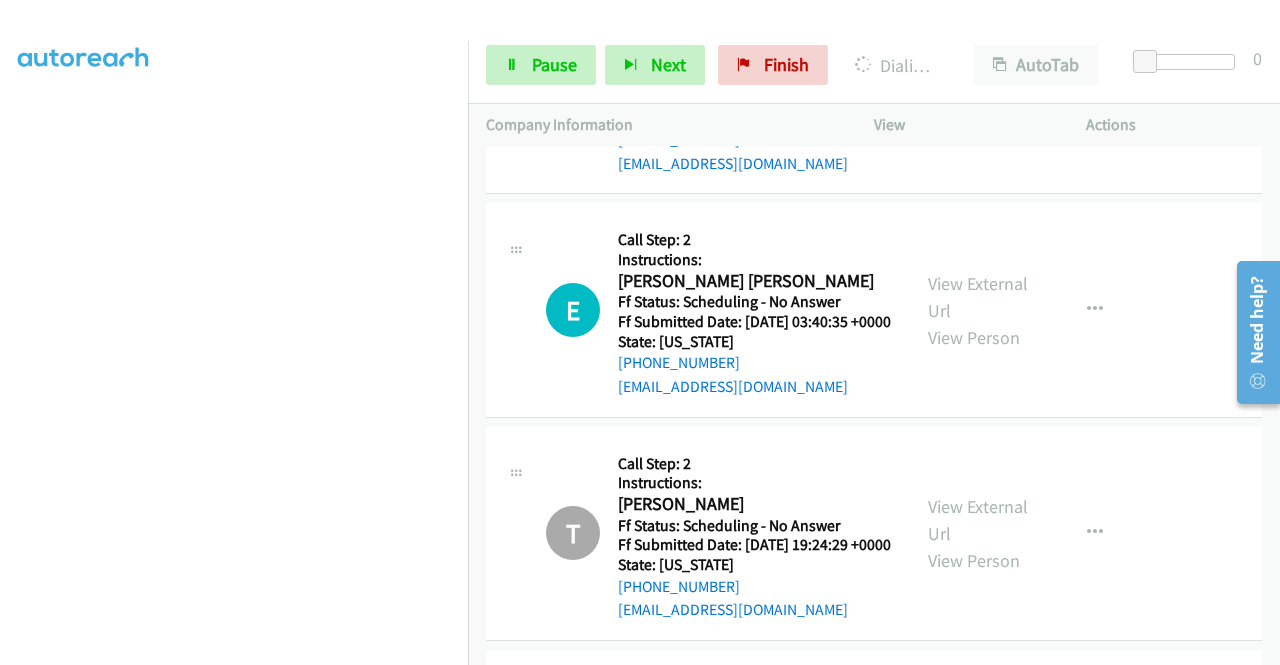 click on "View External Url" at bounding box center [978, -527] 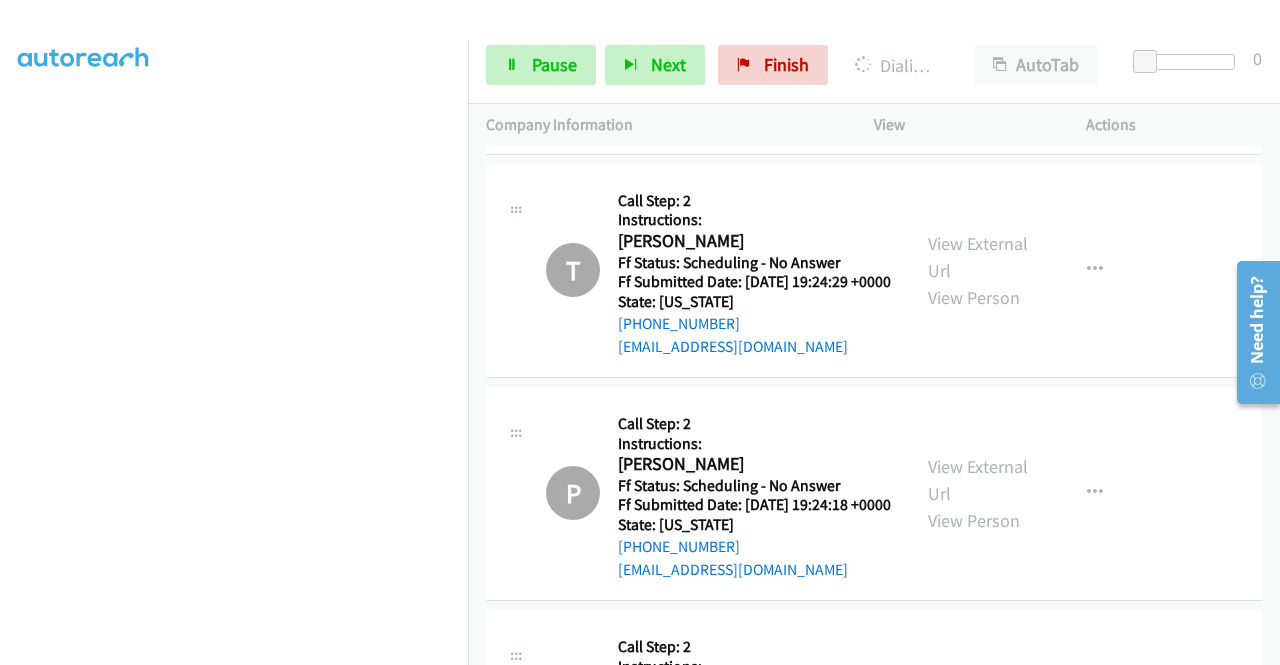 scroll, scrollTop: 19036, scrollLeft: 0, axis: vertical 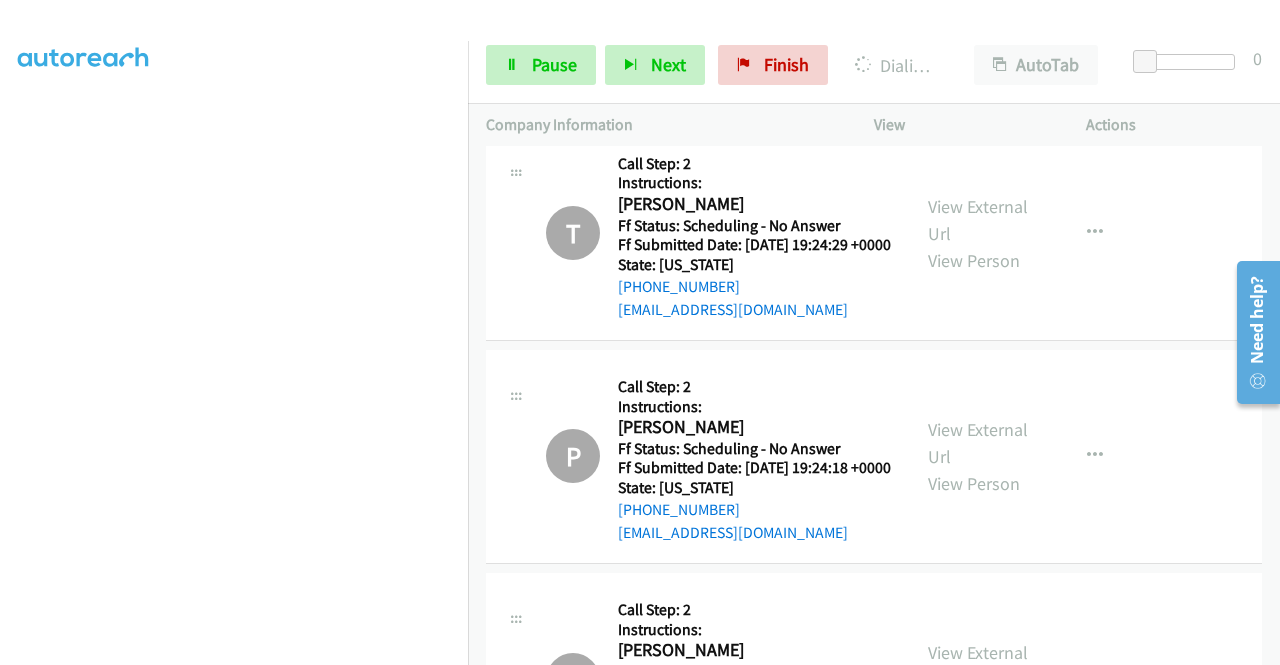 click on "View External Url" at bounding box center [978, -624] 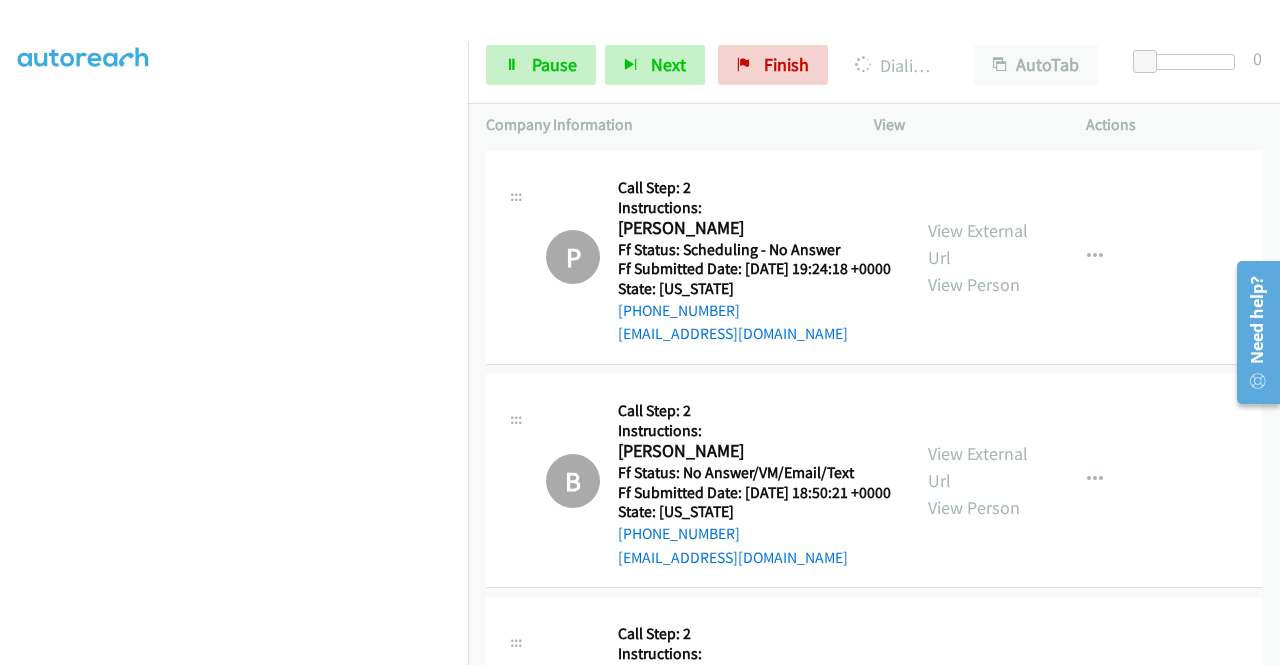 scroll, scrollTop: 19236, scrollLeft: 0, axis: vertical 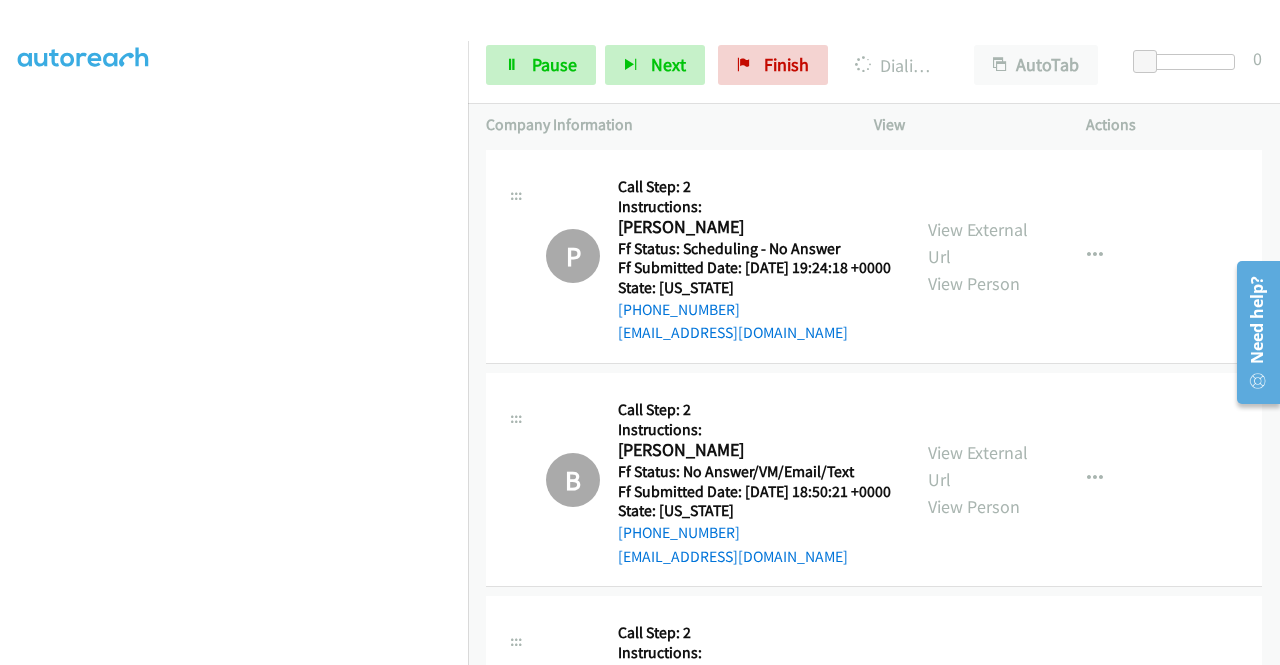 click on "View External Url" at bounding box center (978, -620) 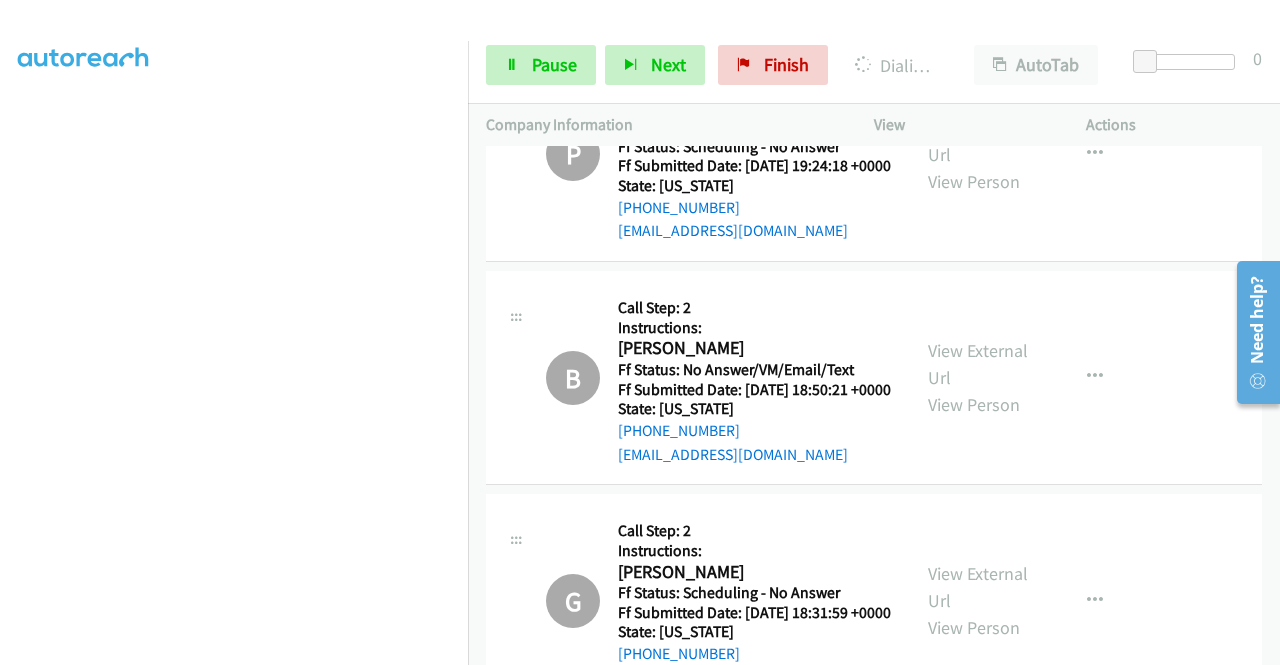 scroll, scrollTop: 19436, scrollLeft: 0, axis: vertical 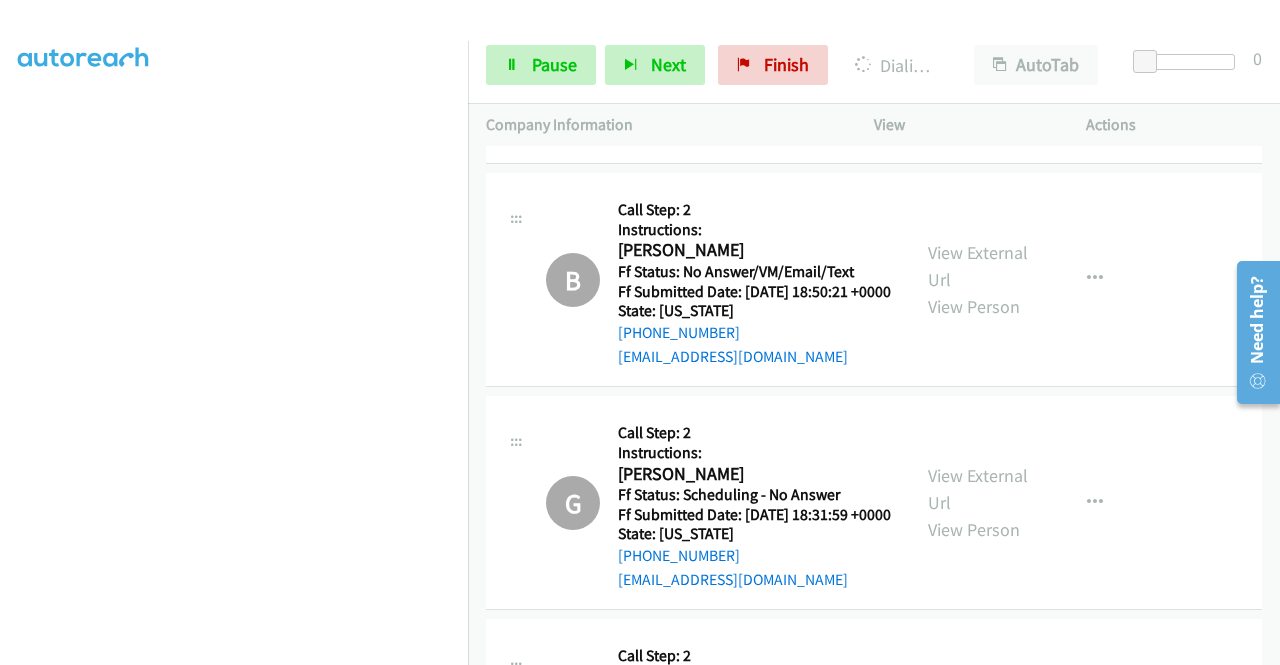 click on "View External Url" at bounding box center (978, -617) 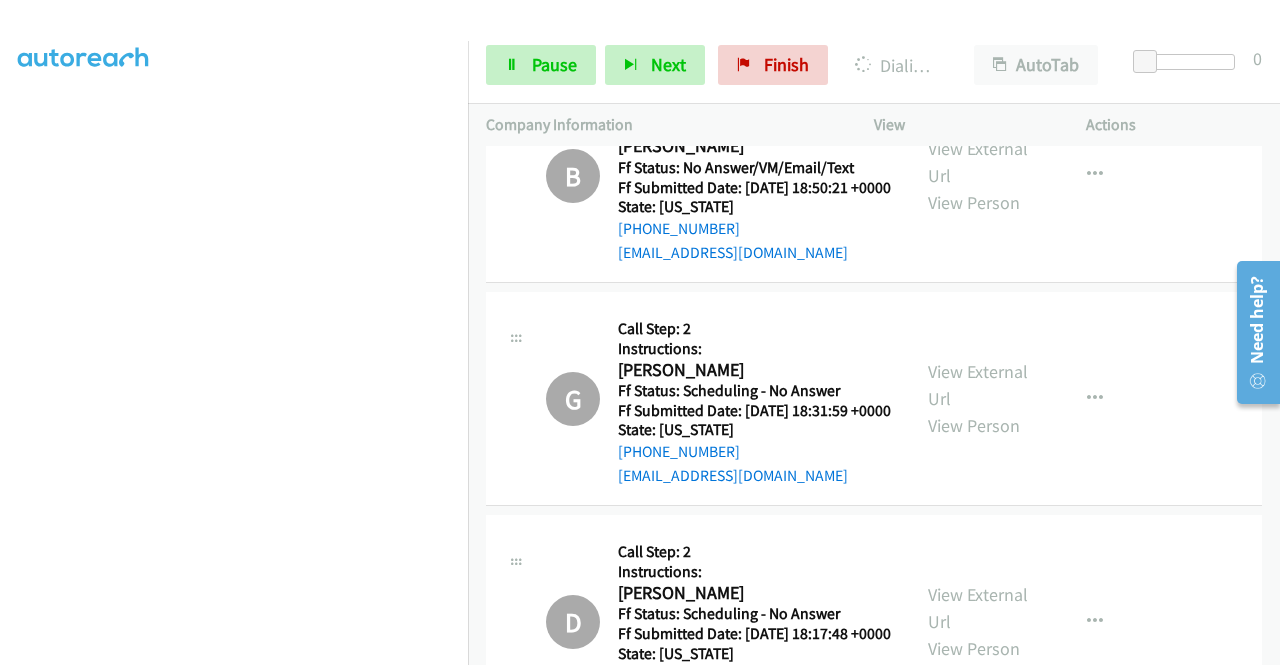 scroll, scrollTop: 19636, scrollLeft: 0, axis: vertical 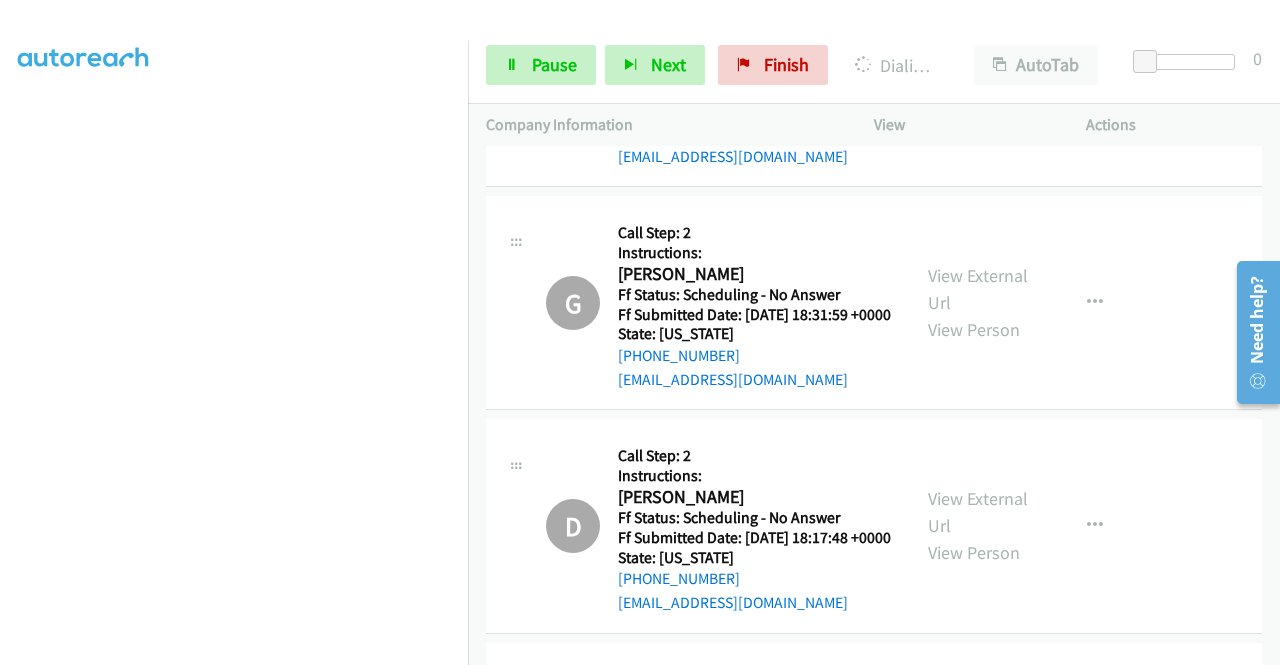 click on "View External Url" at bounding box center (978, -603) 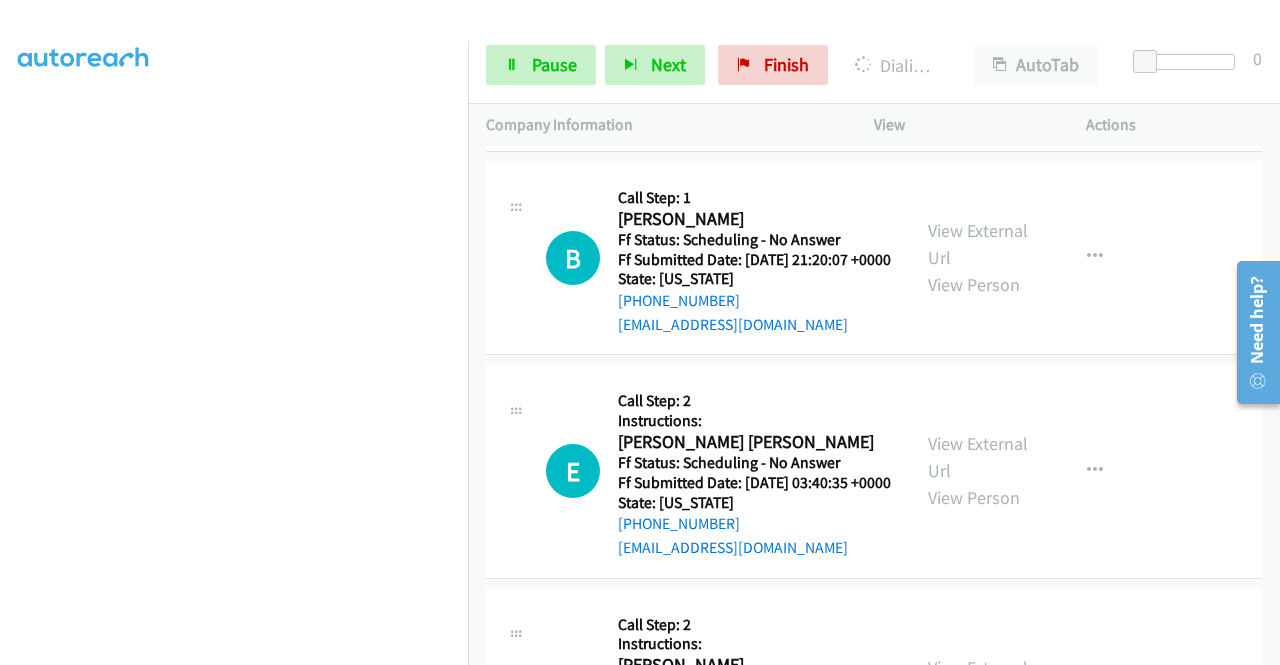 scroll, scrollTop: 18878, scrollLeft: 0, axis: vertical 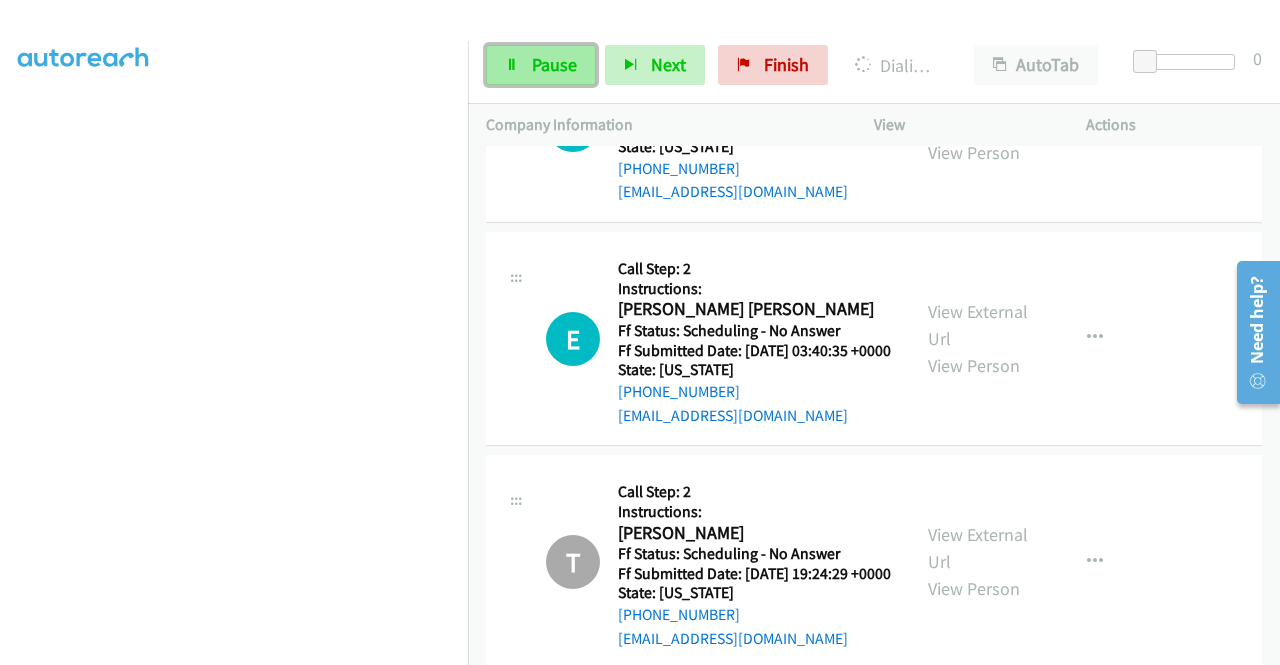 click on "Pause" at bounding box center (541, 65) 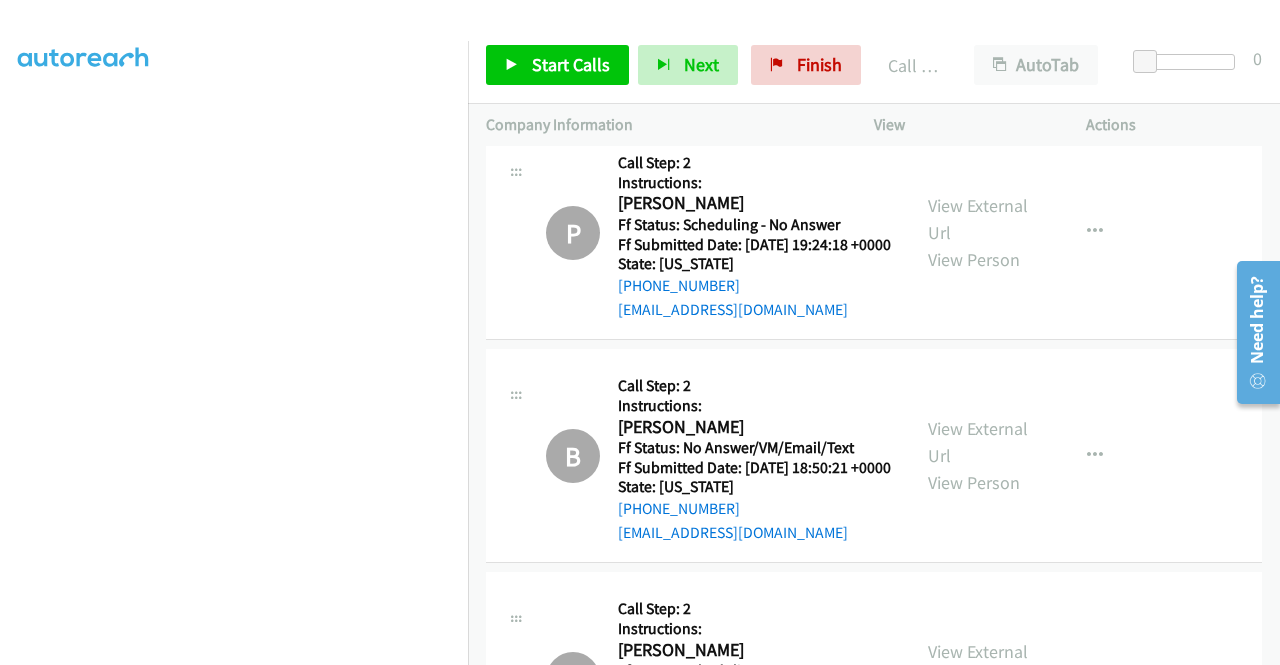 scroll, scrollTop: 19478, scrollLeft: 0, axis: vertical 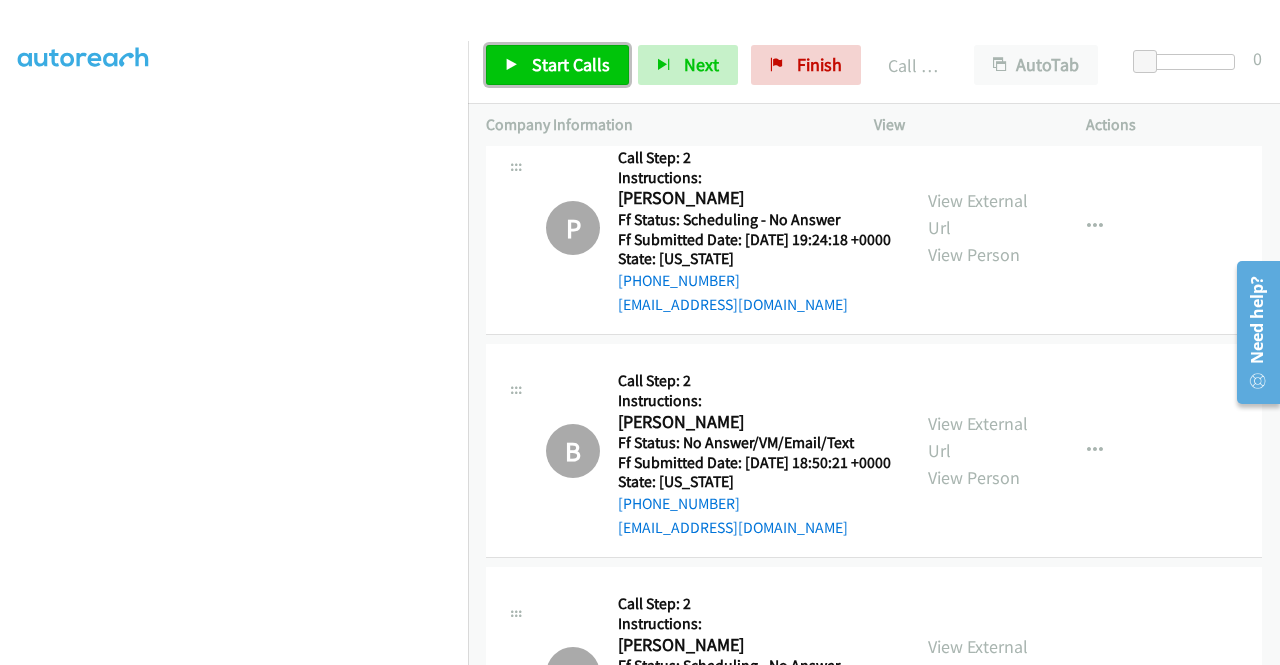 click on "Start Calls" at bounding box center [571, 64] 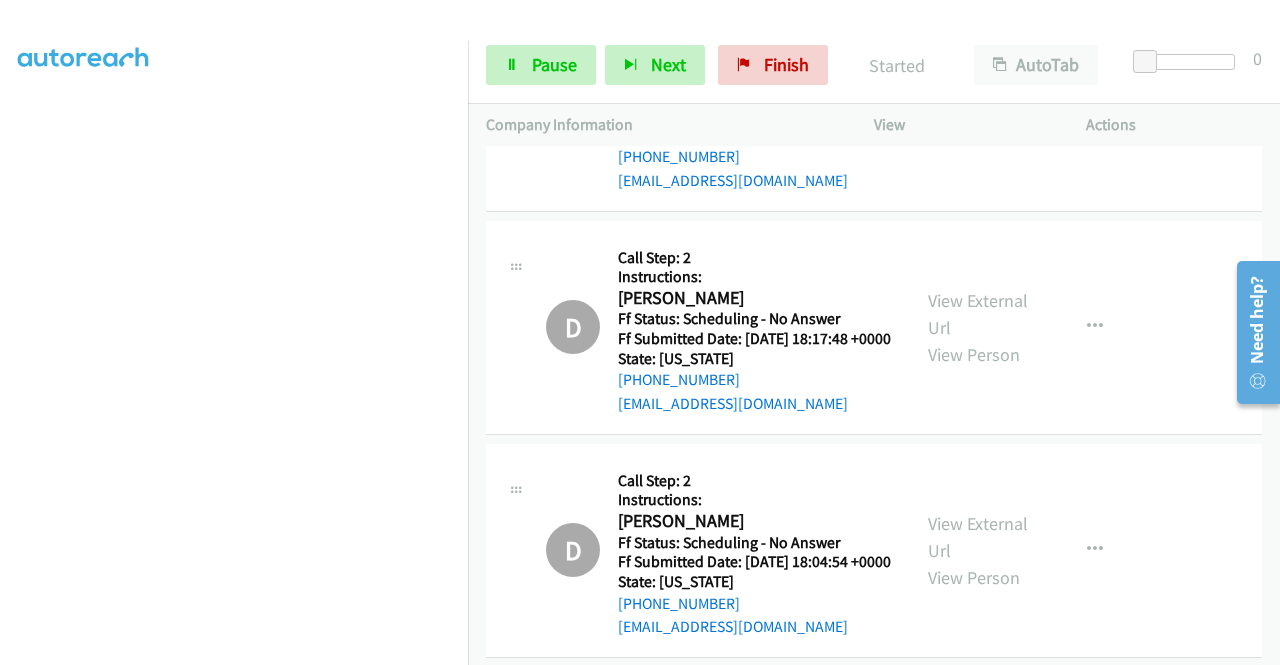 scroll, scrollTop: 20078, scrollLeft: 0, axis: vertical 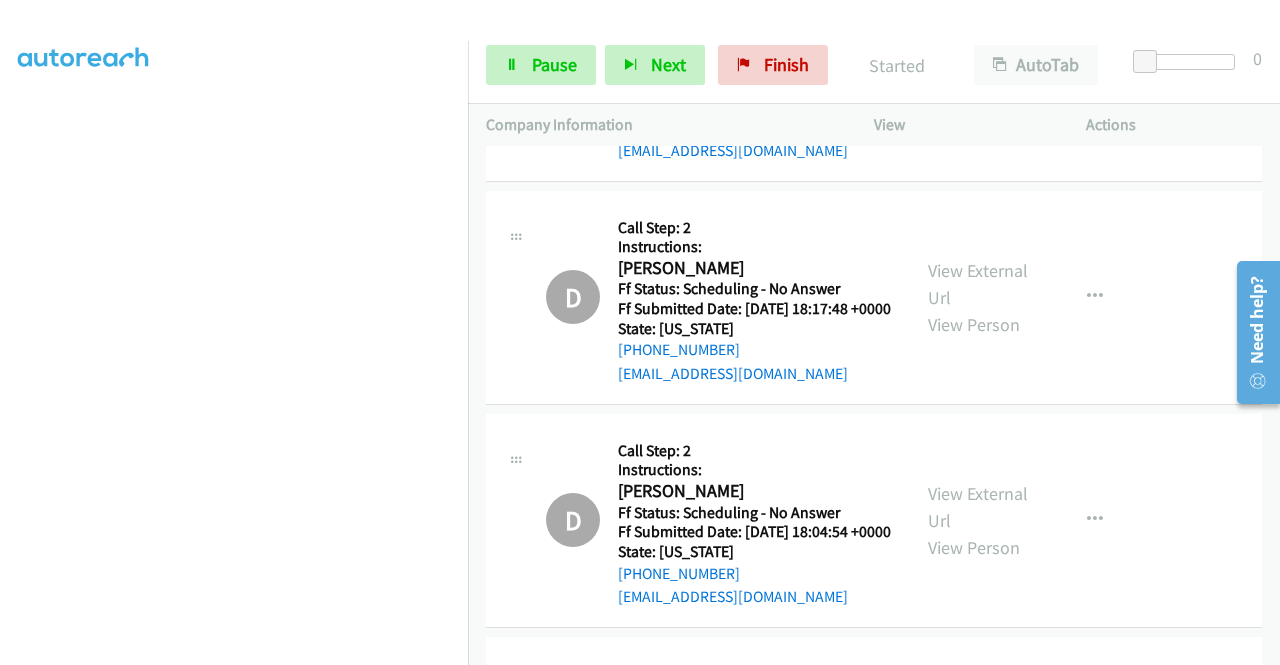 click on "View External Url" at bounding box center [978, -609] 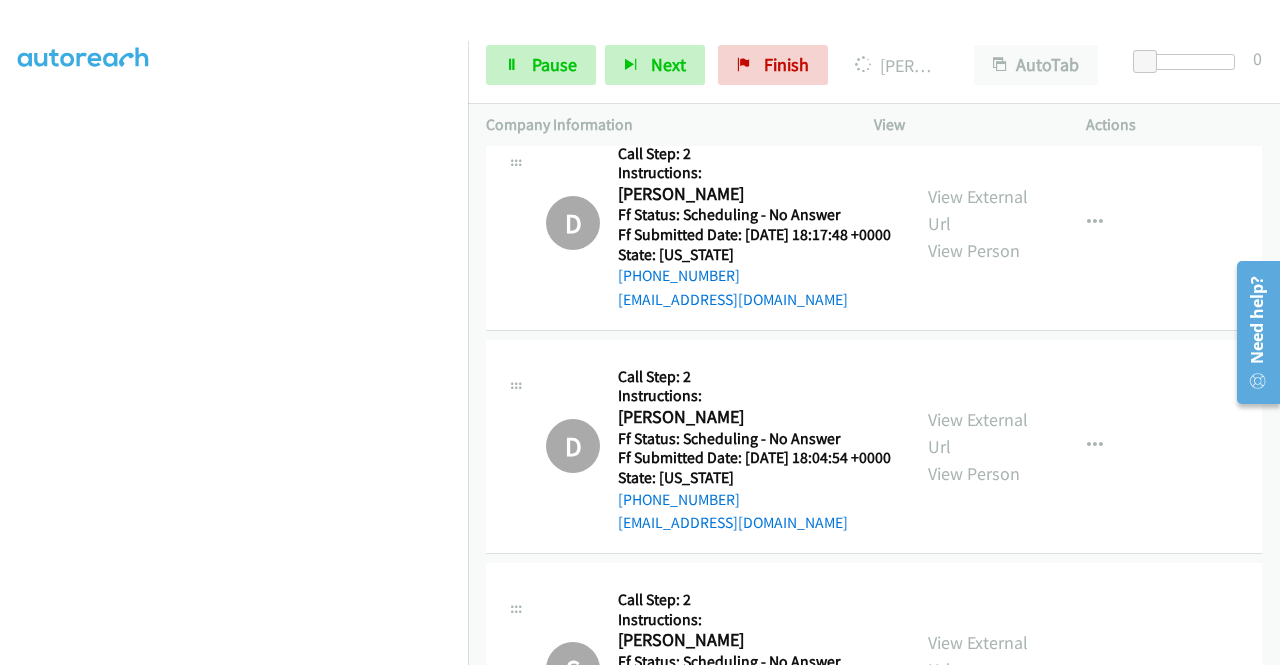 scroll, scrollTop: 20278, scrollLeft: 0, axis: vertical 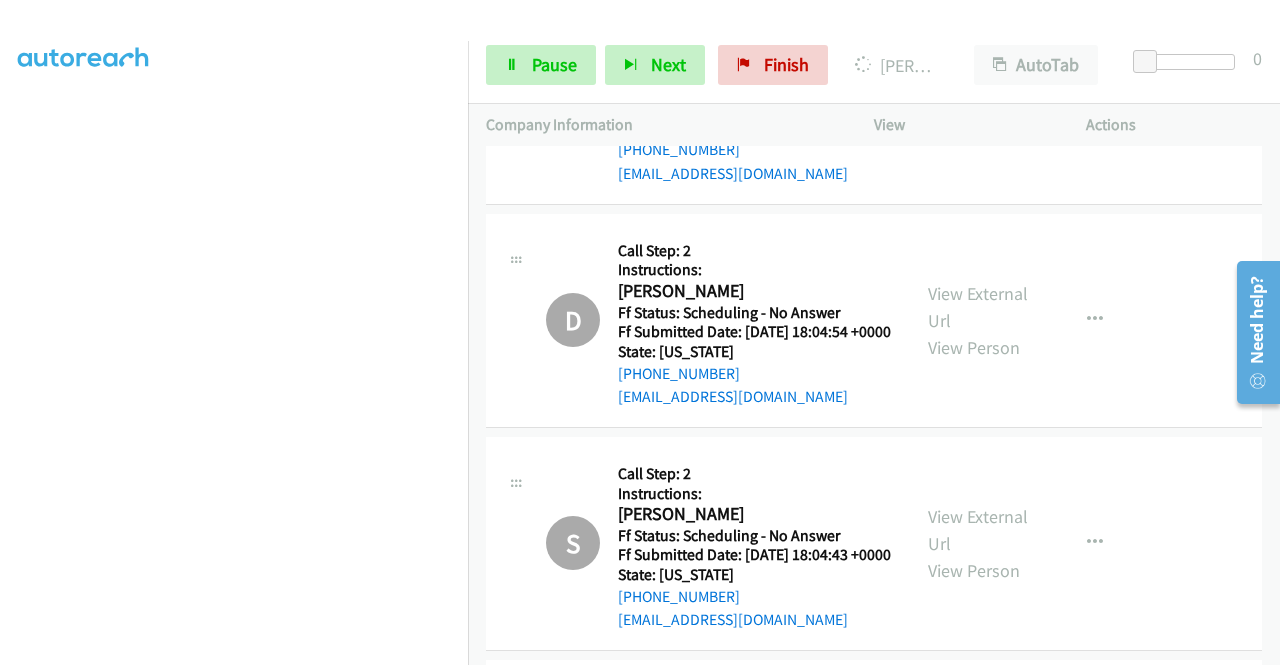 click on "View External Url" at bounding box center (978, -586) 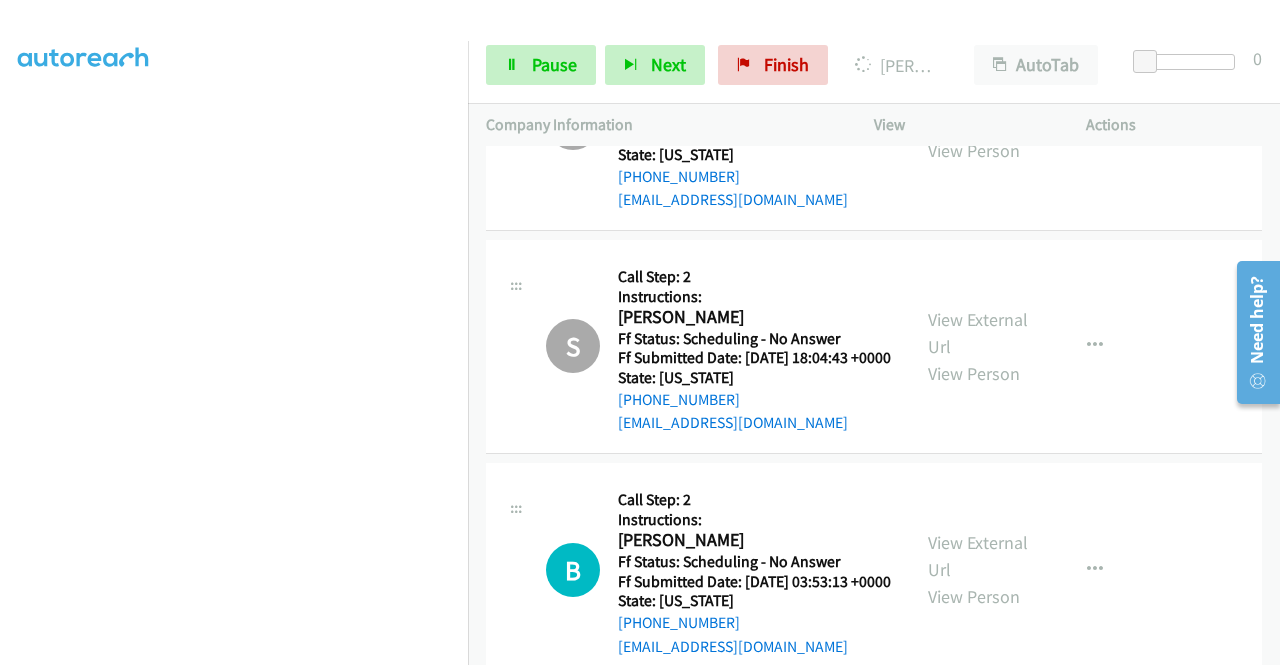 scroll, scrollTop: 20478, scrollLeft: 0, axis: vertical 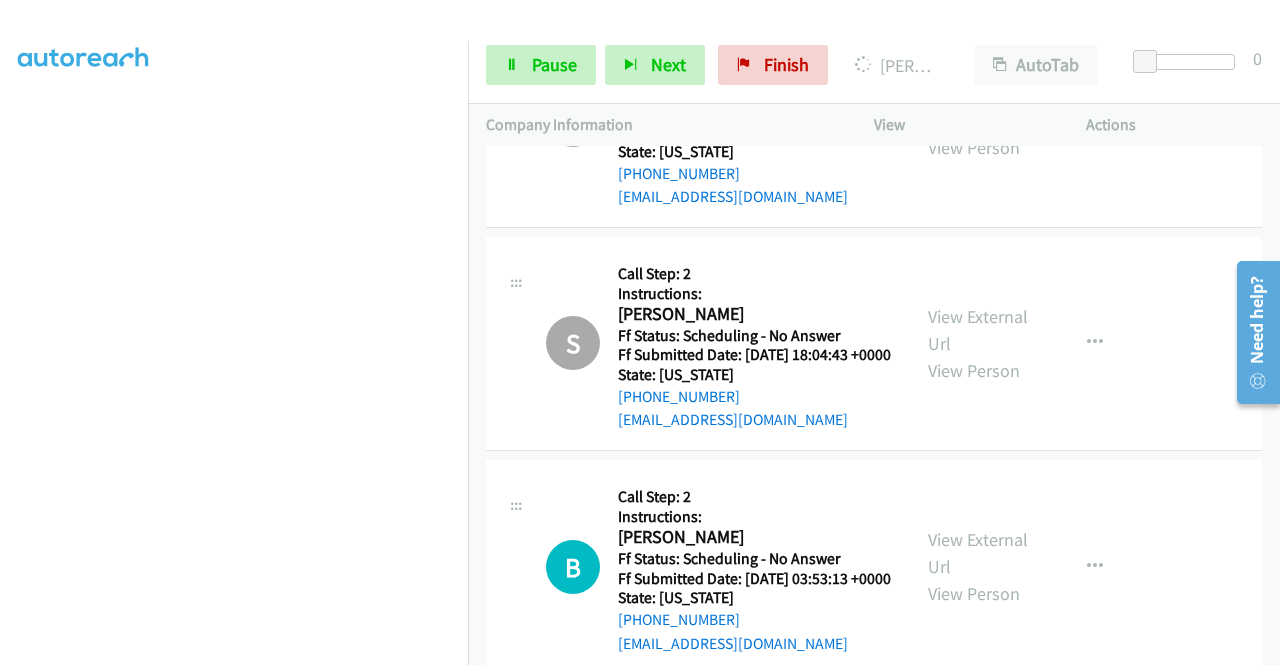click on "View External Url" at bounding box center (978, -563) 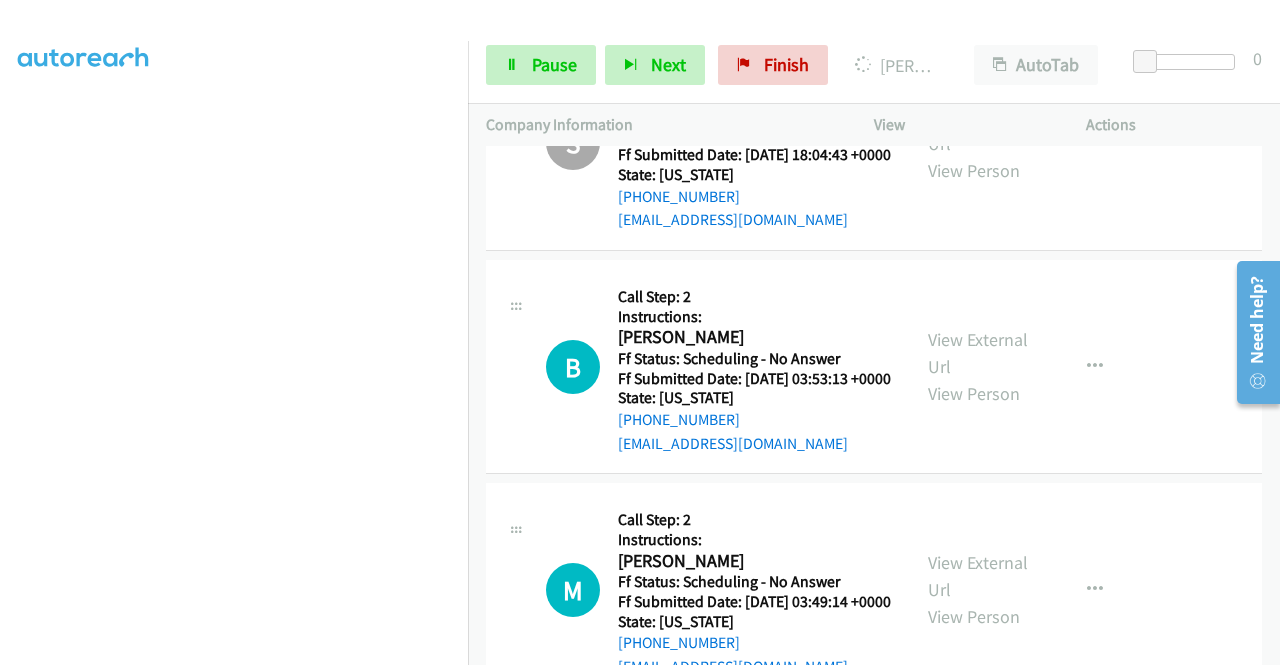 click on "View External Url" at bounding box center (978, -540) 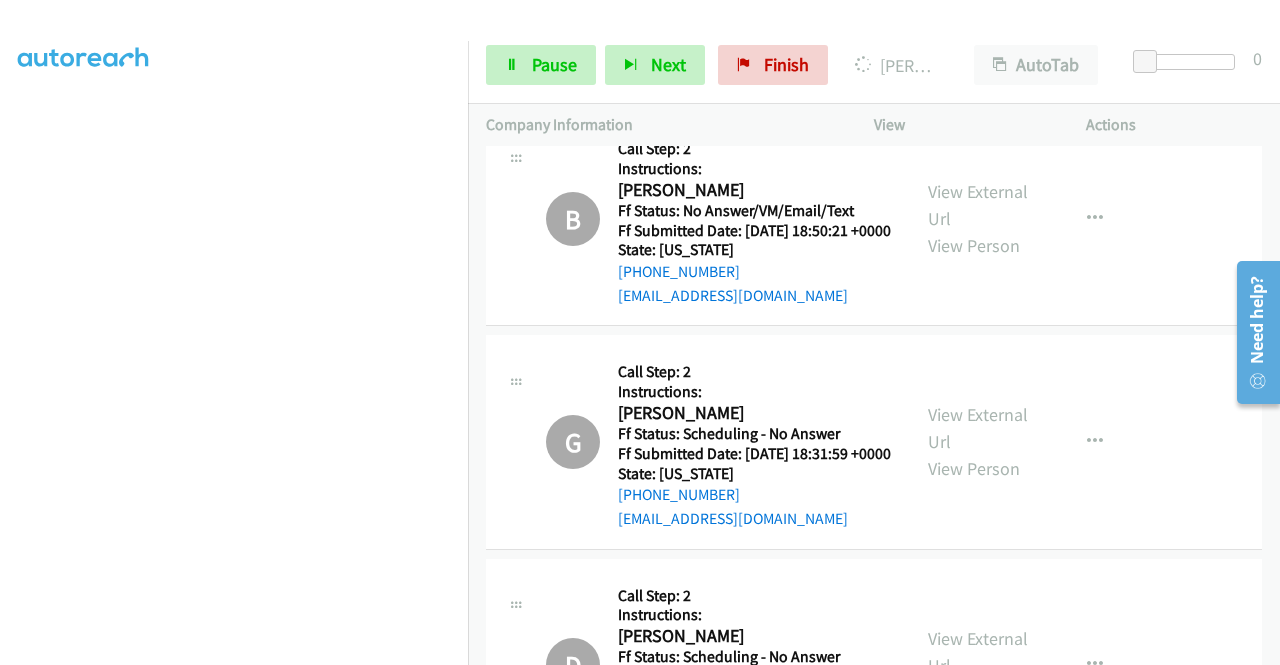 scroll, scrollTop: 19678, scrollLeft: 0, axis: vertical 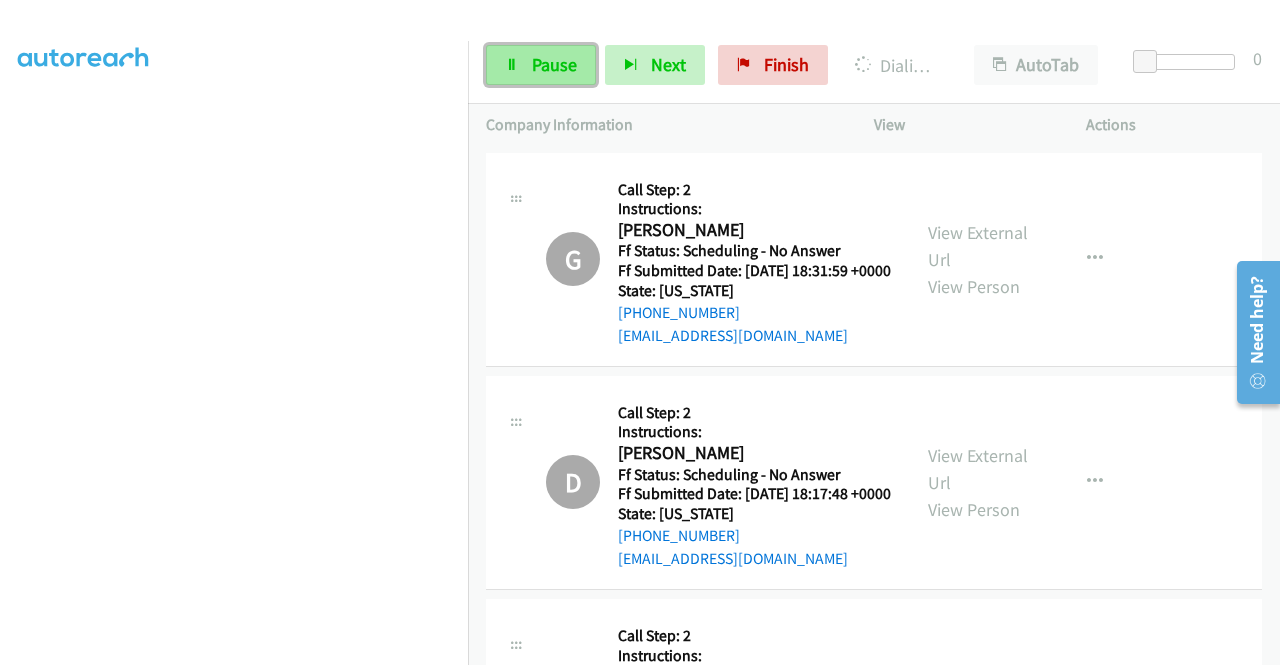 click on "Pause" at bounding box center [554, 64] 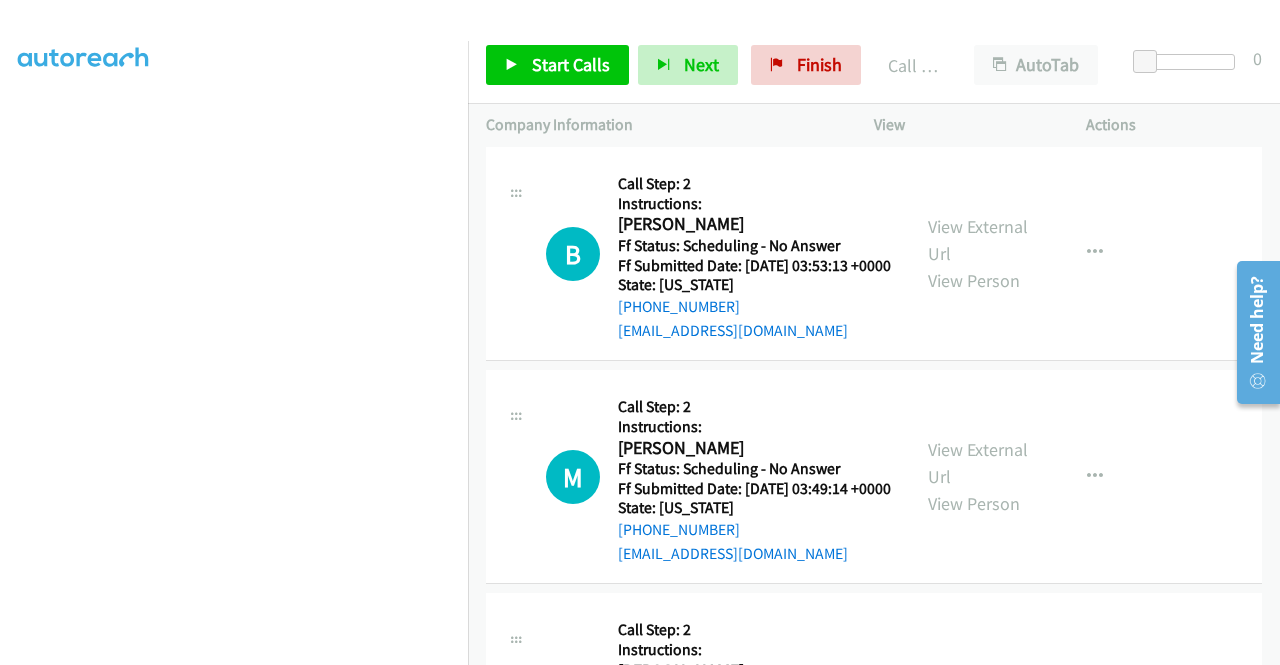 scroll, scrollTop: 21078, scrollLeft: 0, axis: vertical 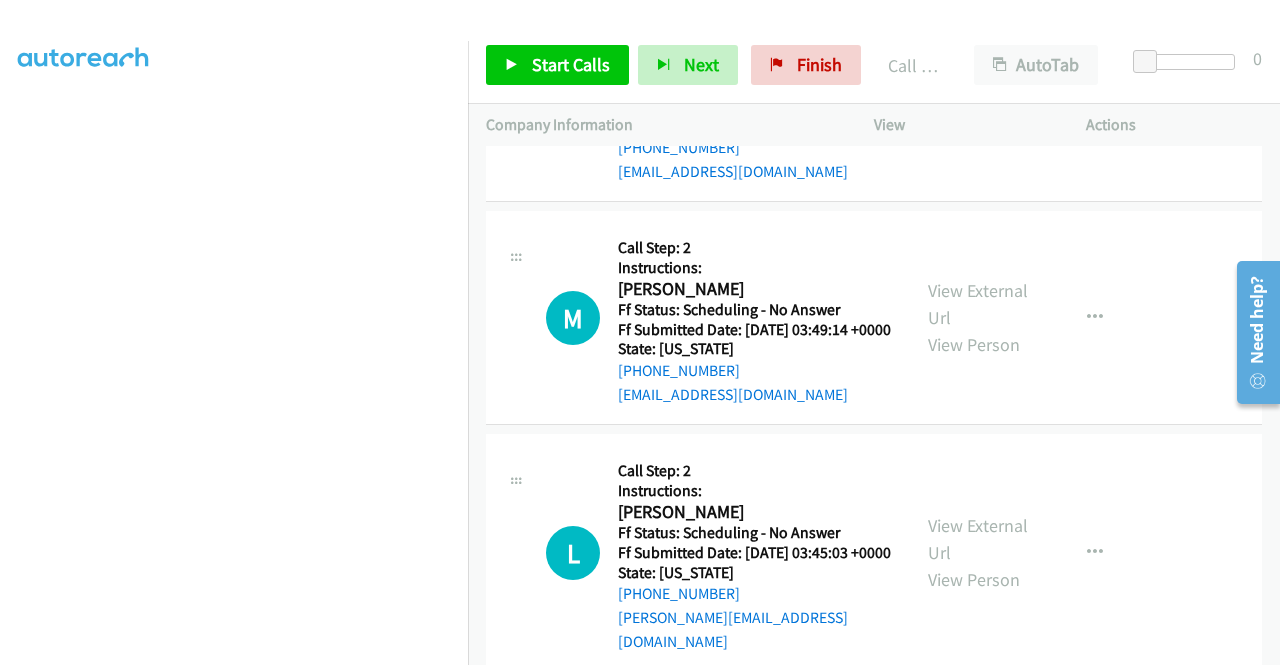 drag, startPoint x: 972, startPoint y: 594, endPoint x: 971, endPoint y: 575, distance: 19.026299 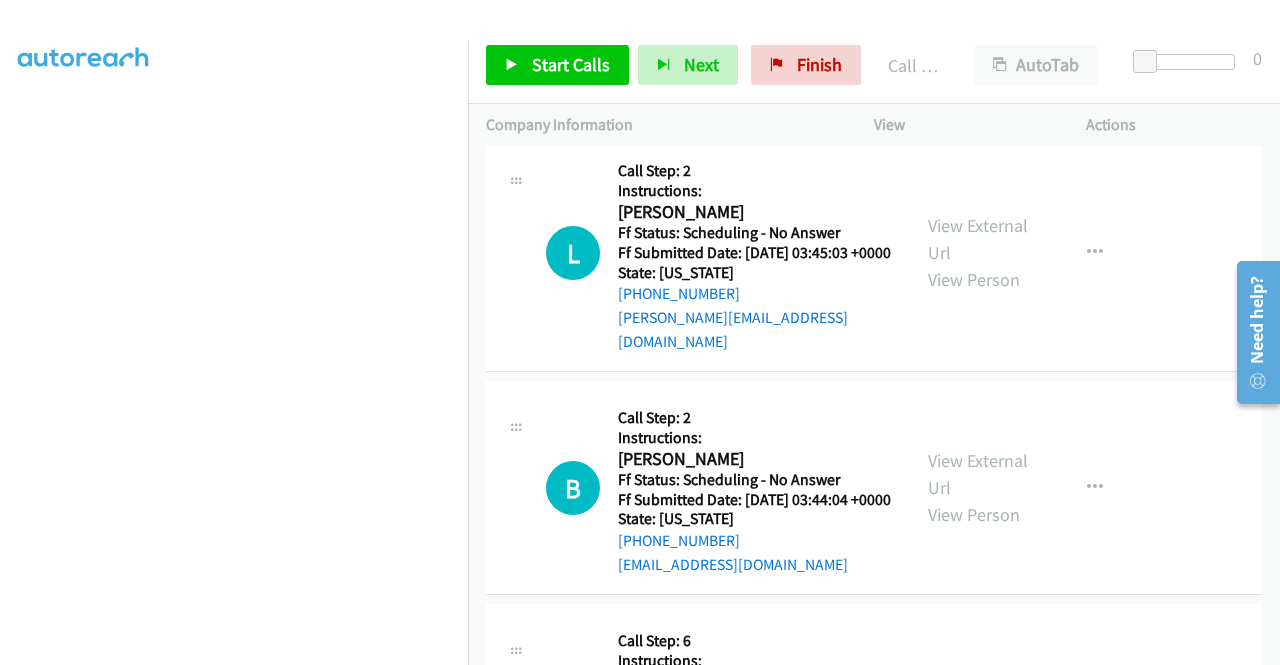 click on "View External Url" at bounding box center (978, -665) 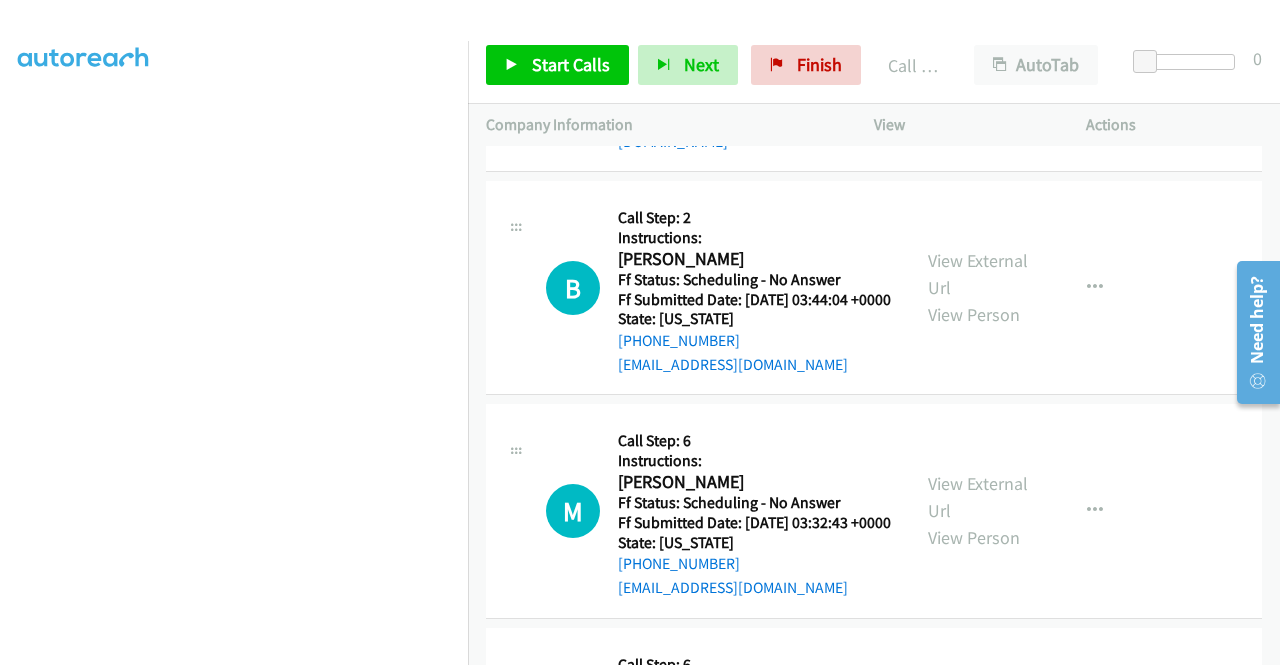 scroll, scrollTop: 21578, scrollLeft: 0, axis: vertical 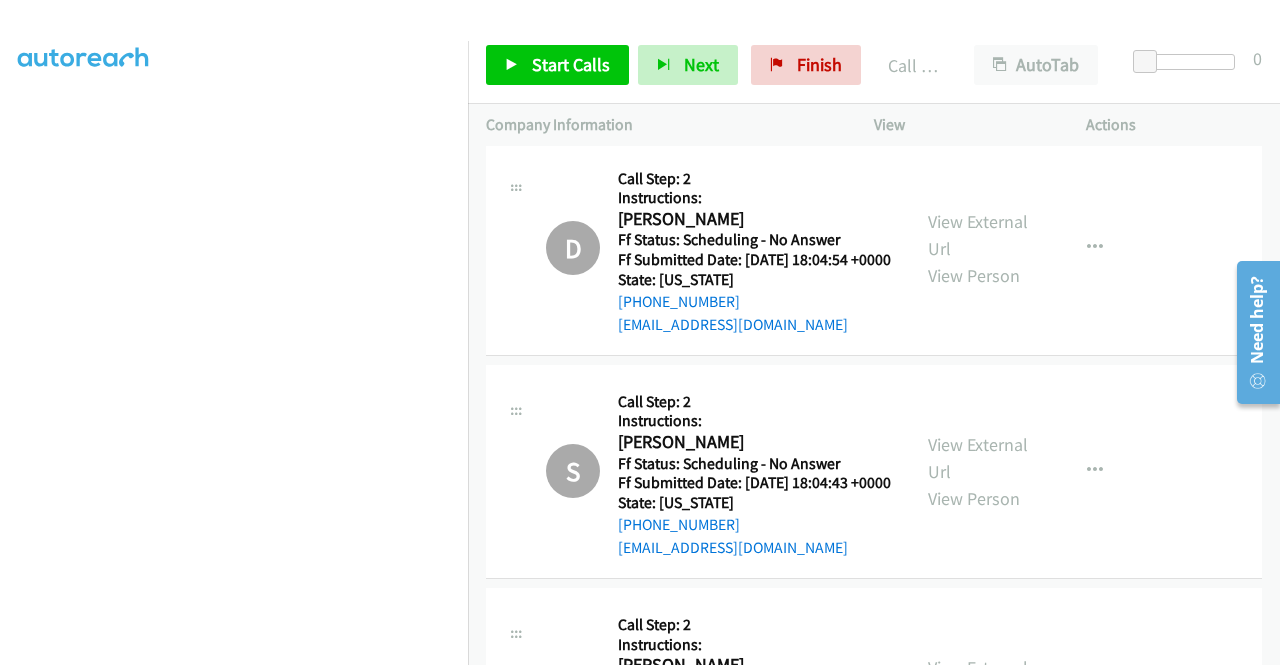 click on "T
Callback Scheduled
Call Step: 2
Instructions:
[PERSON_NAME]
America/New_York
Ff Status: Scheduling - No Answer
Ff Submitted Date: [DATE] 19:24:29 +0000
State: [US_STATE]
[PHONE_NUMBER]
[EMAIL_ADDRESS][DOMAIN_NAME]
Call was successful?
View External Url
View Person
View External Url
Email
Schedule/Manage Callback
Skip Call
Add to do not call list" at bounding box center [874, -868] 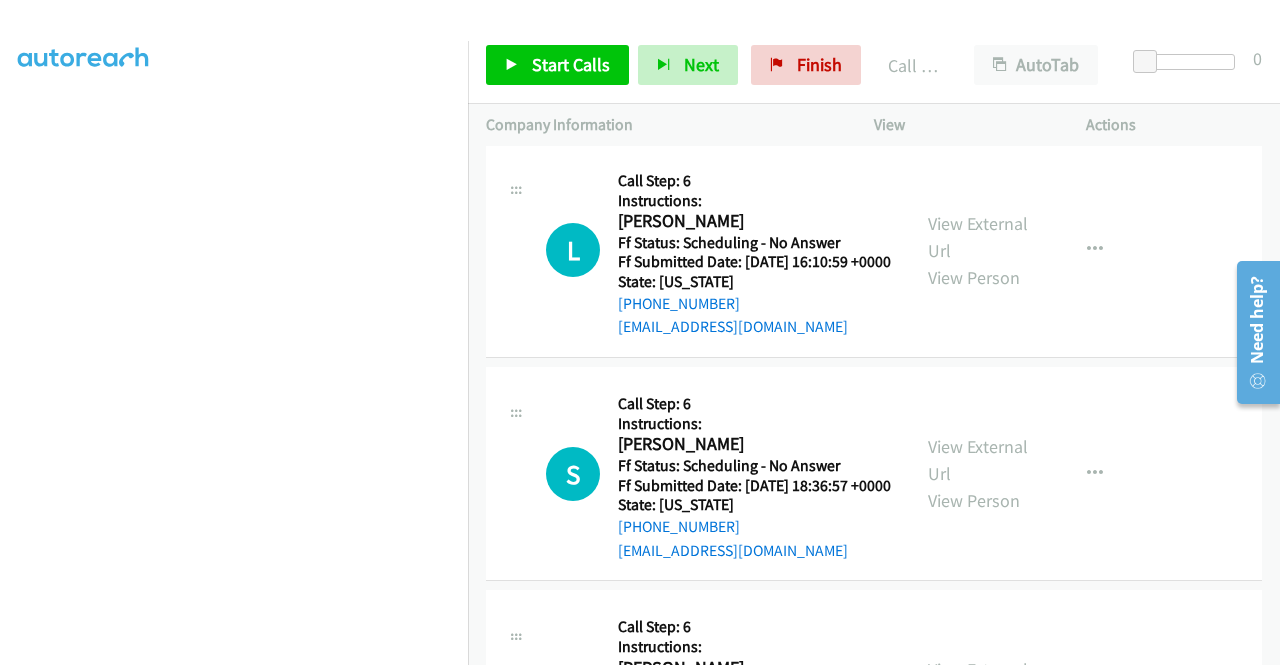 scroll, scrollTop: 22278, scrollLeft: 0, axis: vertical 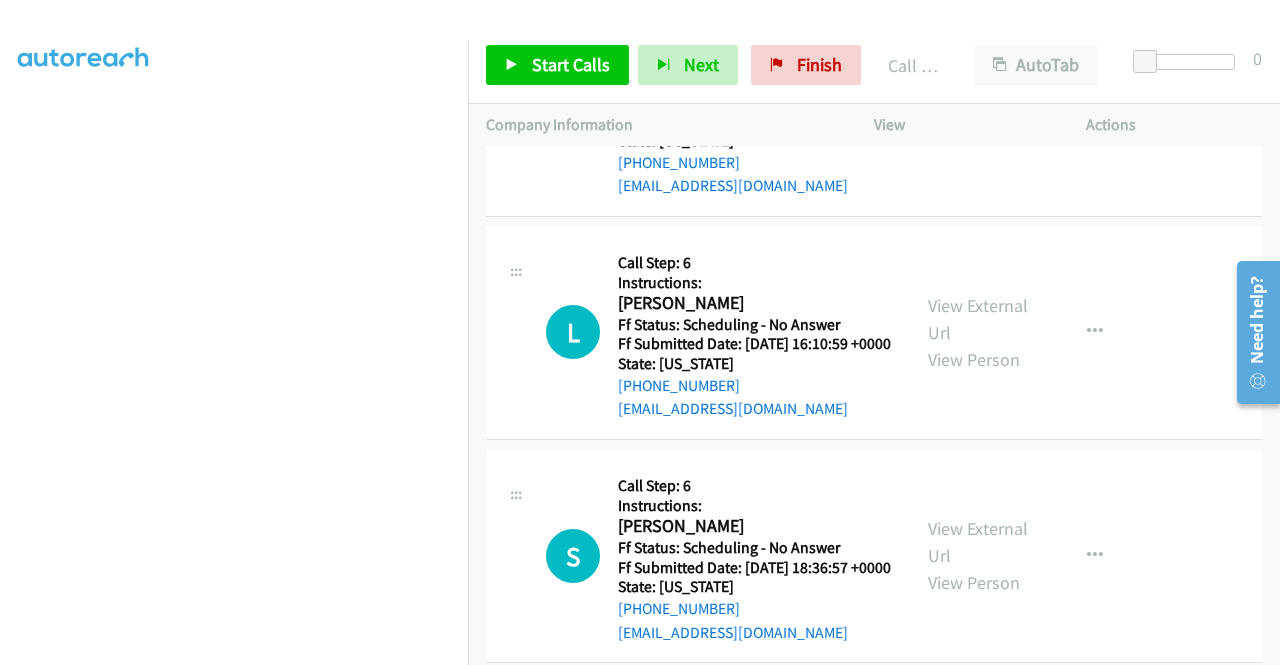 click on "View External Url" at bounding box center (978, -821) 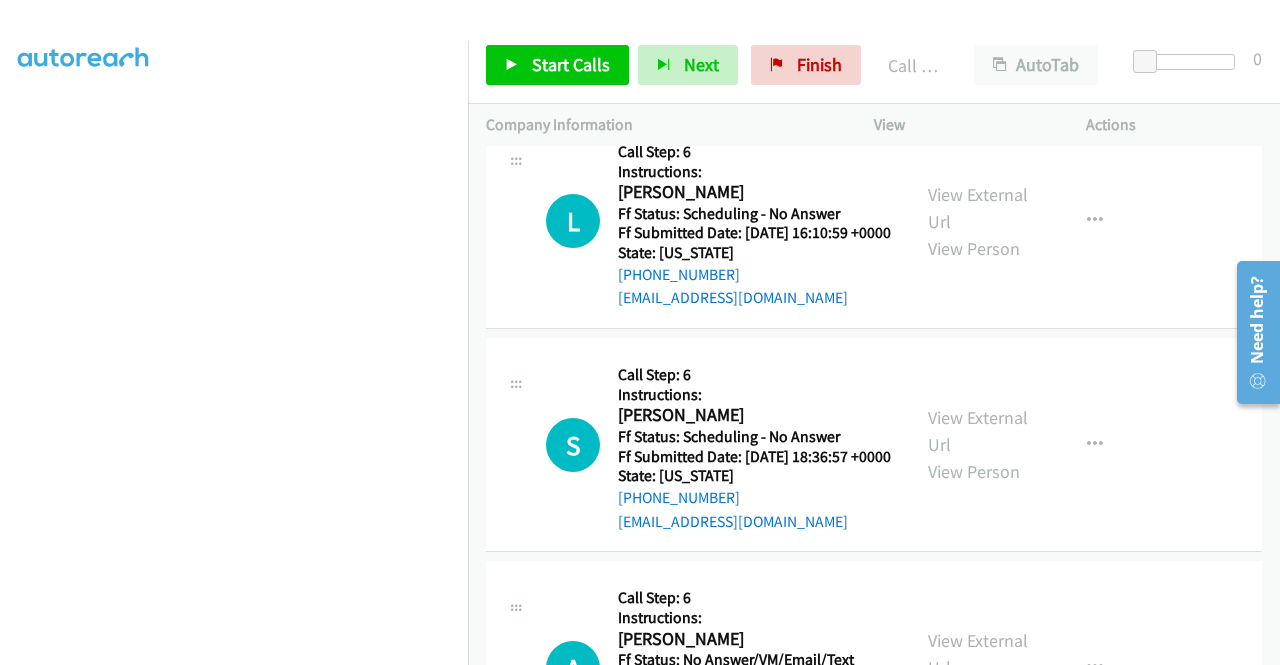 scroll, scrollTop: 22478, scrollLeft: 0, axis: vertical 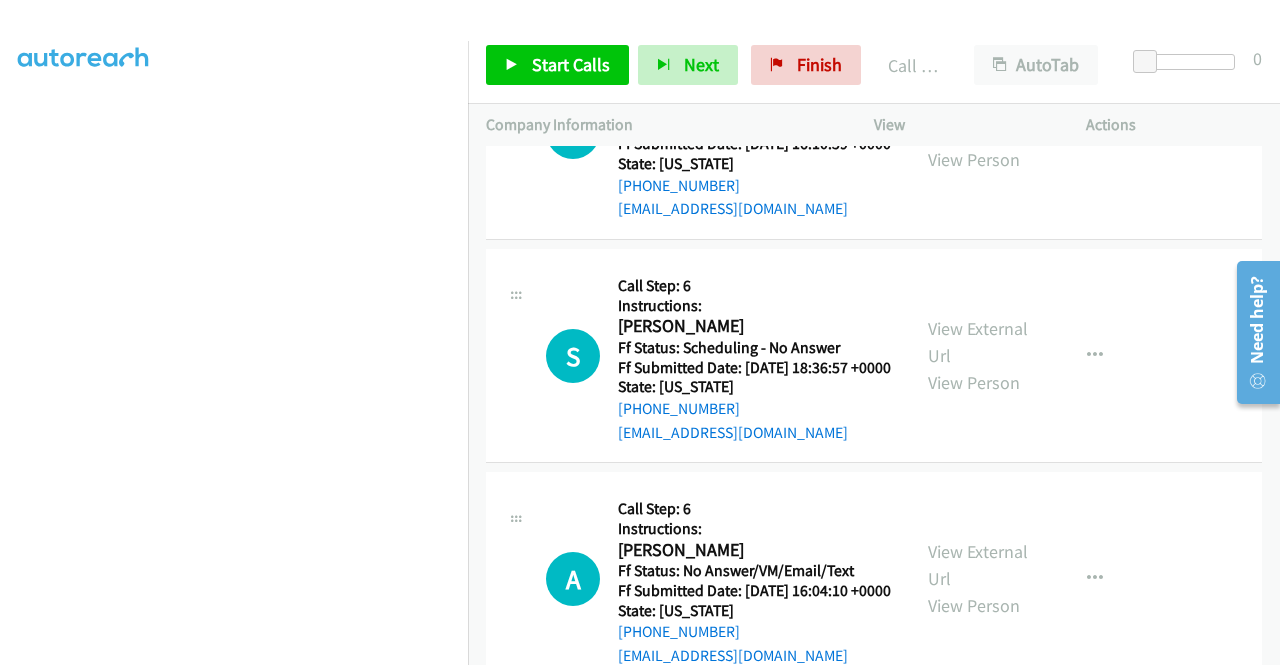 click on "View External Url" at bounding box center (978, -797) 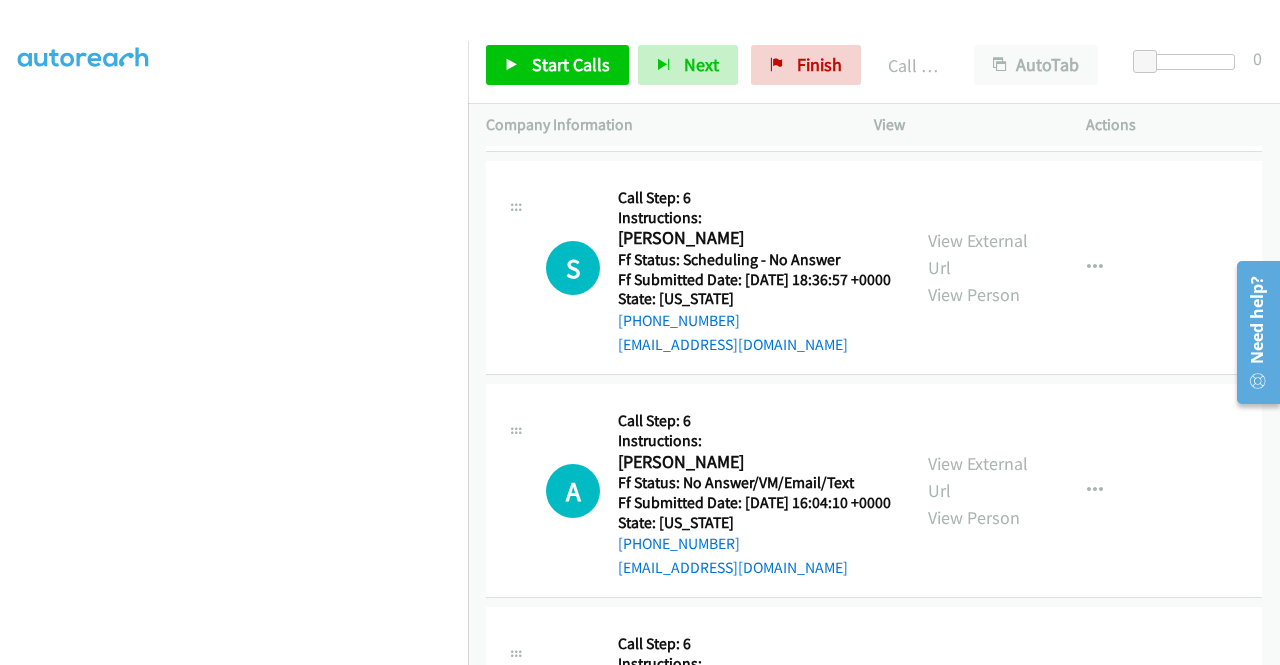scroll, scrollTop: 22778, scrollLeft: 0, axis: vertical 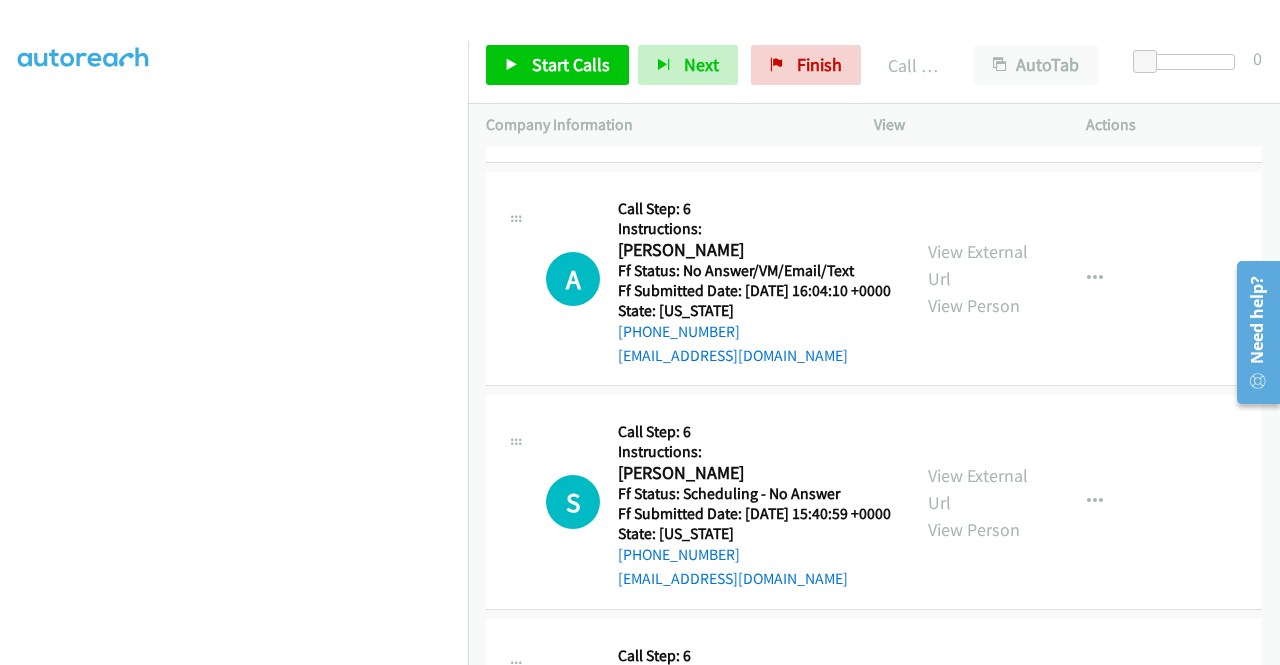 click on "View External Url" at bounding box center [978, -862] 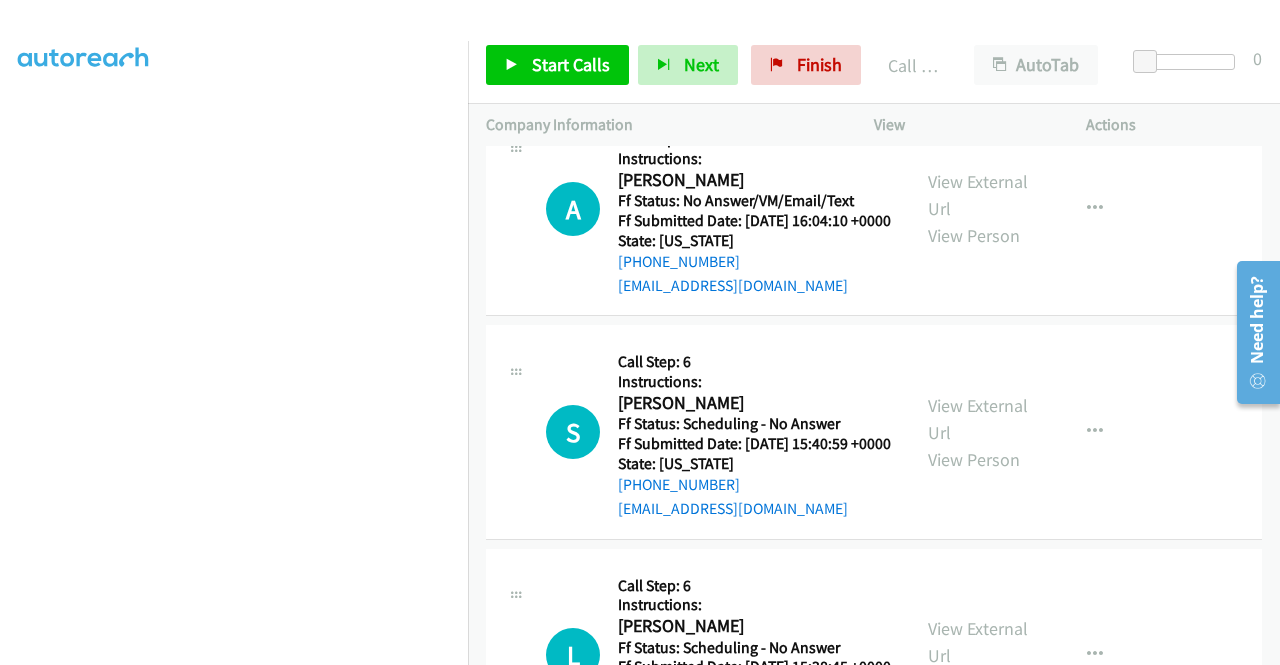 scroll, scrollTop: 22878, scrollLeft: 0, axis: vertical 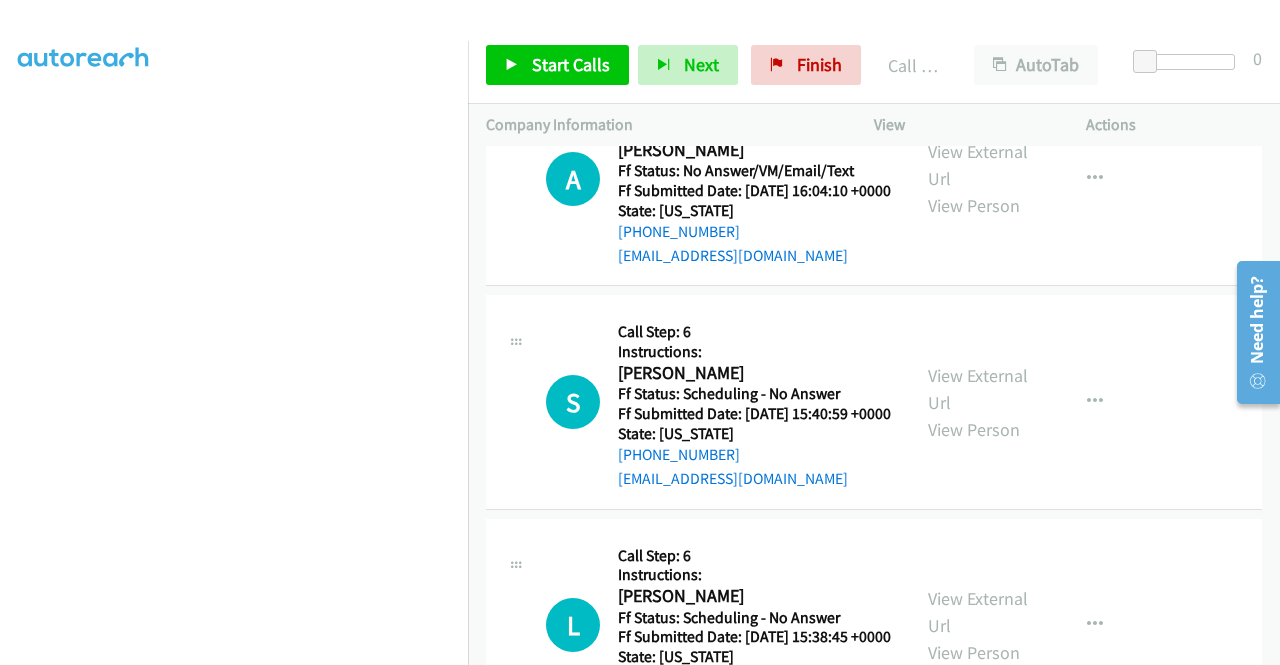 click on "View External Url" at bounding box center [978, -727] 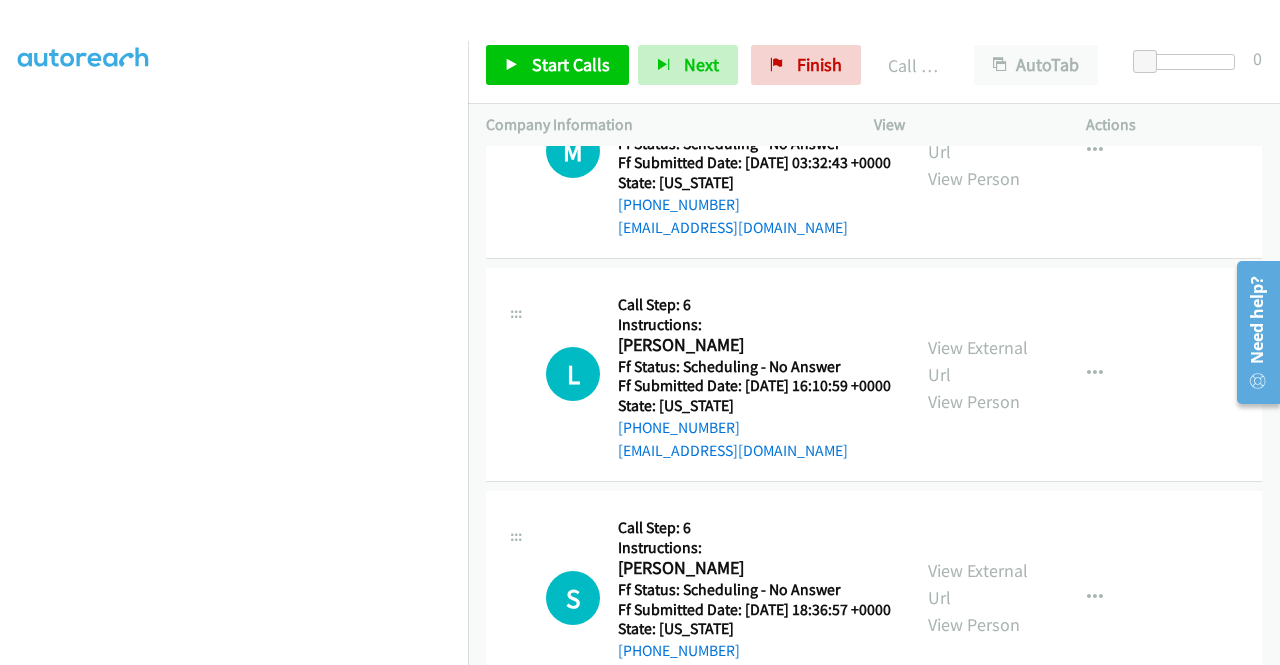 scroll, scrollTop: 22278, scrollLeft: 0, axis: vertical 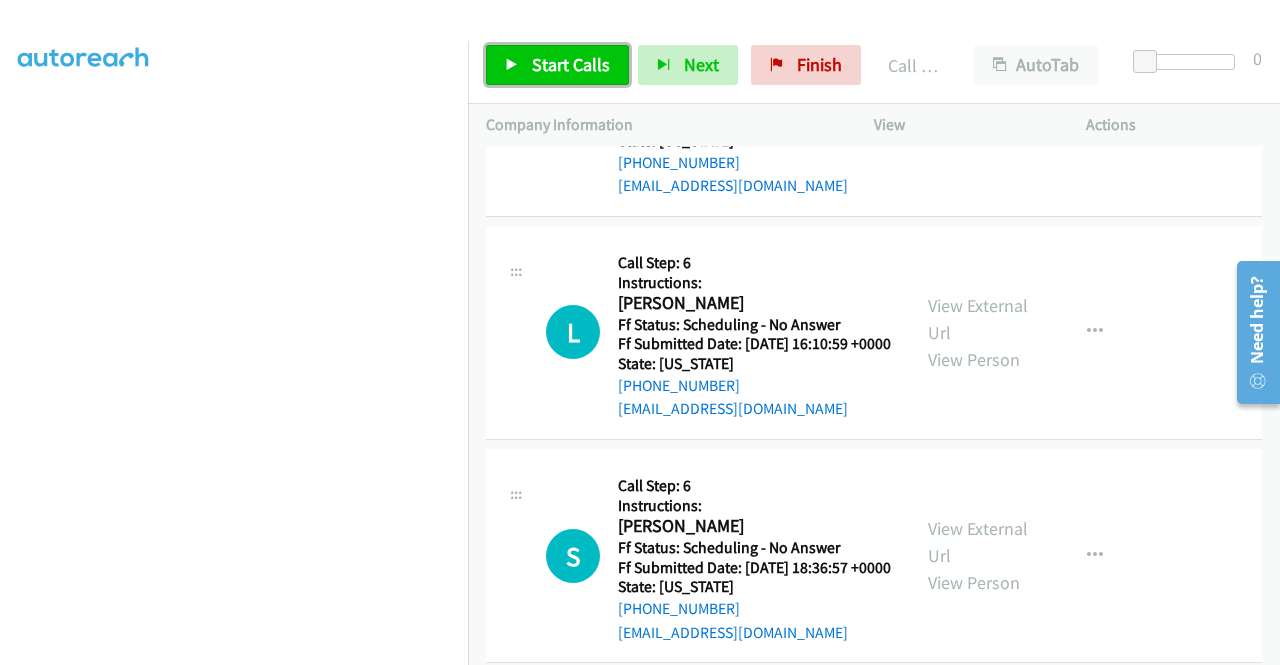 click on "Start Calls" at bounding box center (571, 64) 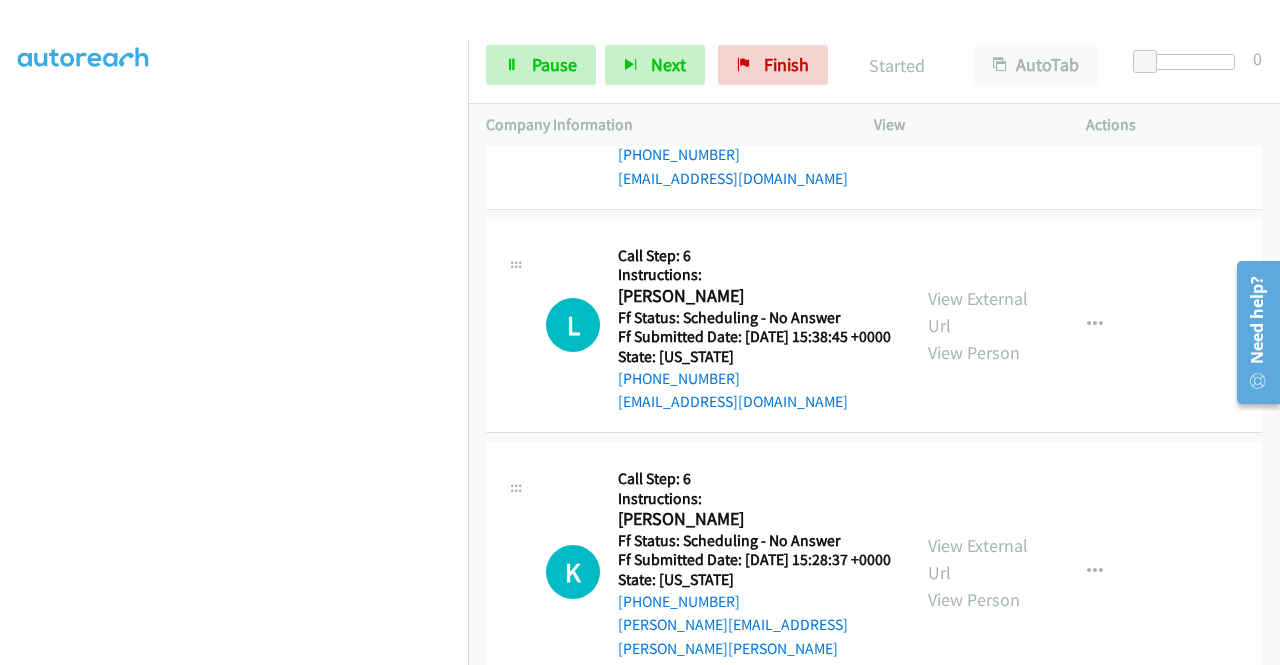 scroll, scrollTop: 23178, scrollLeft: 0, axis: vertical 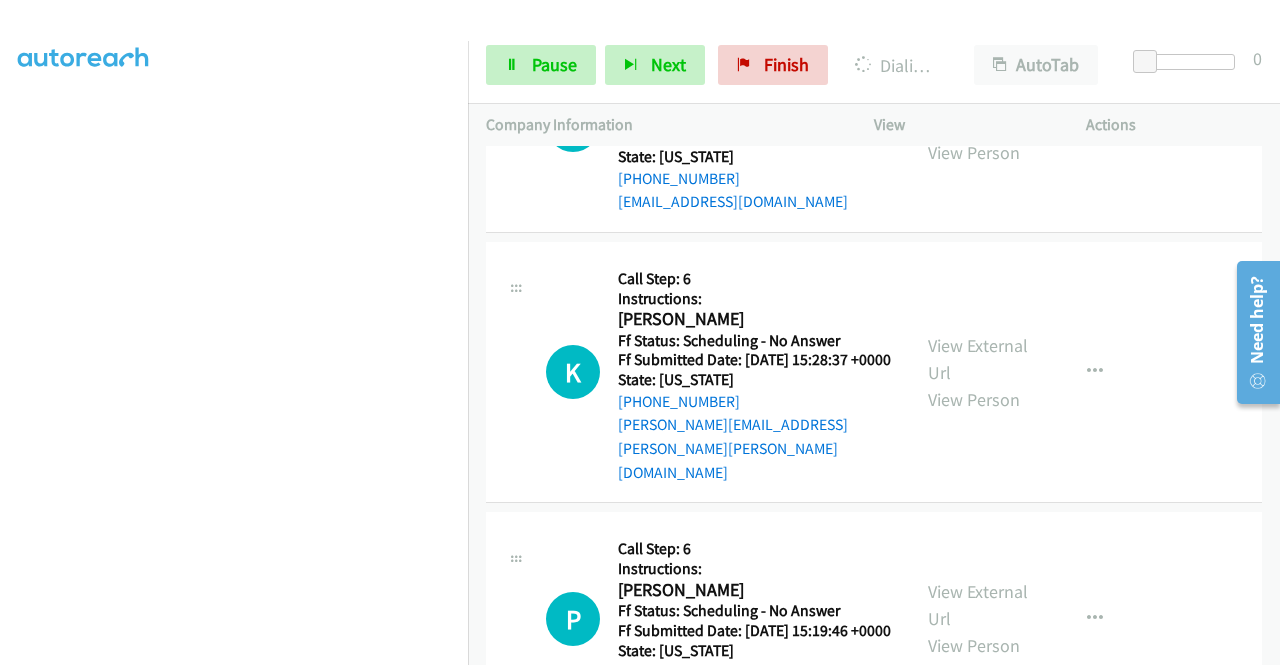click on "View External Url" at bounding box center (978, -781) 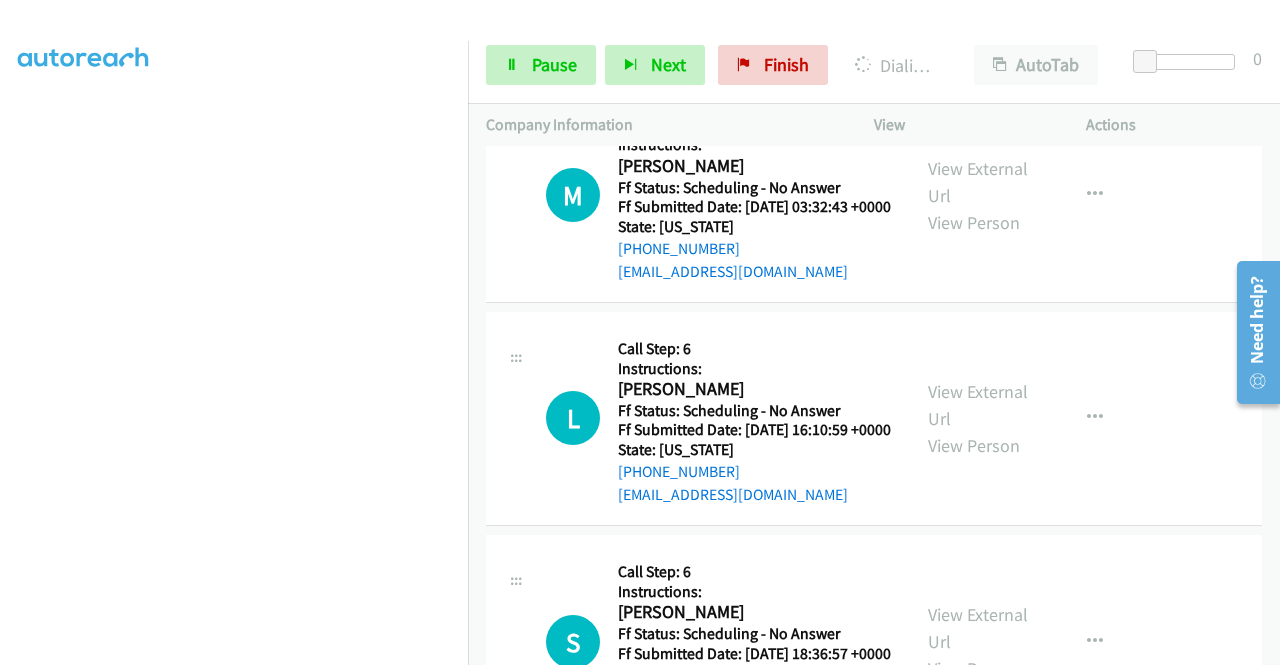 scroll, scrollTop: 22278, scrollLeft: 0, axis: vertical 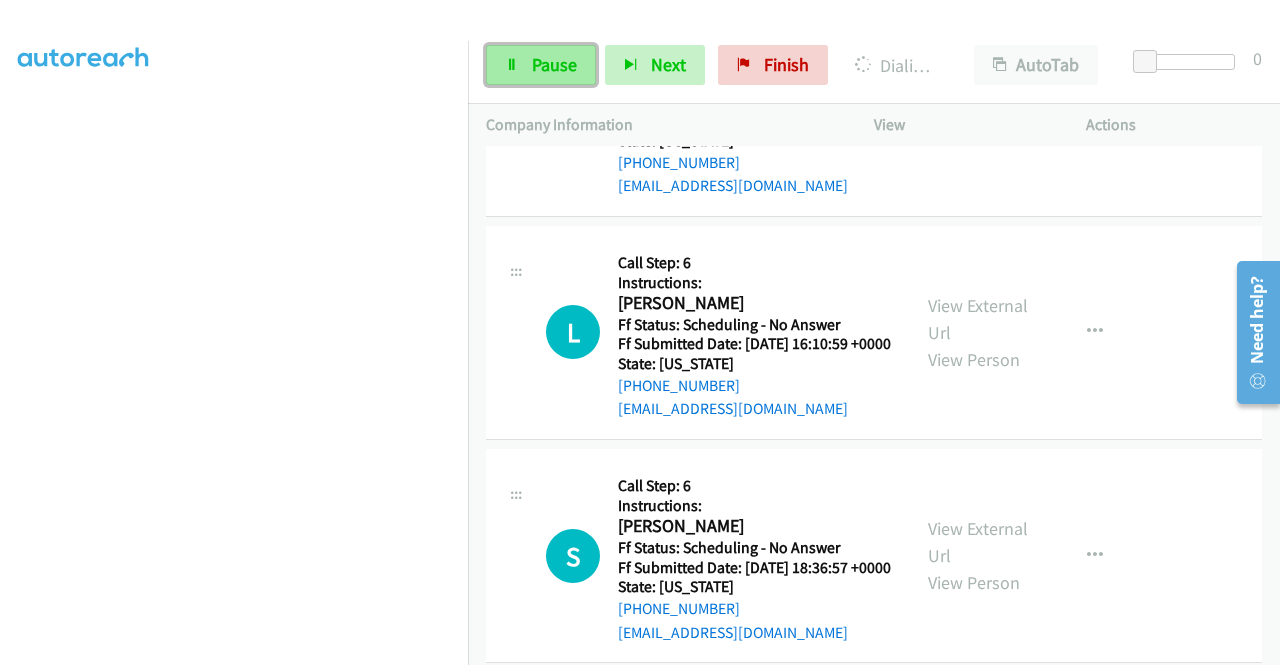 click on "Pause" at bounding box center [554, 64] 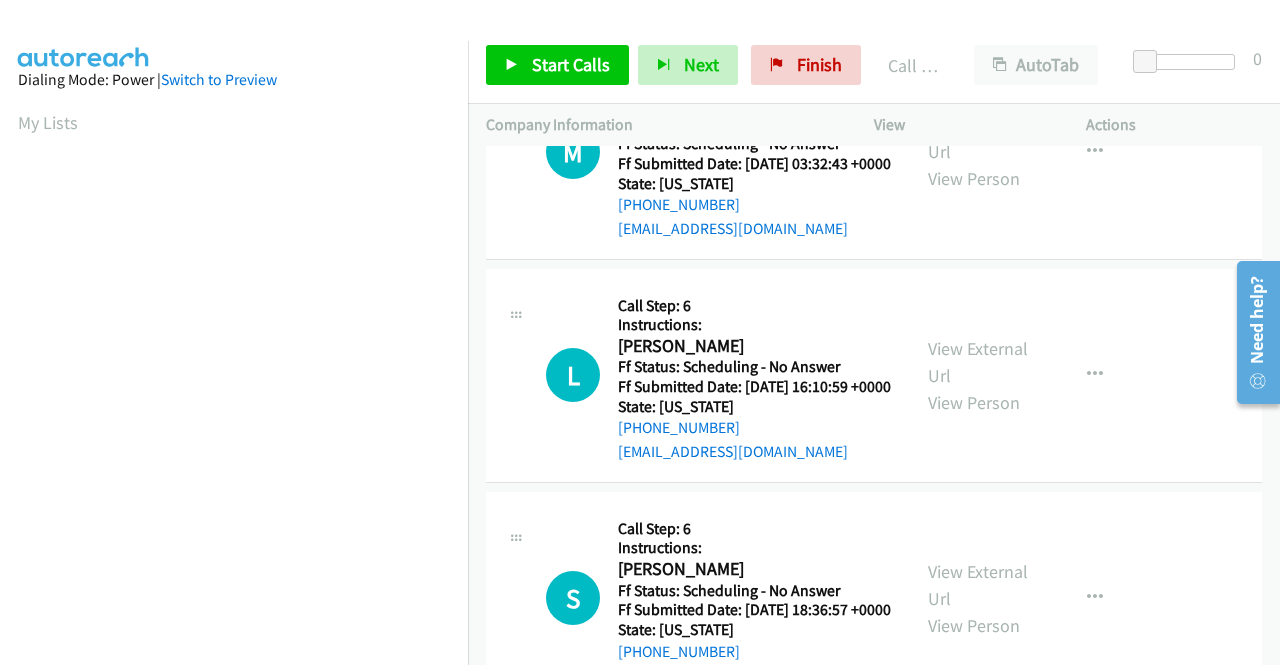scroll, scrollTop: 456, scrollLeft: 0, axis: vertical 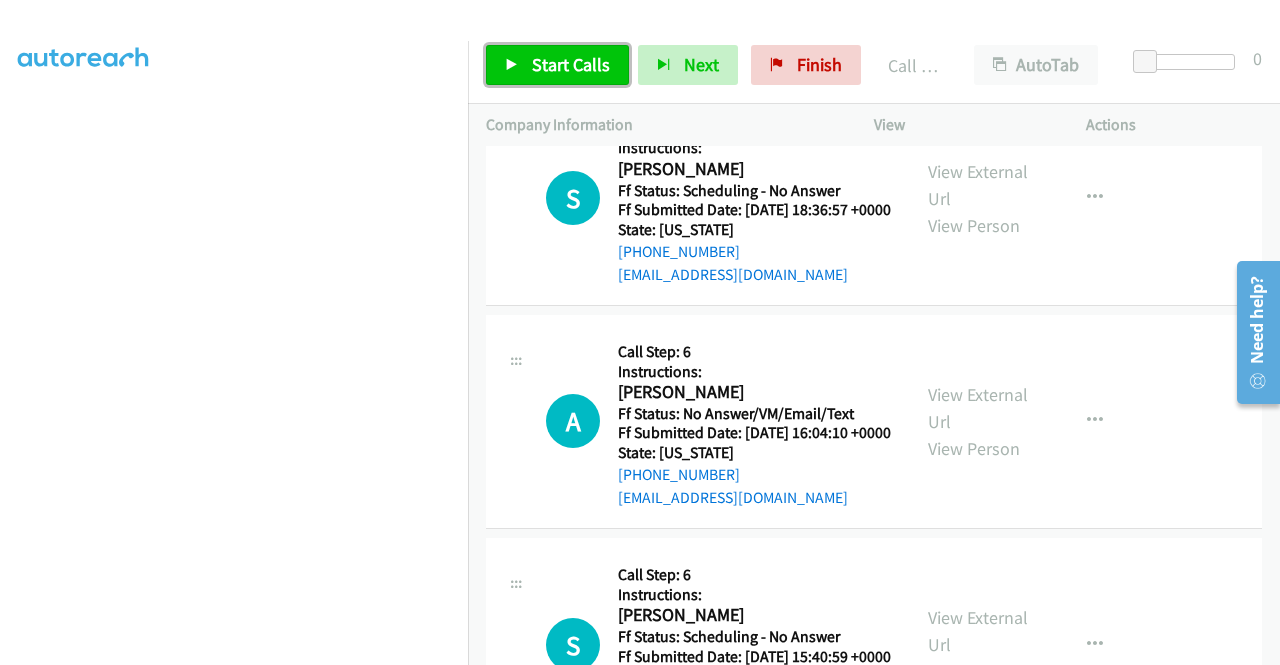click on "Start Calls" at bounding box center (557, 65) 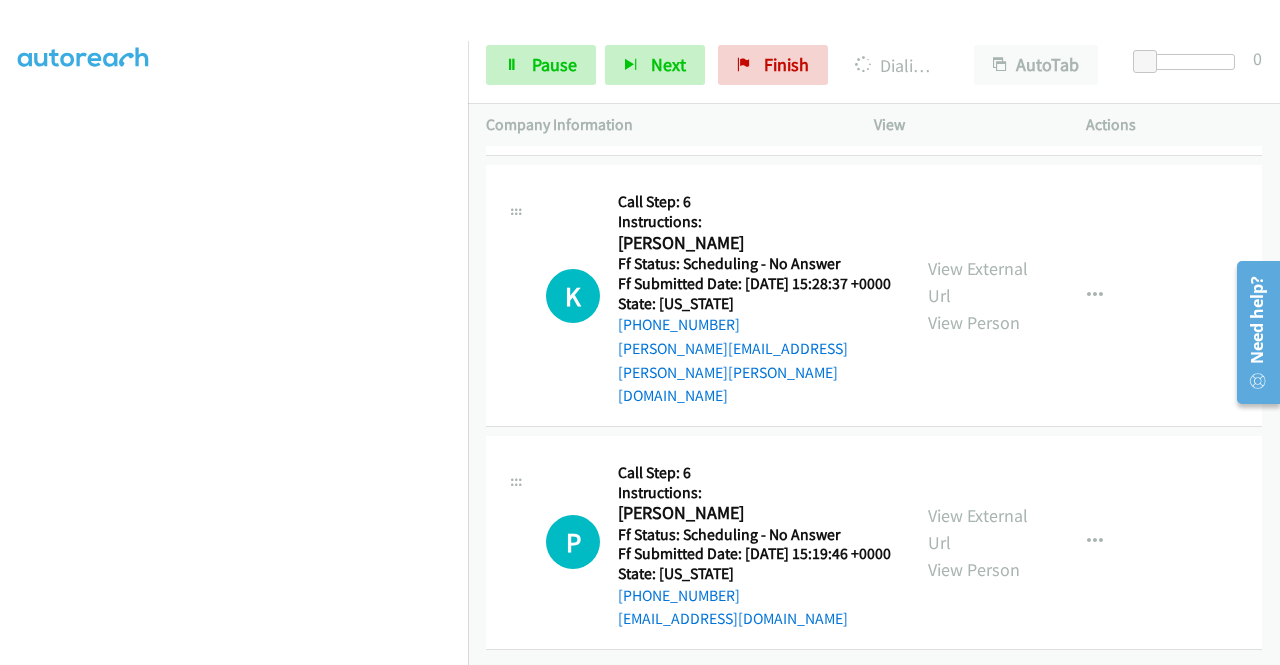scroll, scrollTop: 23678, scrollLeft: 0, axis: vertical 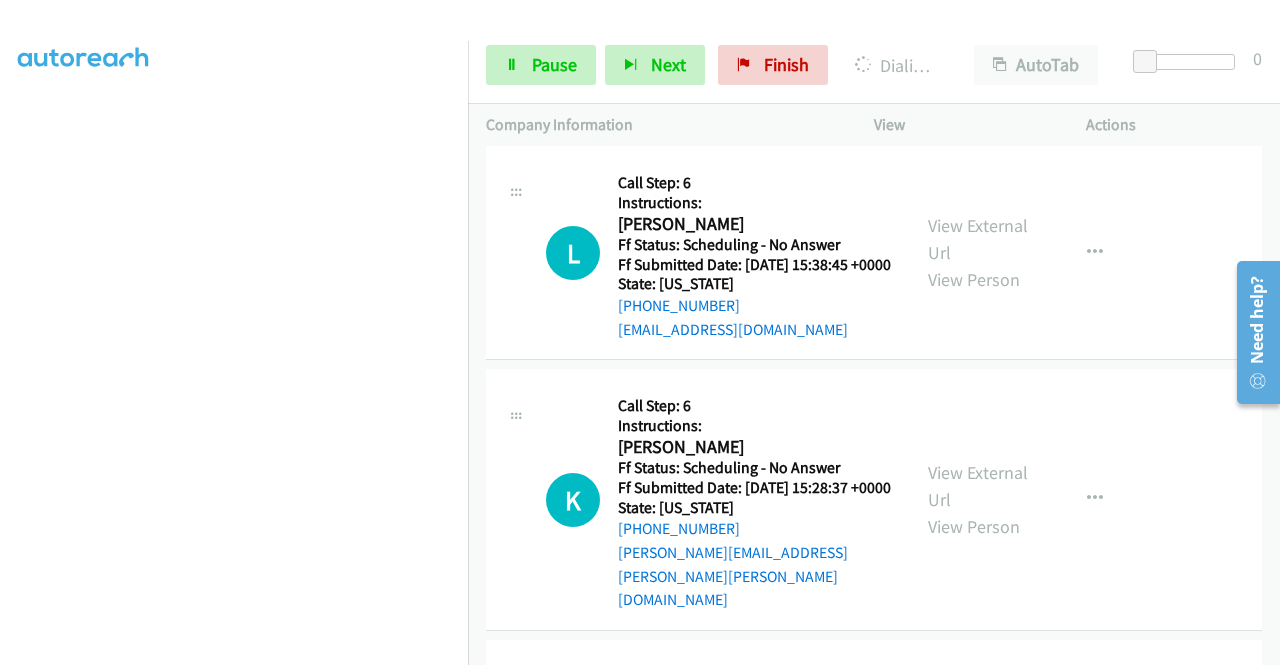 click on "Start Calls
Pause
Next
Finish
Dialing [PERSON_NAME]
AutoTab
AutoTab
0" at bounding box center [874, 65] 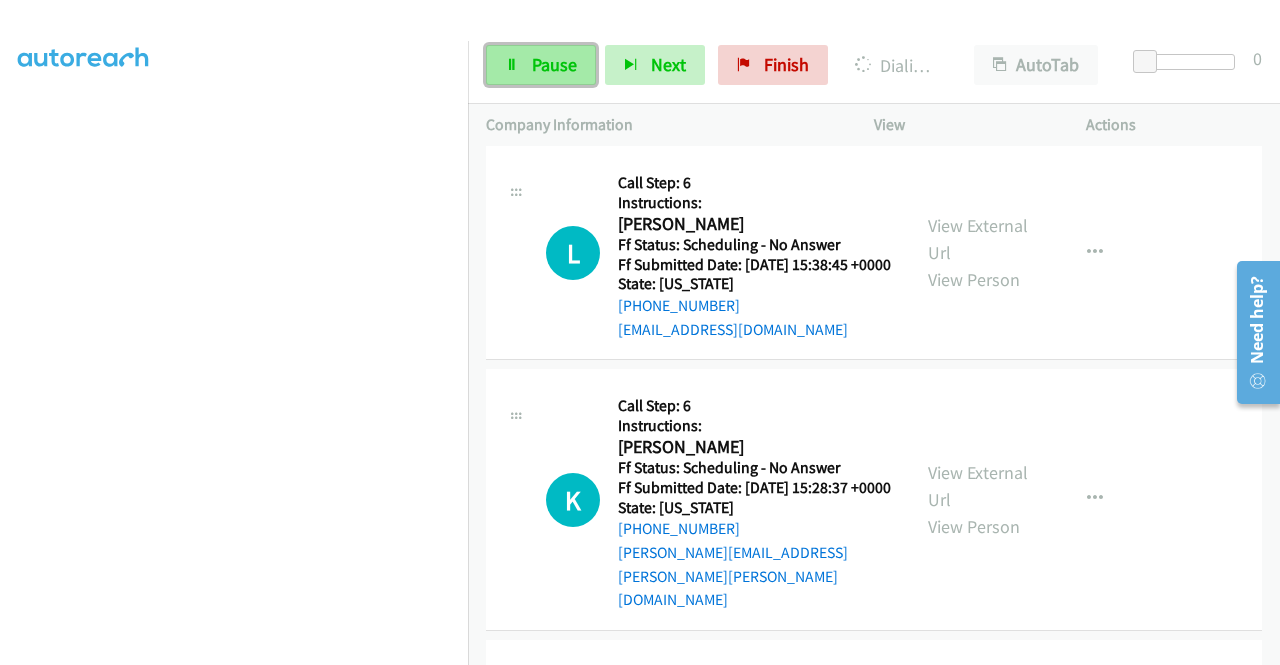 click on "Pause" at bounding box center (541, 65) 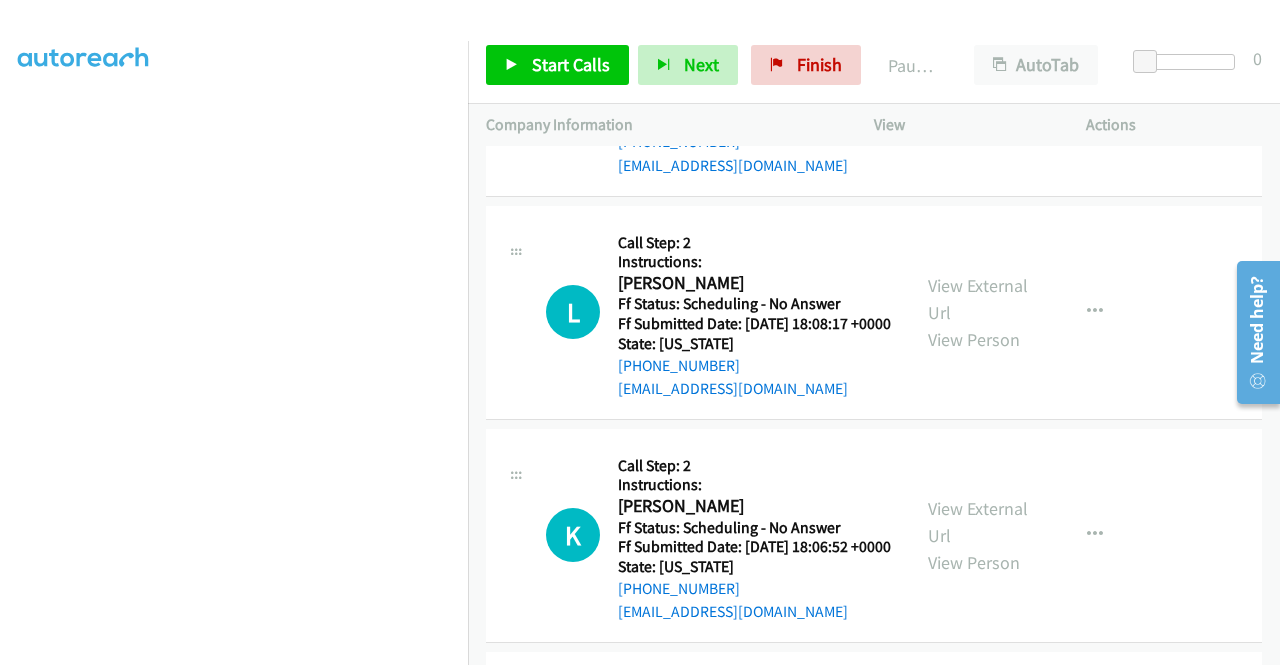 scroll, scrollTop: 24321, scrollLeft: 0, axis: vertical 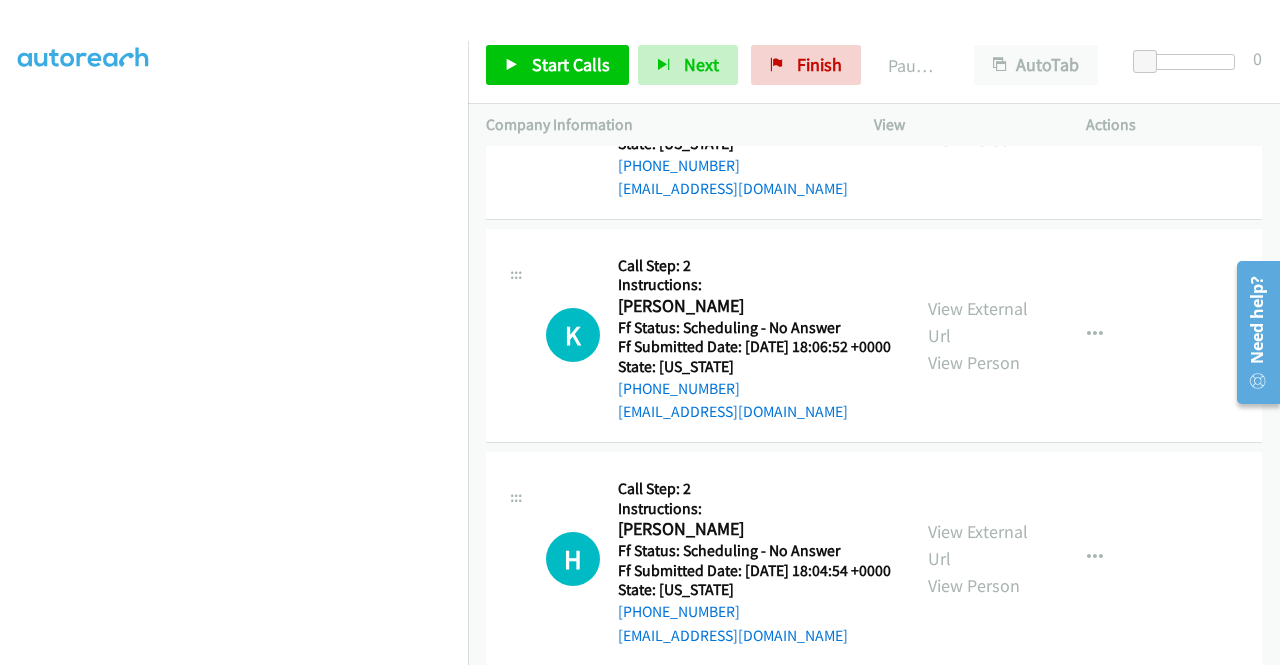 click on "View External Url" at bounding box center (978, -841) 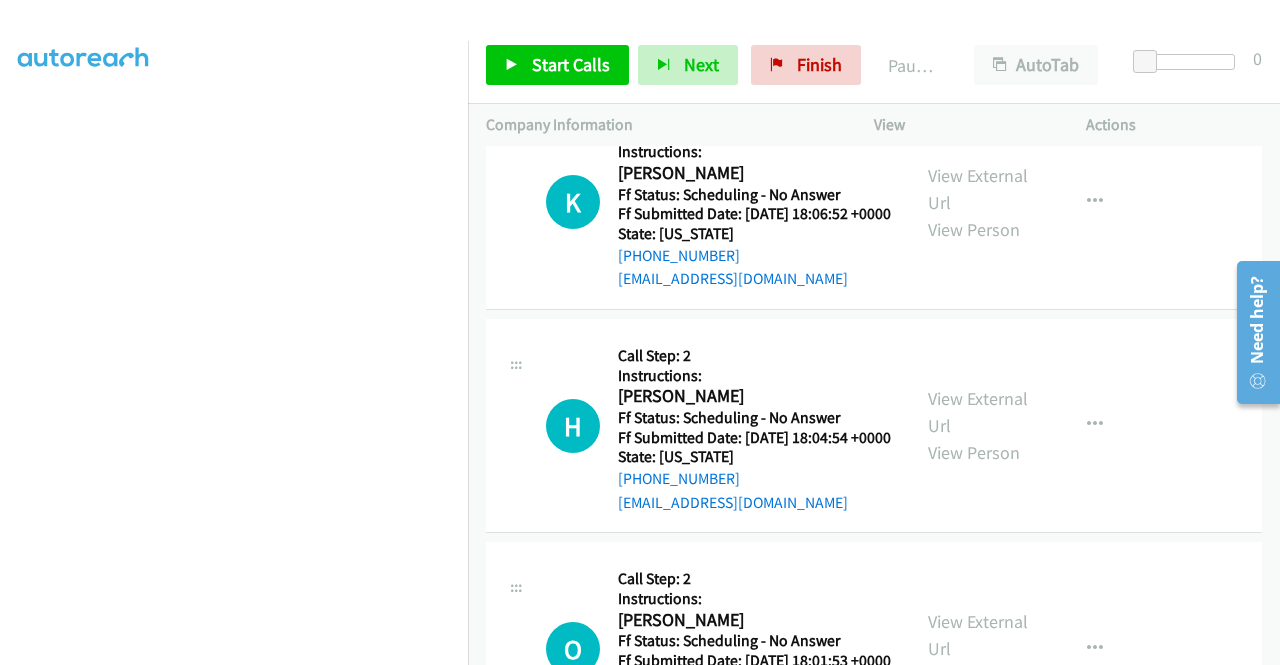 scroll, scrollTop: 24521, scrollLeft: 0, axis: vertical 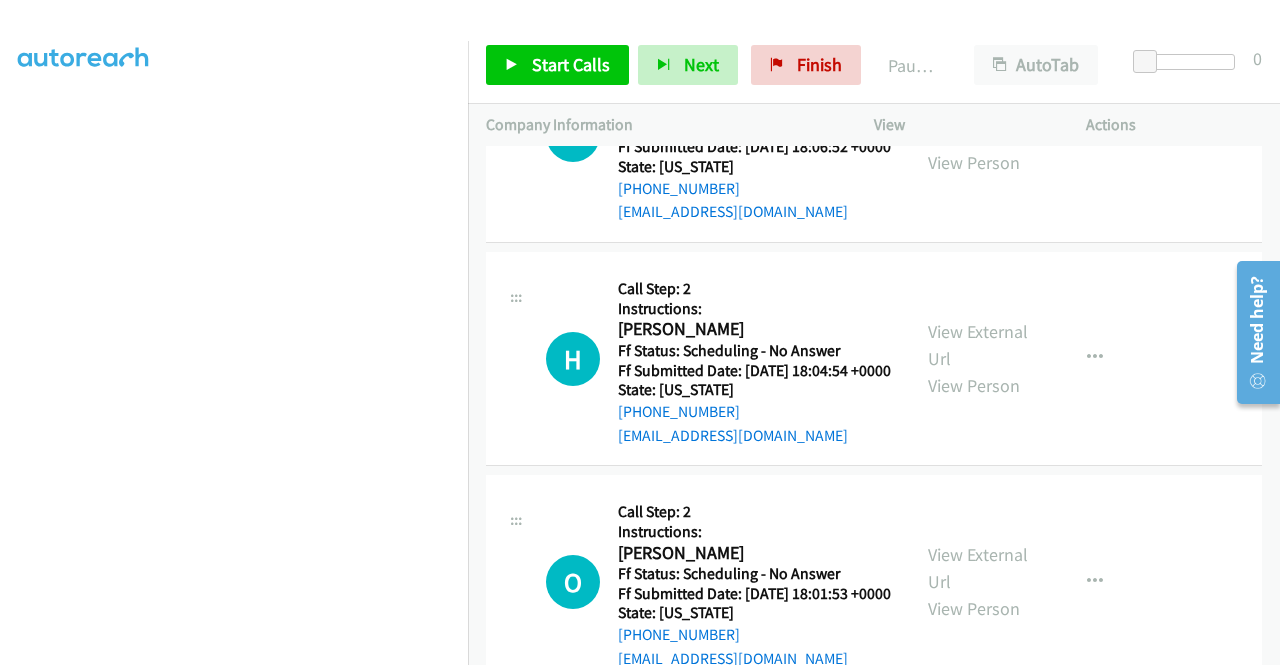 click on "View External Url" at bounding box center [978, -818] 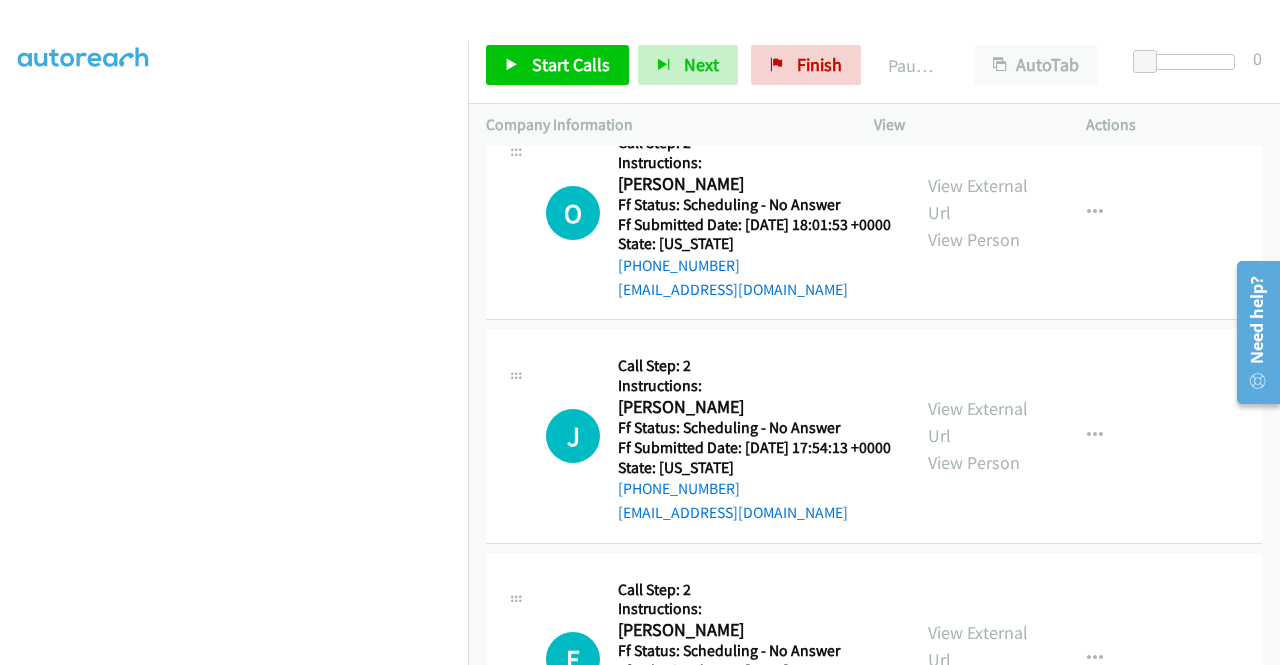 scroll, scrollTop: 24921, scrollLeft: 0, axis: vertical 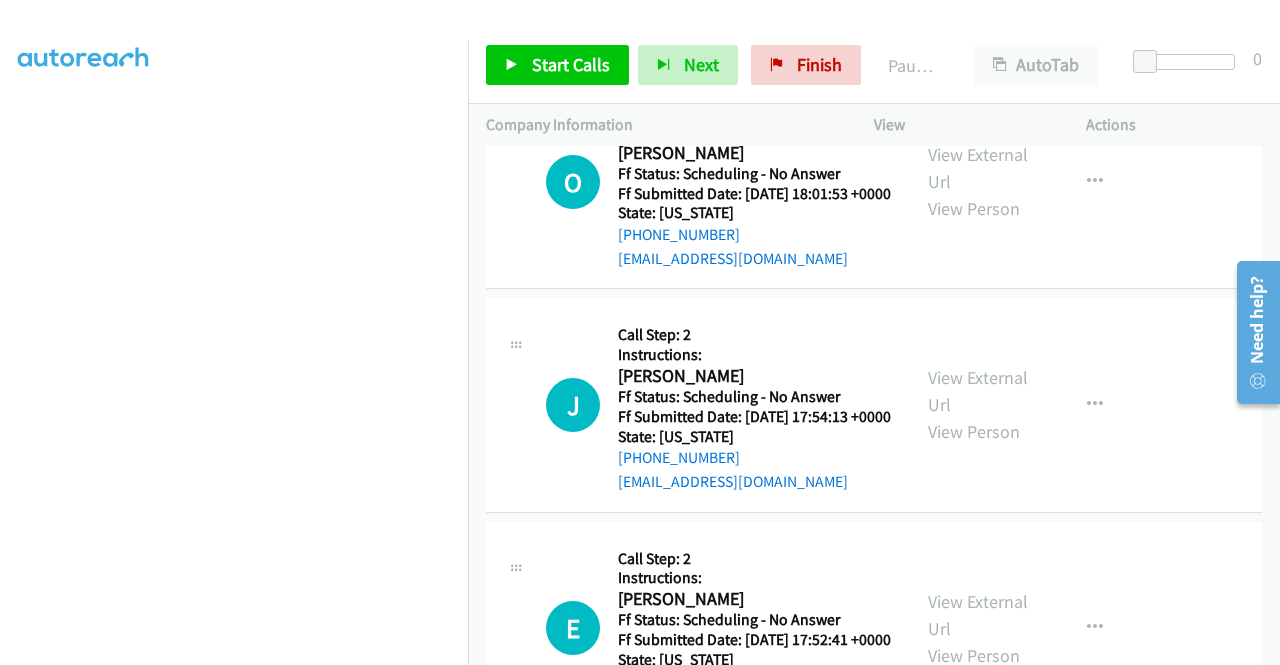 click on "View External Url" at bounding box center [978, -971] 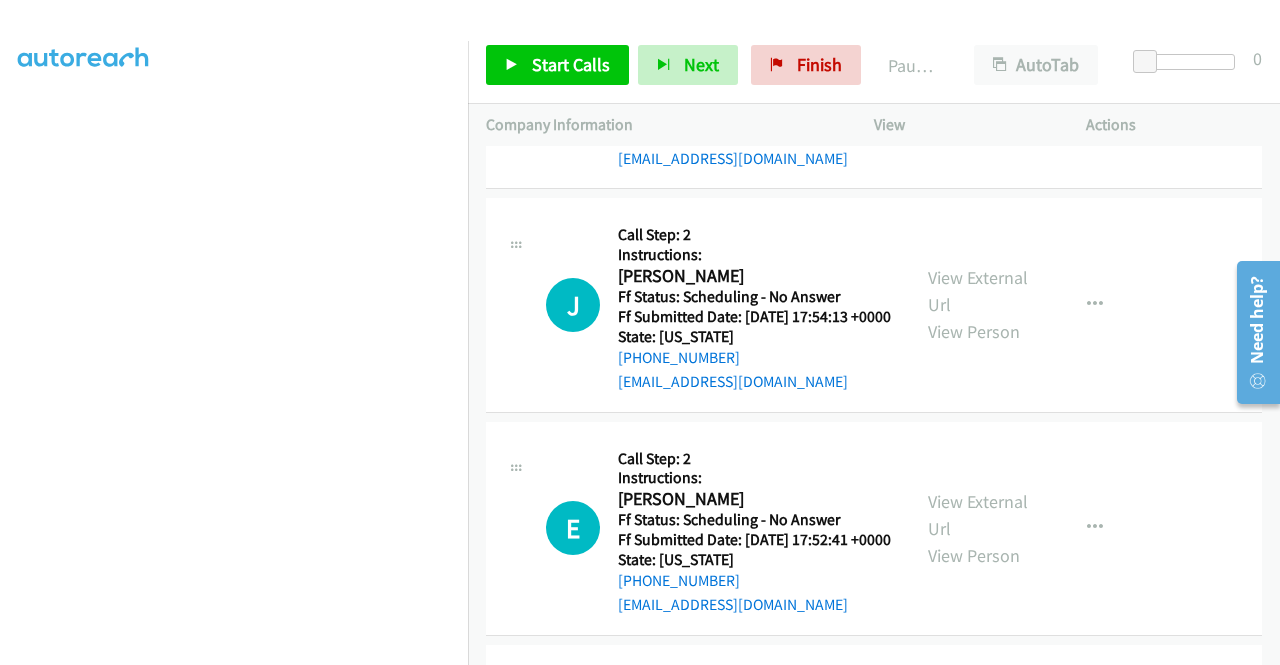 click on "View External Url" at bounding box center [978, -825] 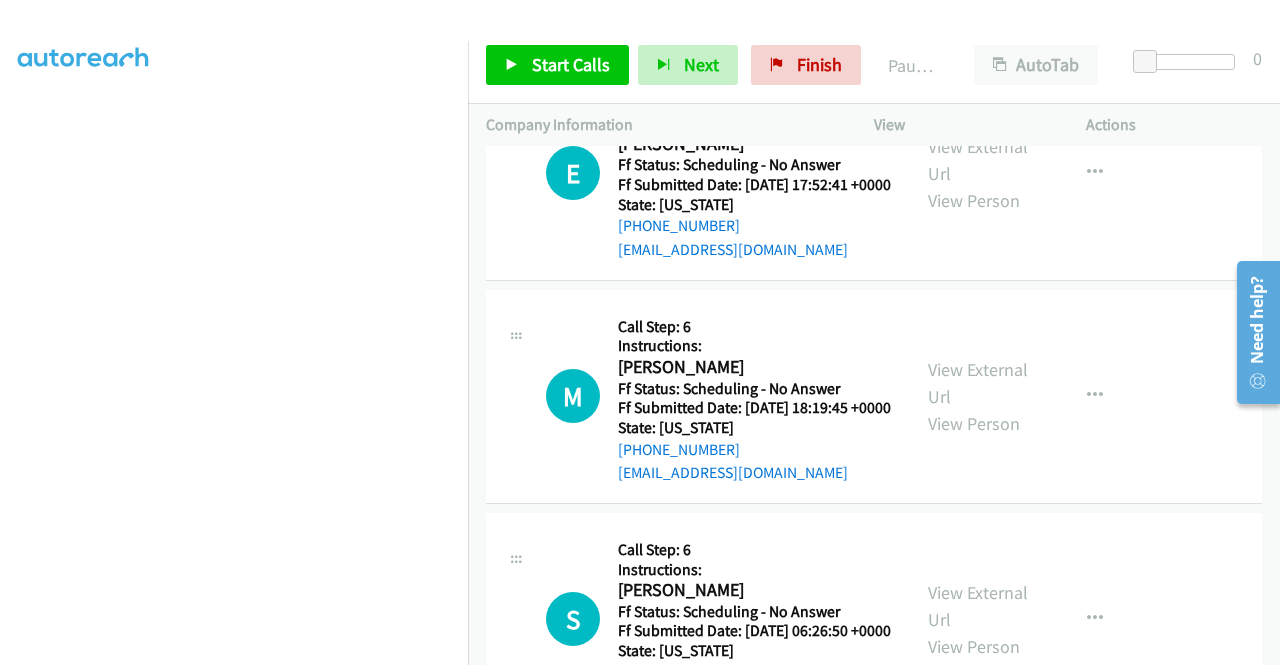 scroll, scrollTop: 25421, scrollLeft: 0, axis: vertical 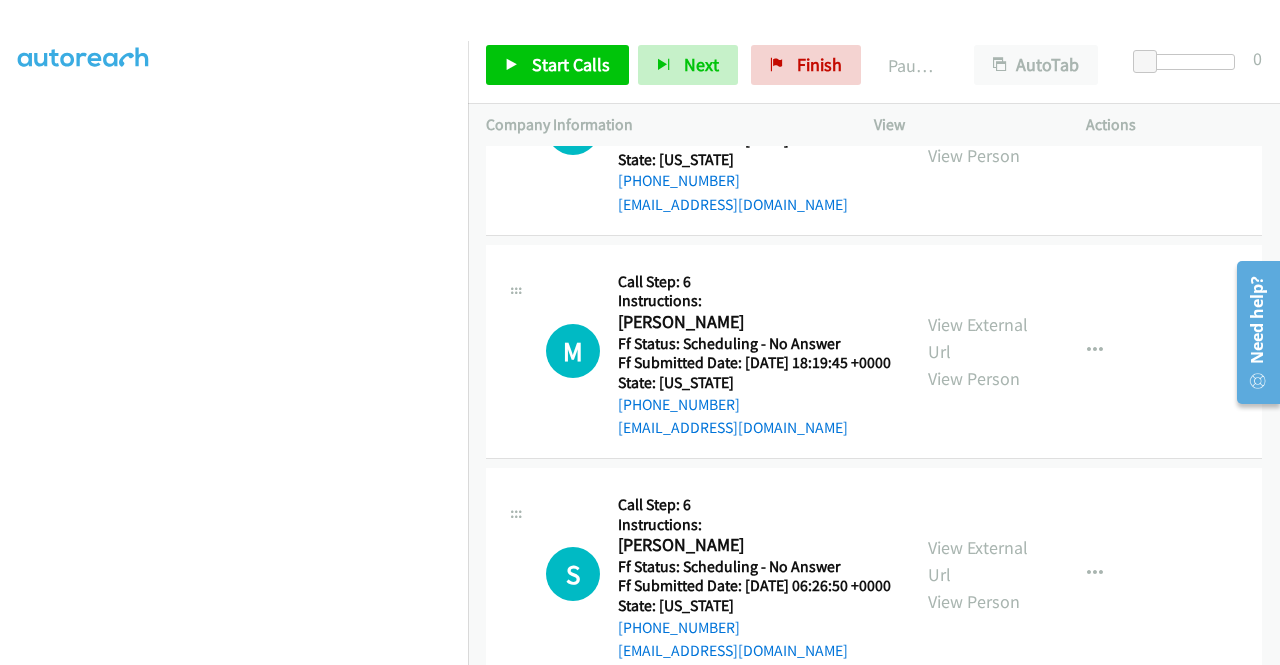 click on "View External Url" at bounding box center [978, -1001] 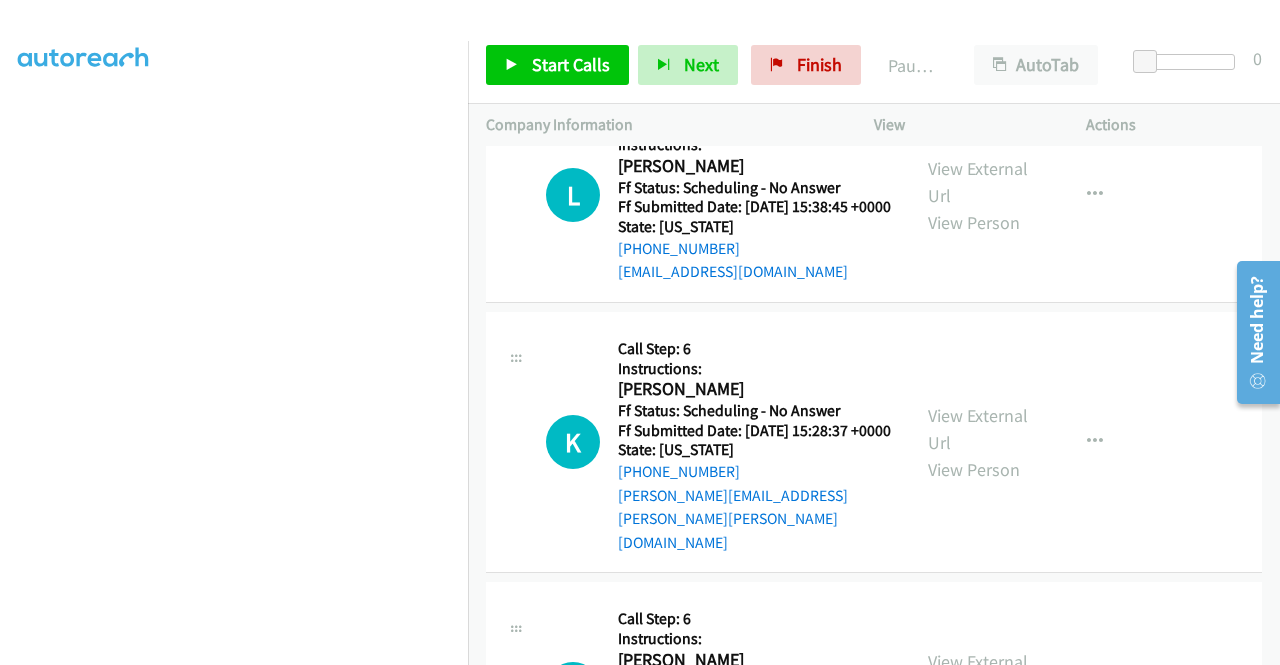 scroll, scrollTop: 23721, scrollLeft: 0, axis: vertical 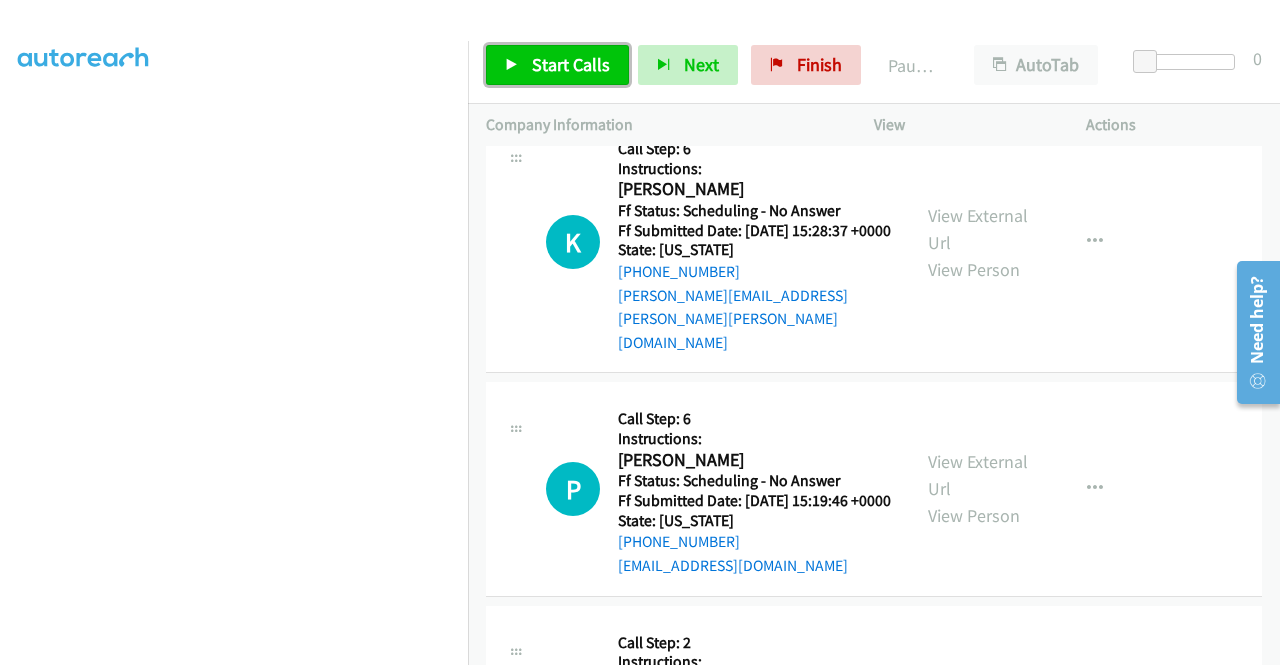 click on "Start Calls" at bounding box center (557, 65) 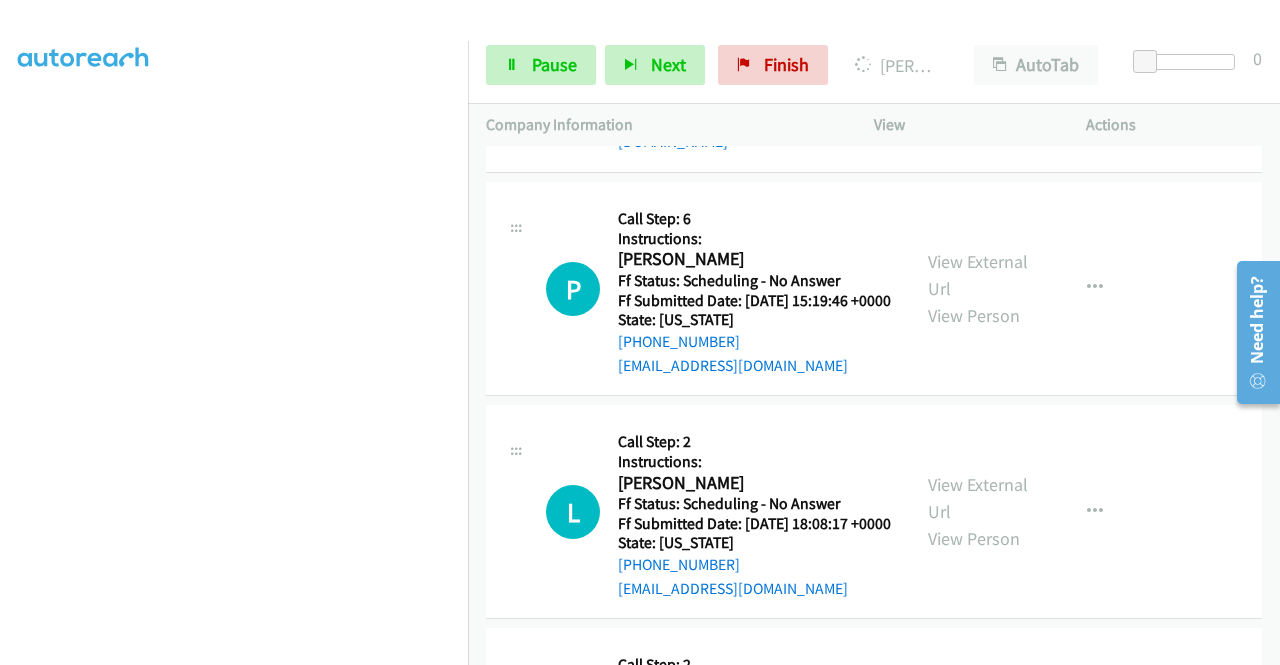 scroll, scrollTop: 24121, scrollLeft: 0, axis: vertical 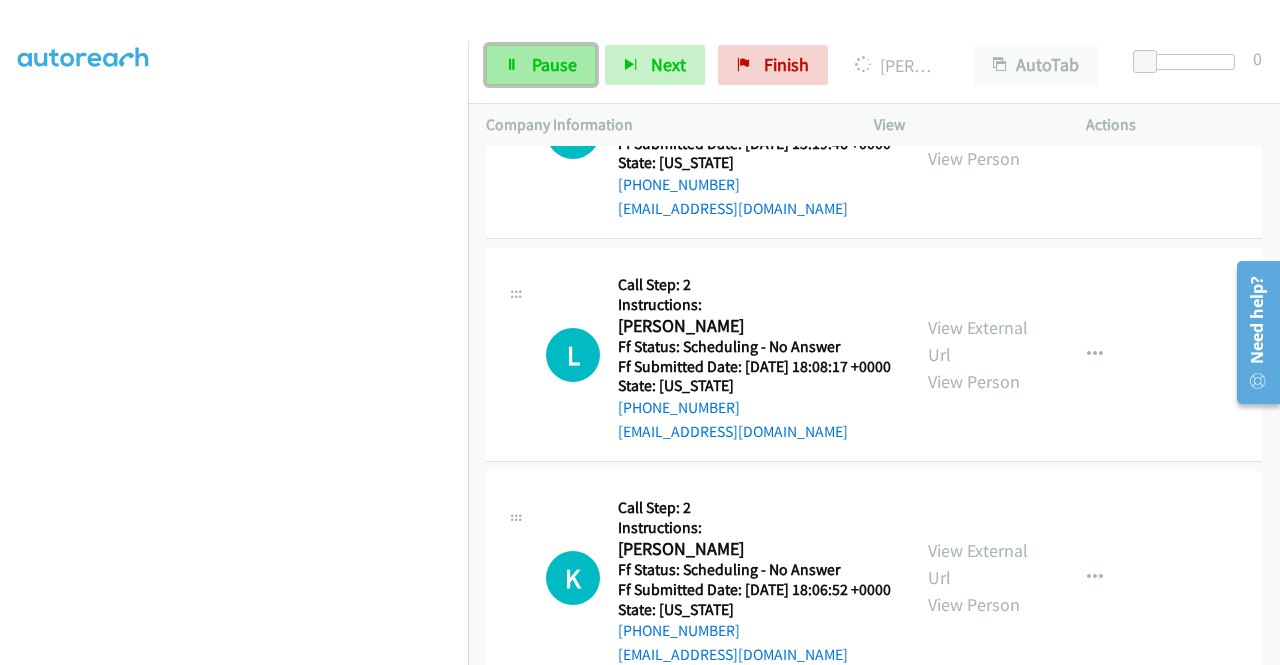 click on "Pause" at bounding box center (554, 64) 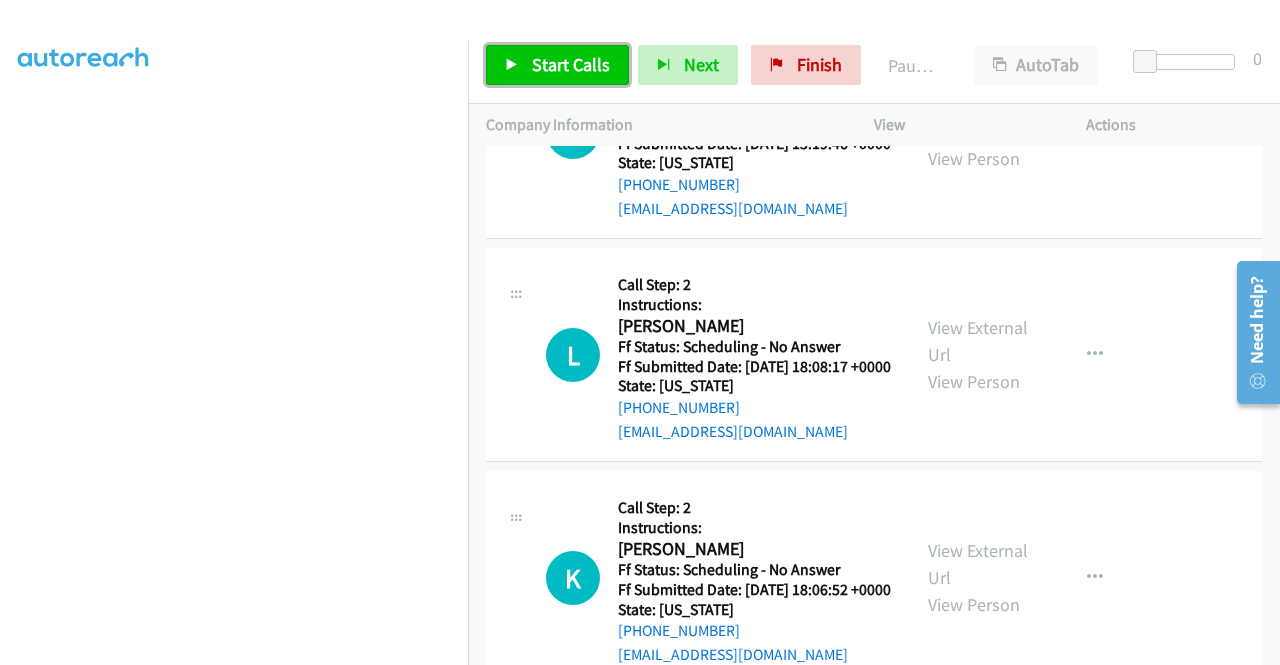 click on "Start Calls" at bounding box center [571, 64] 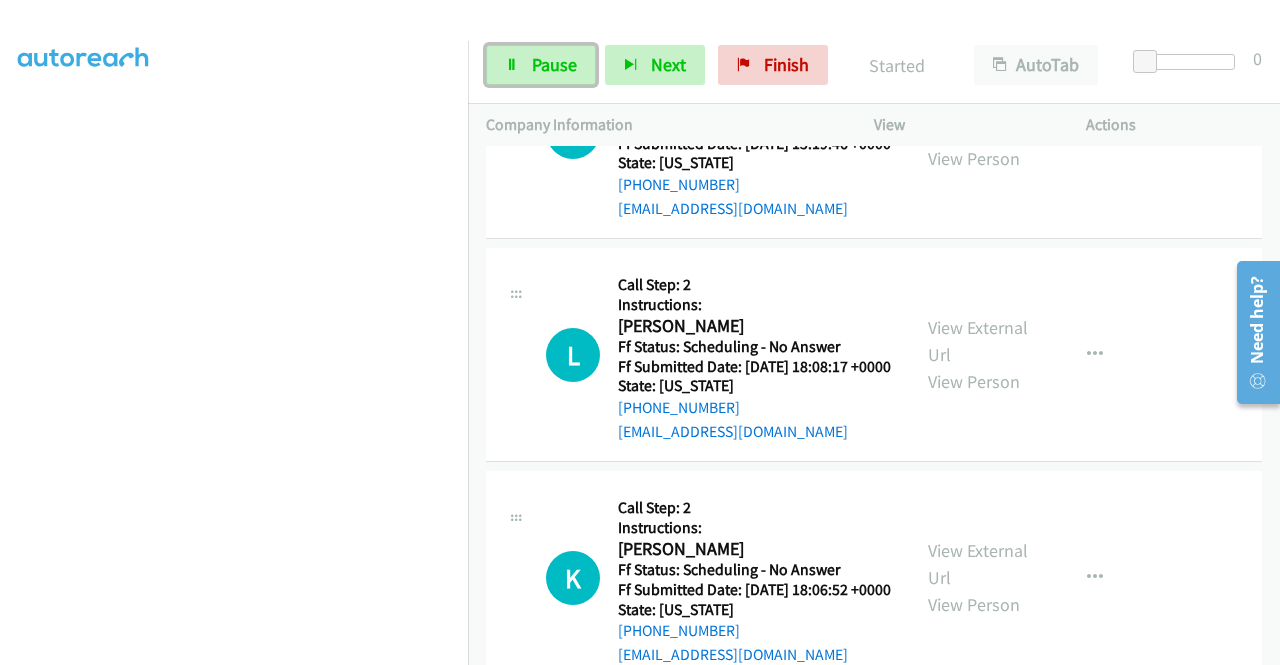 click on "Pause" at bounding box center [554, 64] 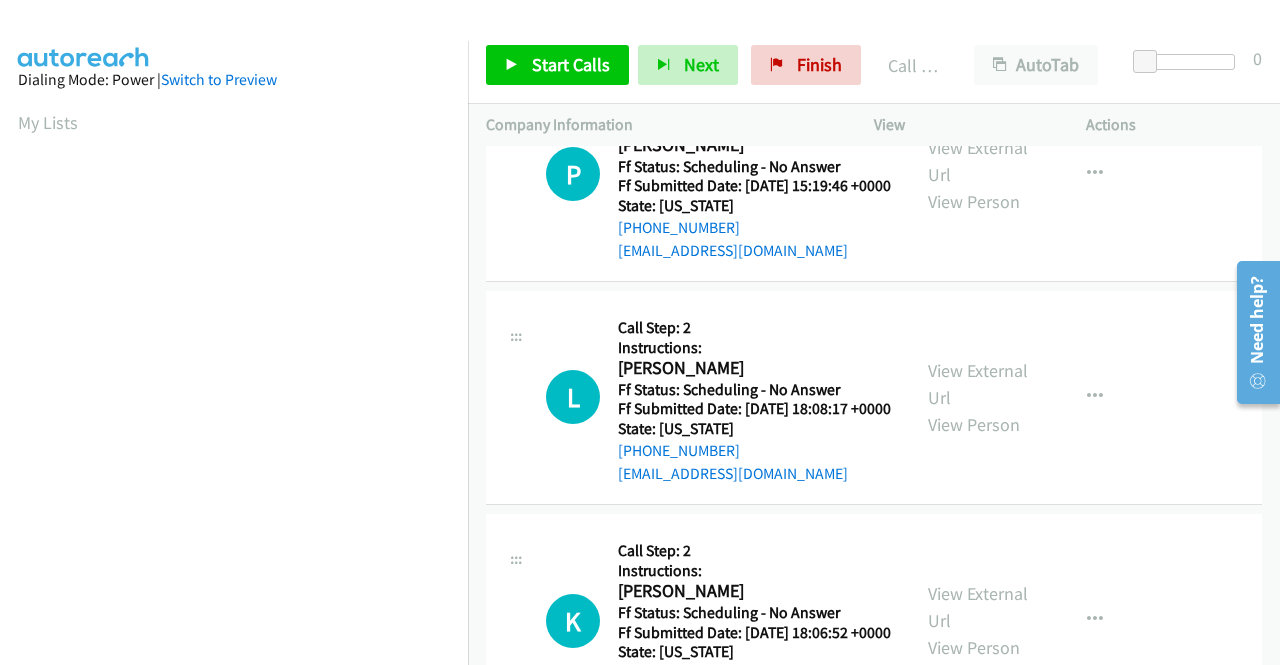 scroll, scrollTop: 456, scrollLeft: 0, axis: vertical 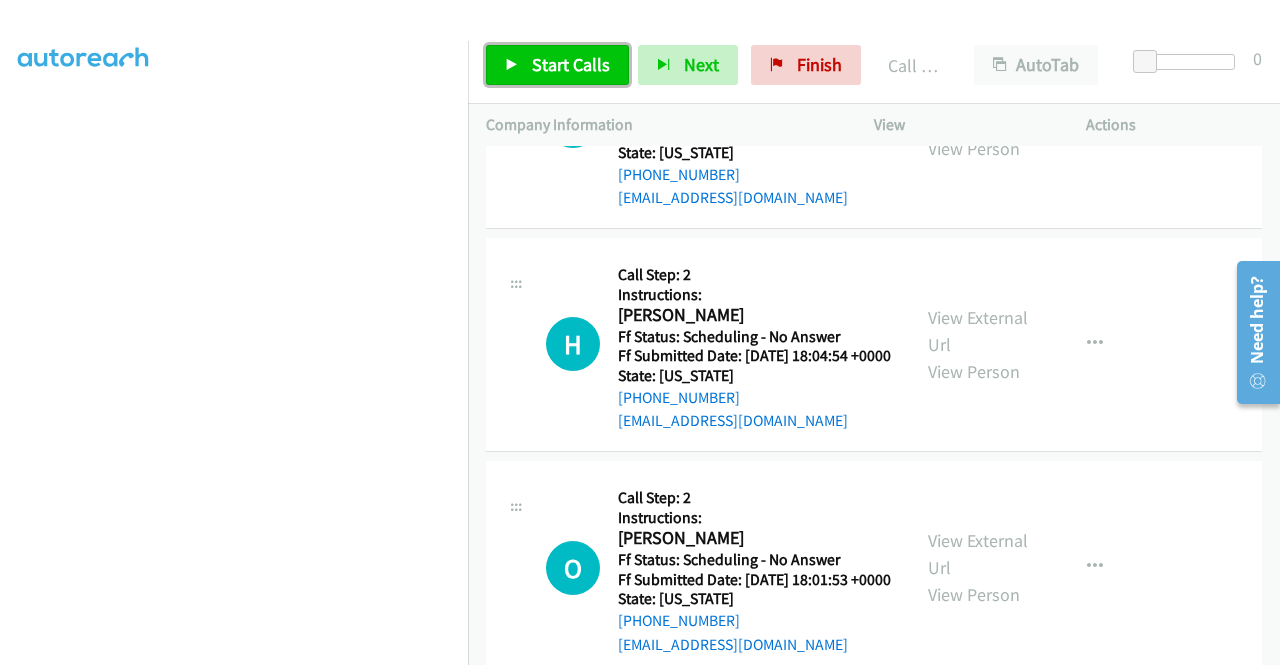 click on "Start Calls" at bounding box center (571, 64) 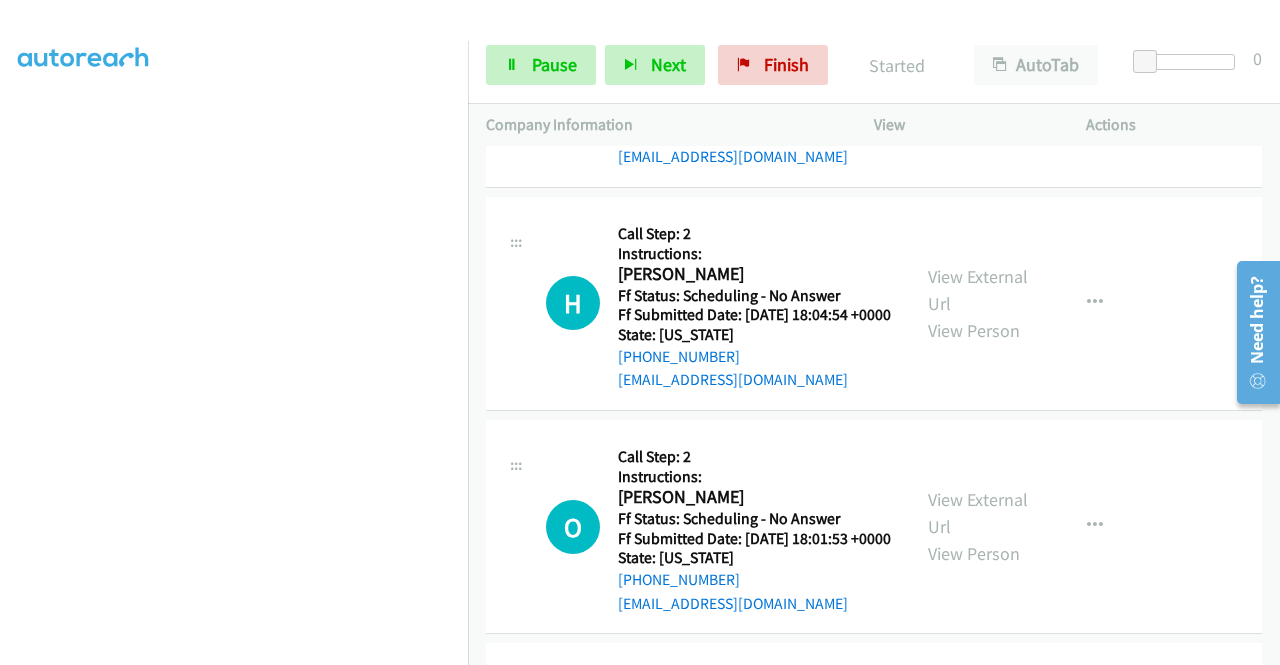 scroll, scrollTop: 24663, scrollLeft: 0, axis: vertical 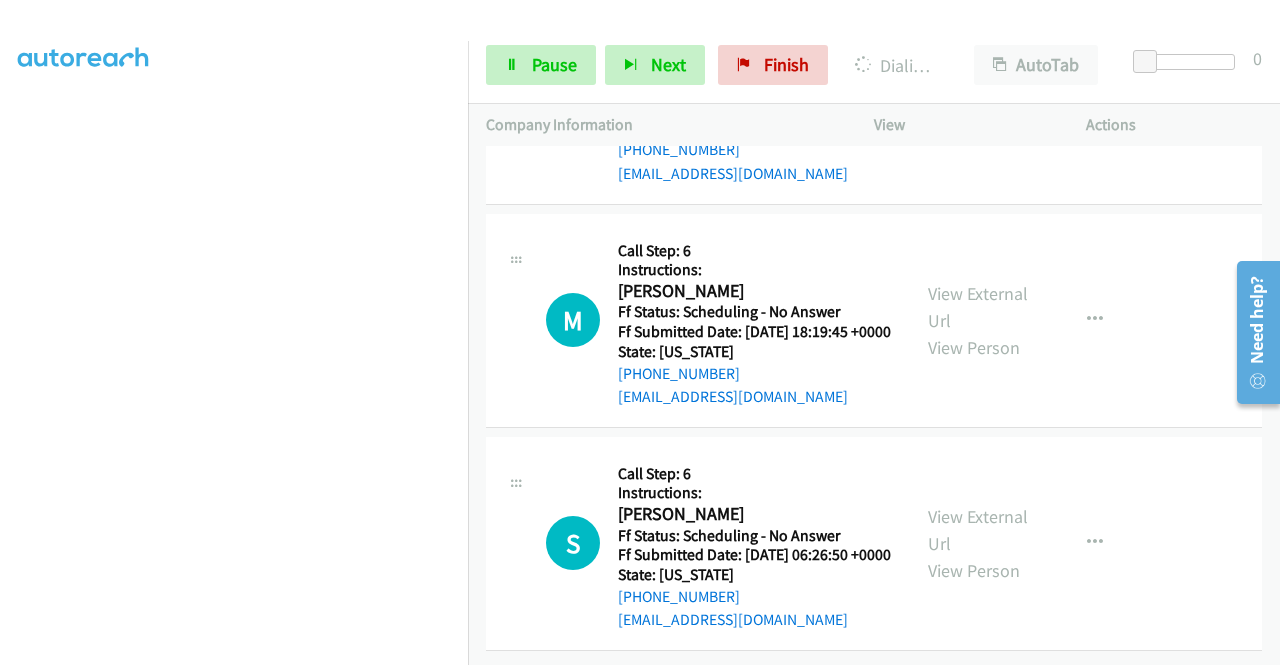 click on "View External Url" at bounding box center (978, -809) 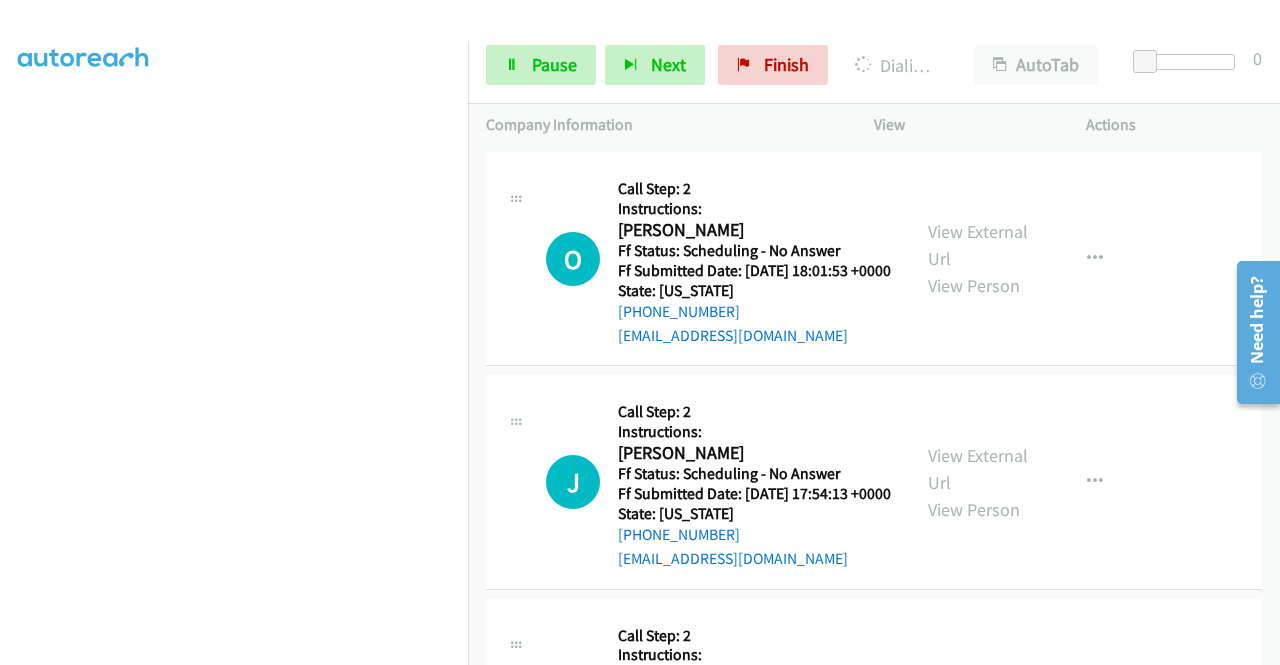 scroll, scrollTop: 25163, scrollLeft: 0, axis: vertical 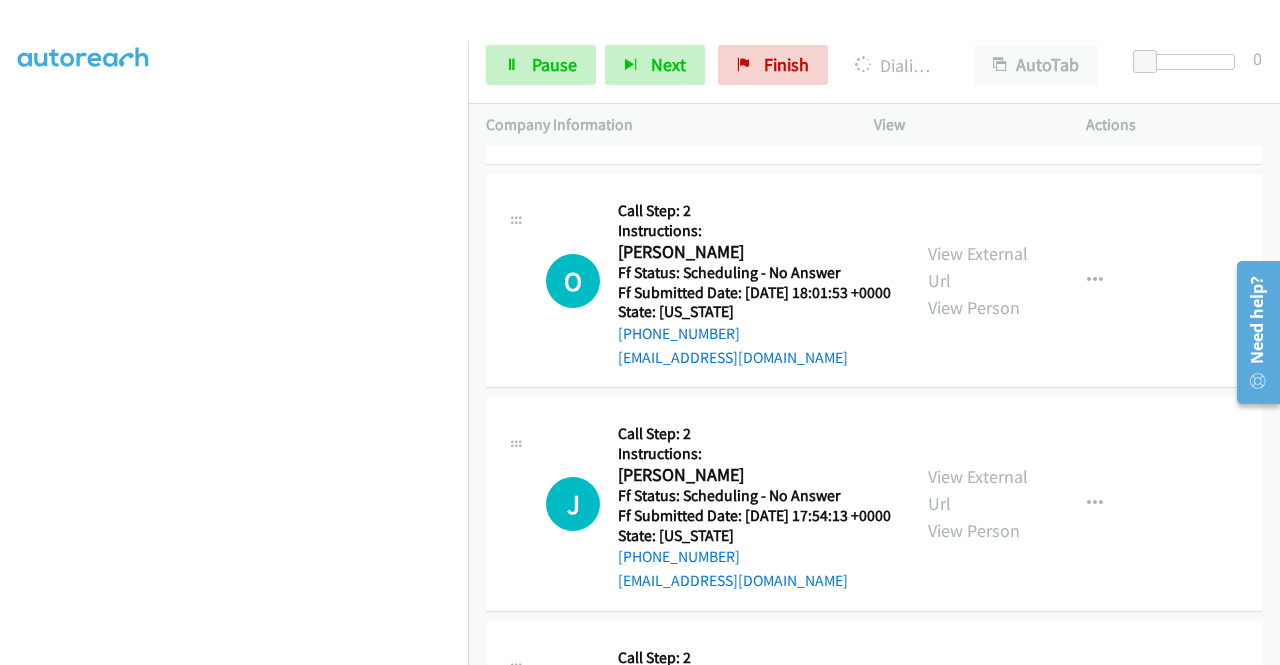 click on "P
Callback Scheduled
Call Step: 6
Instructions:
[PERSON_NAME]
America/[GEOGRAPHIC_DATA]
Ff Status: Scheduling - No Answer
Ff Submitted Date: [DATE] 15:19:46 +0000
State: [US_STATE]
[PHONE_NUMBER]
[EMAIL_ADDRESS][DOMAIN_NAME]
Call was successful?
View External Url
View Person
View External Url
Email
Schedule/Manage Callback
Skip Call
Add to do not call list" at bounding box center (874, -675) 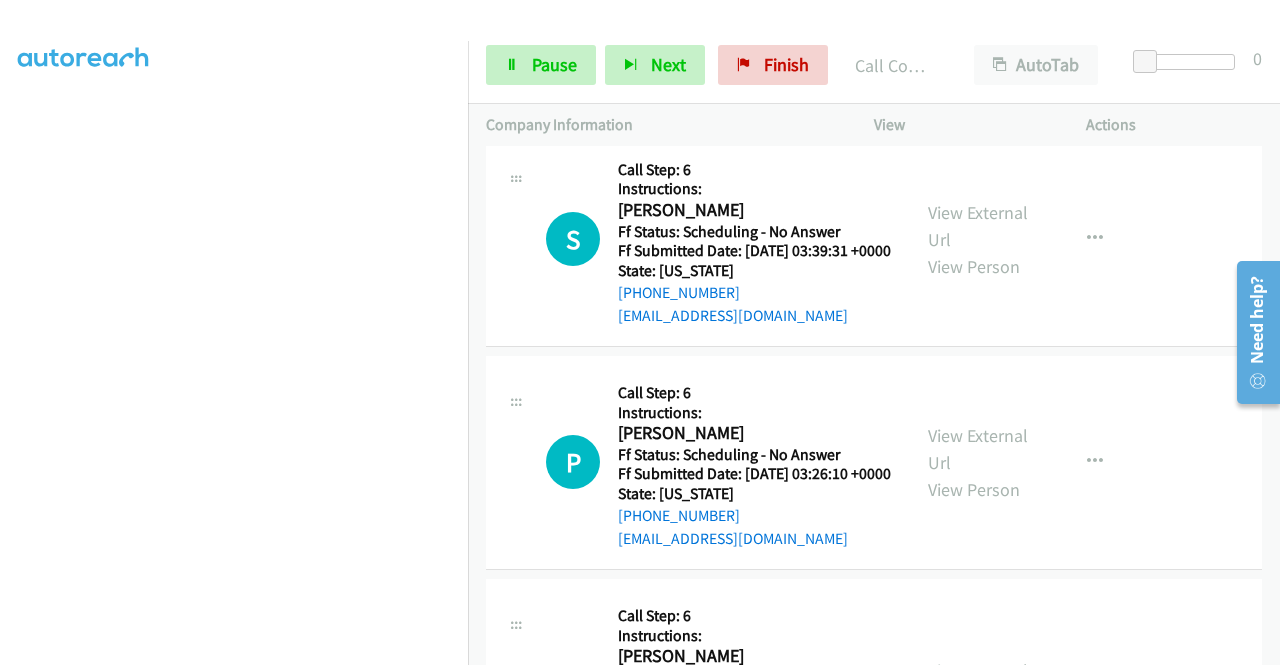 scroll, scrollTop: 26463, scrollLeft: 0, axis: vertical 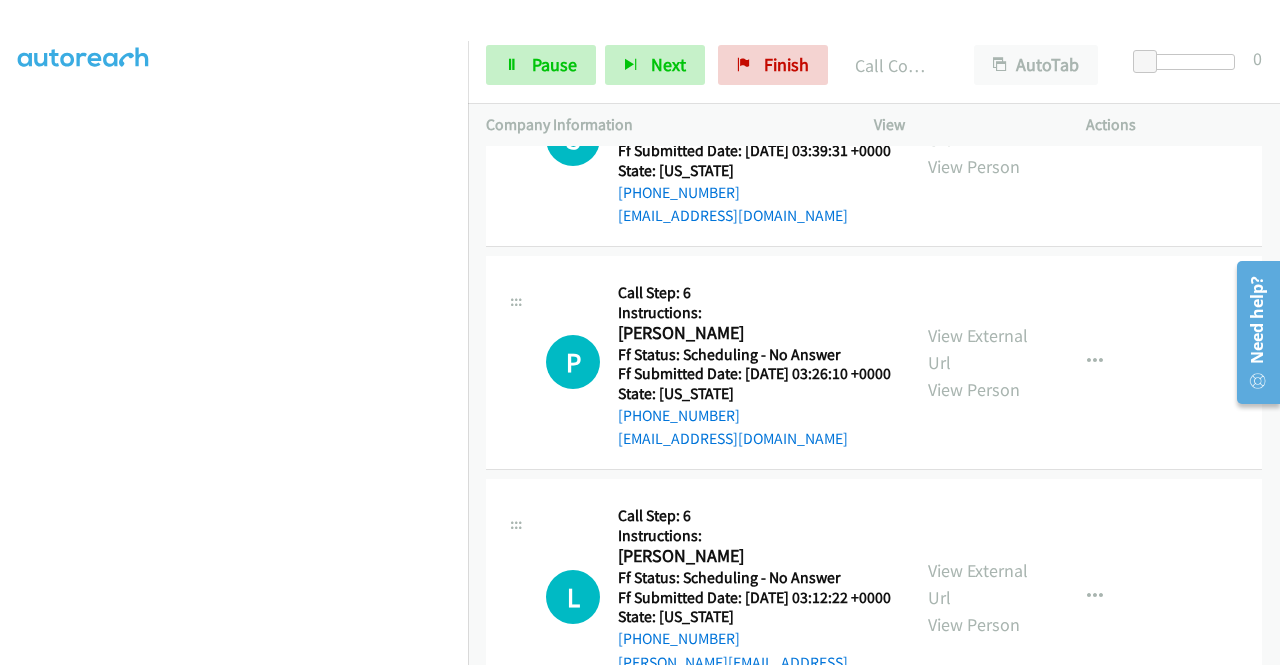 click on "View External Url" at bounding box center [978, -990] 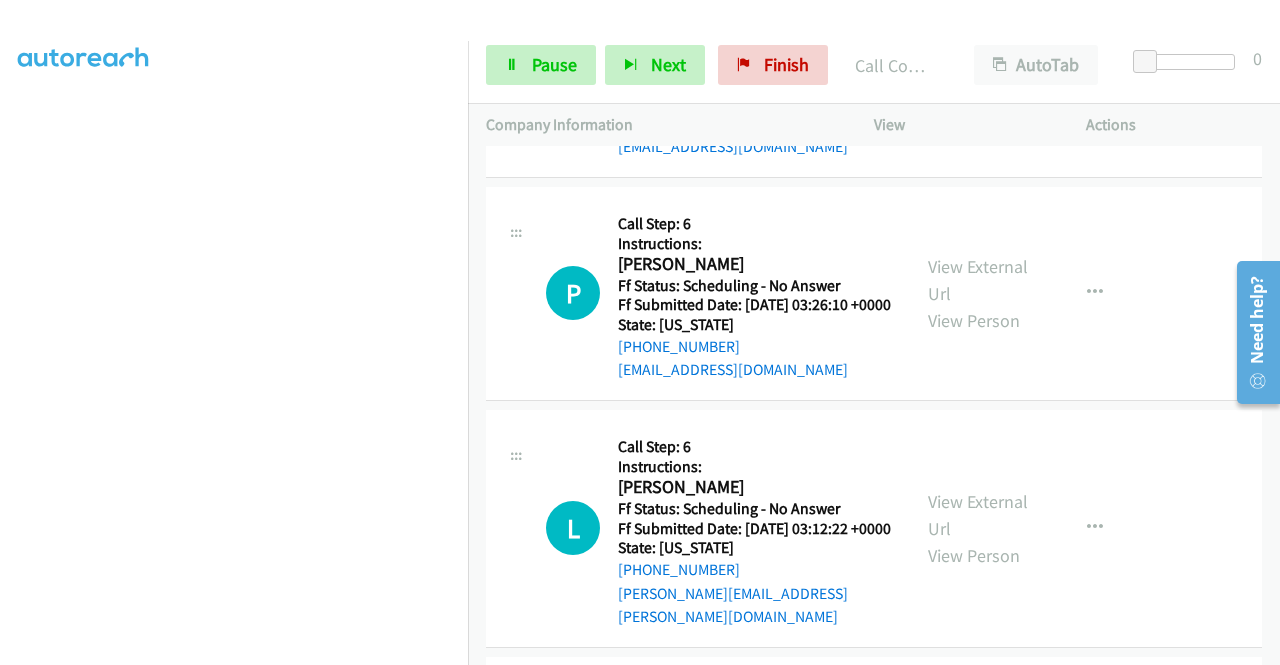 scroll, scrollTop: 26563, scrollLeft: 0, axis: vertical 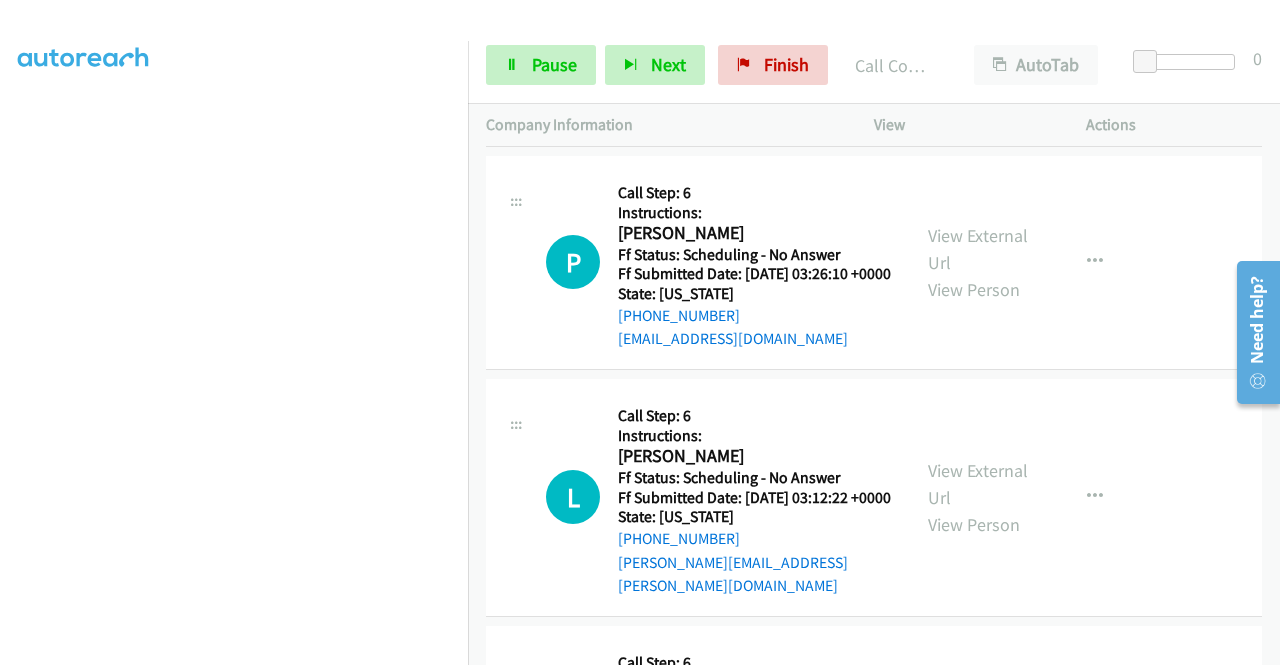 click on "View External Url" at bounding box center [978, -867] 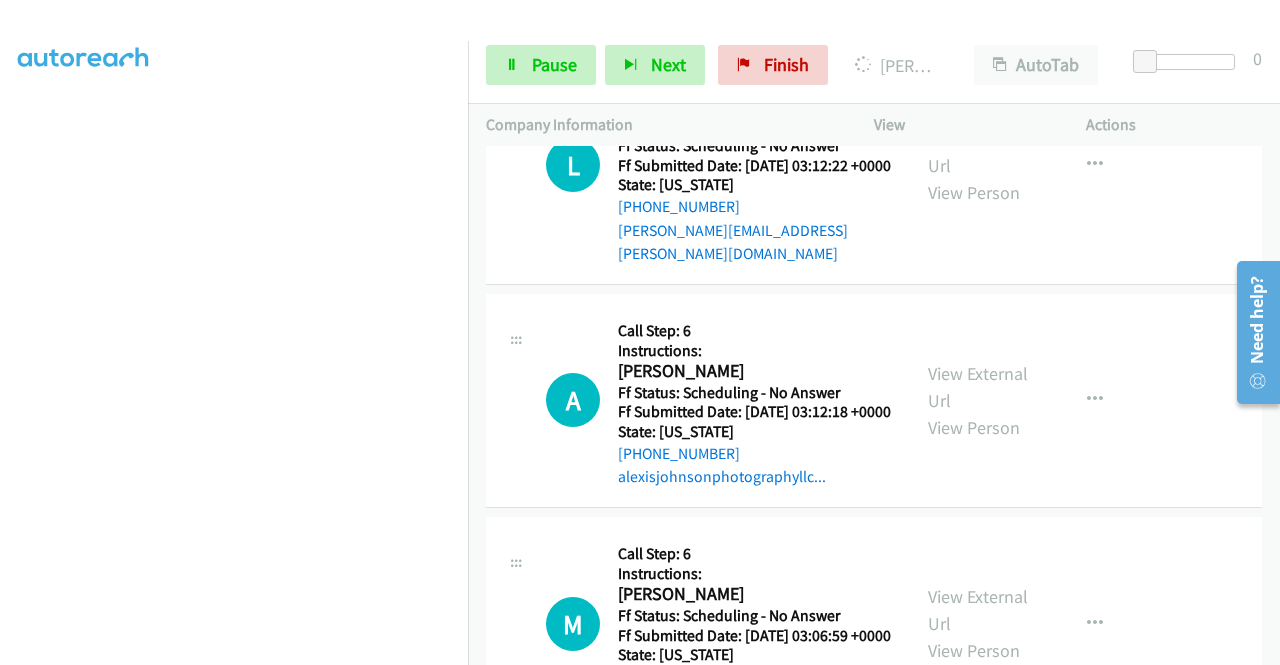 scroll, scrollTop: 26963, scrollLeft: 0, axis: vertical 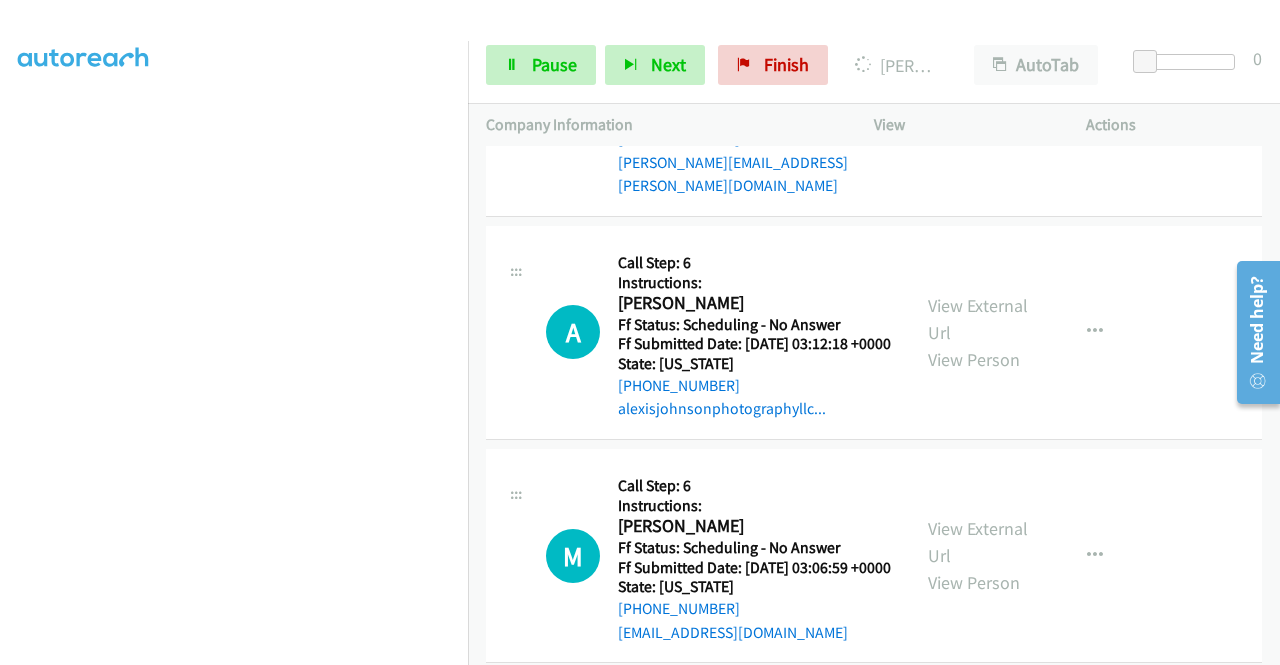 click on "View External Url" at bounding box center [978, -1044] 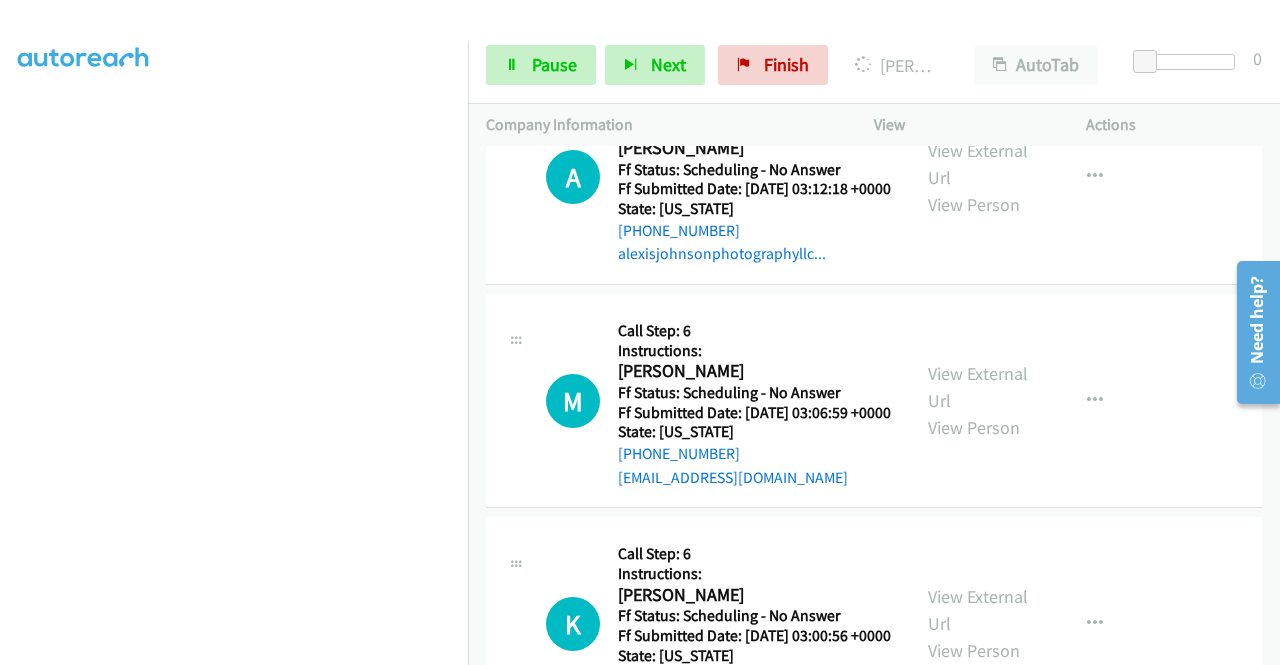 scroll, scrollTop: 27163, scrollLeft: 0, axis: vertical 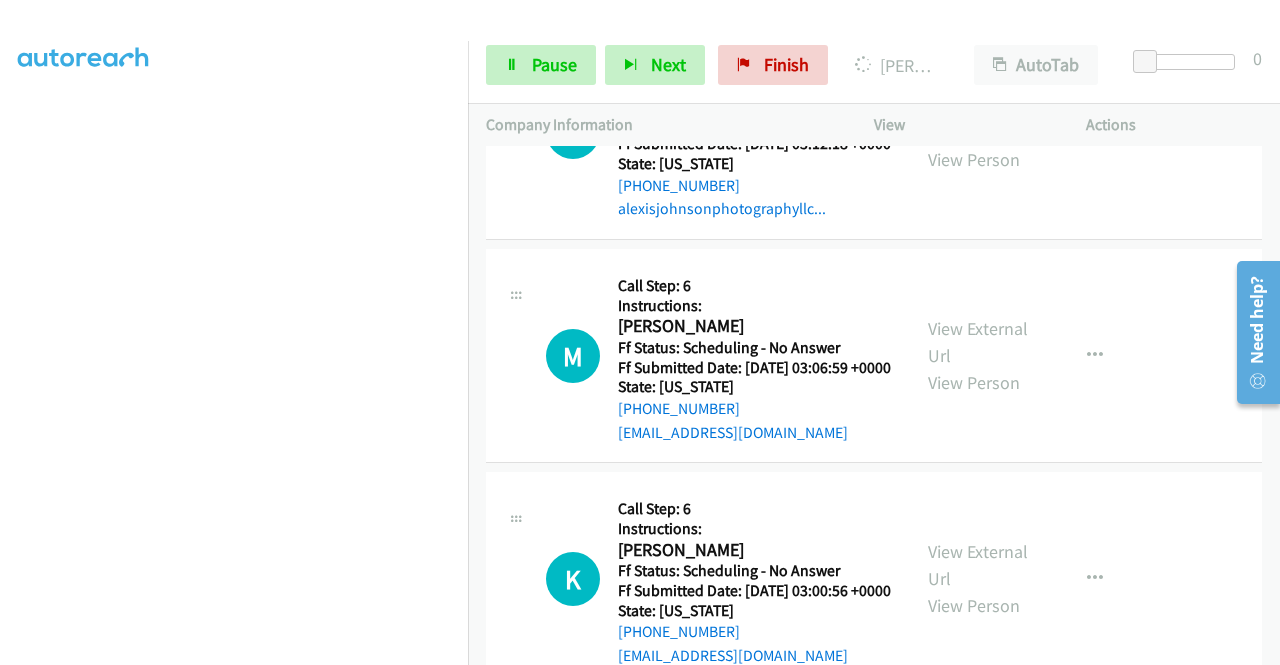 click on "View External Url" at bounding box center [978, -1021] 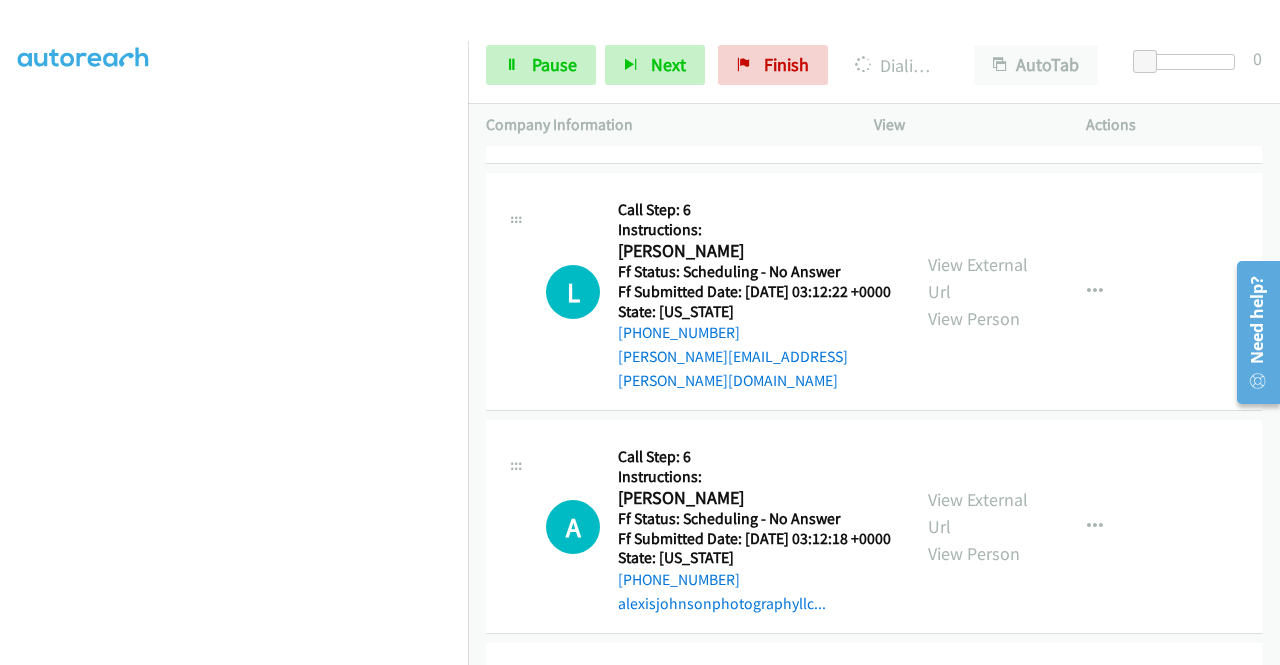 scroll, scrollTop: 26884, scrollLeft: 0, axis: vertical 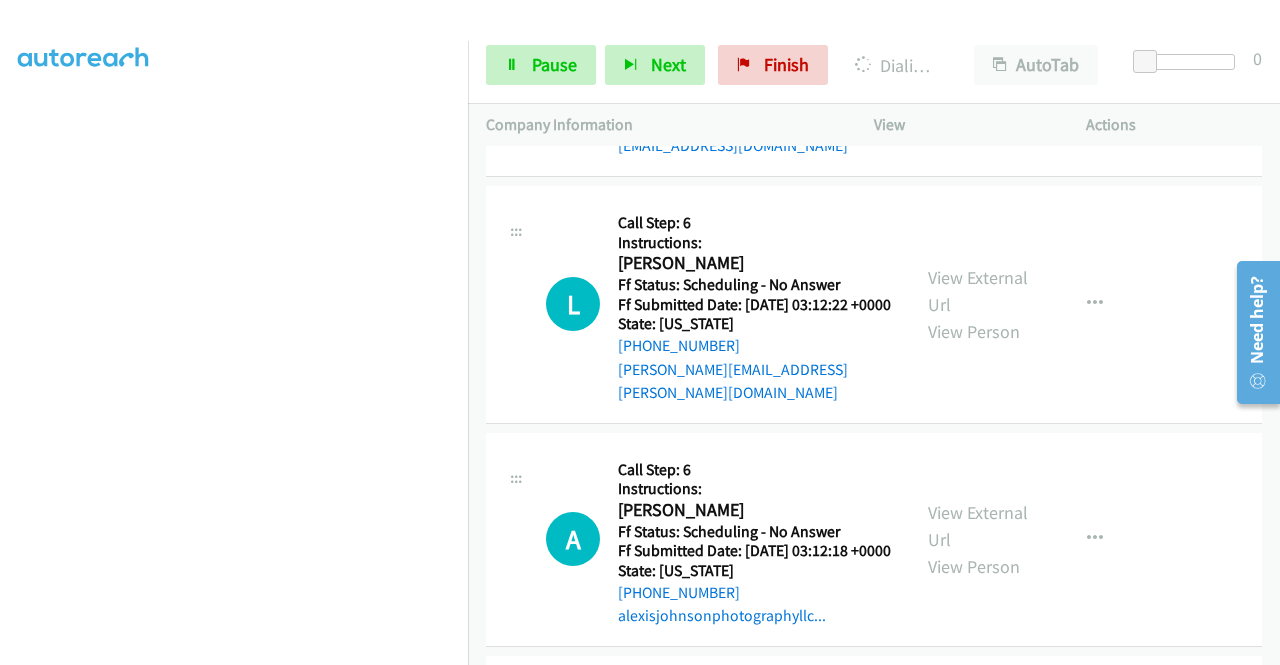 click on "E
Callback Scheduled
Call Step: 2
Instructions:
[PERSON_NAME]
America/Los_Angeles
Ff Status: Scheduling - No Answer
Ff Submitted Date: [DATE] 17:52:41 +0000
State: [US_STATE]
[PHONE_NUMBER]
[EMAIL_ADDRESS][DOMAIN_NAME]
Call was successful?
View External Url
View Person
View External Url
Email
Schedule/Manage Callback
Skip Call
Add to do not call list" at bounding box center (874, -823) 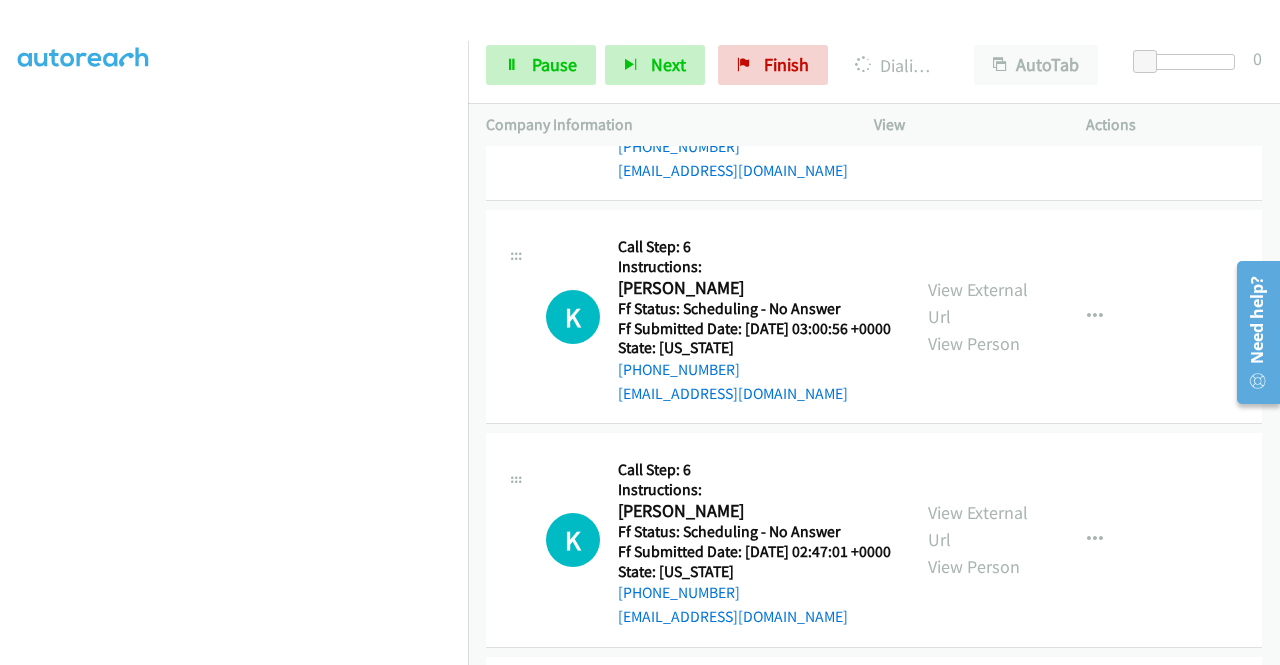 scroll, scrollTop: 27584, scrollLeft: 0, axis: vertical 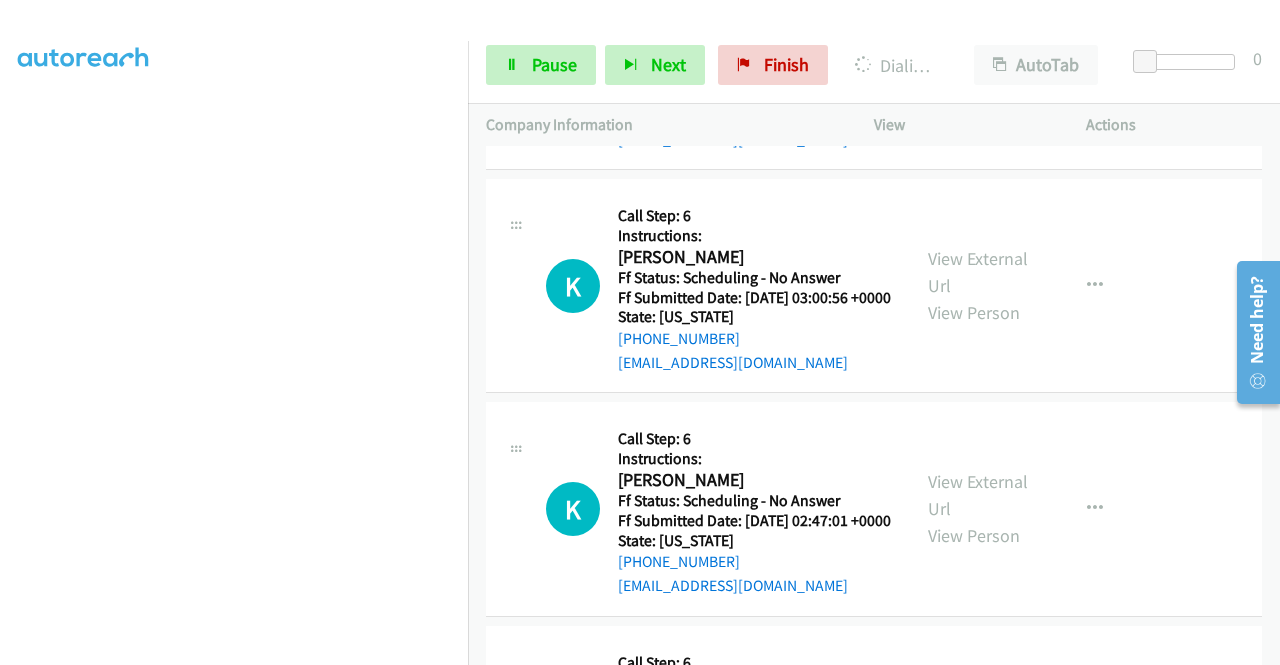 click on "View External Url" at bounding box center [978, -1091] 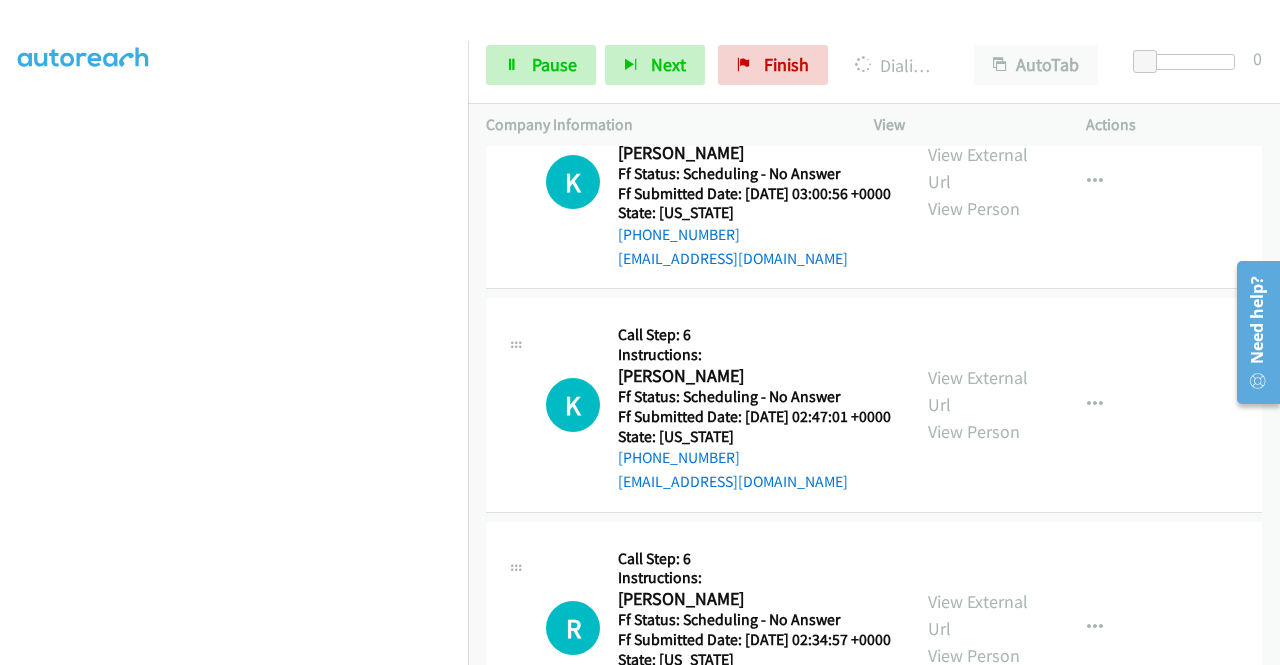 scroll, scrollTop: 27784, scrollLeft: 0, axis: vertical 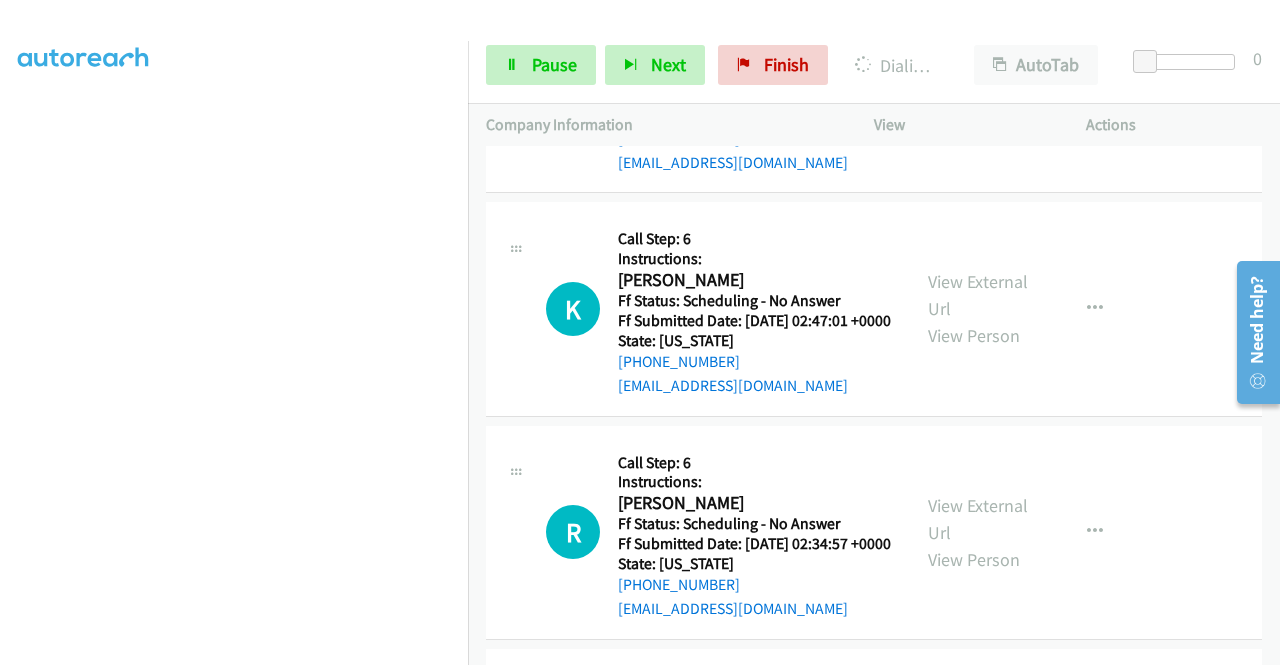 click on "View External Url" at bounding box center (978, -1067) 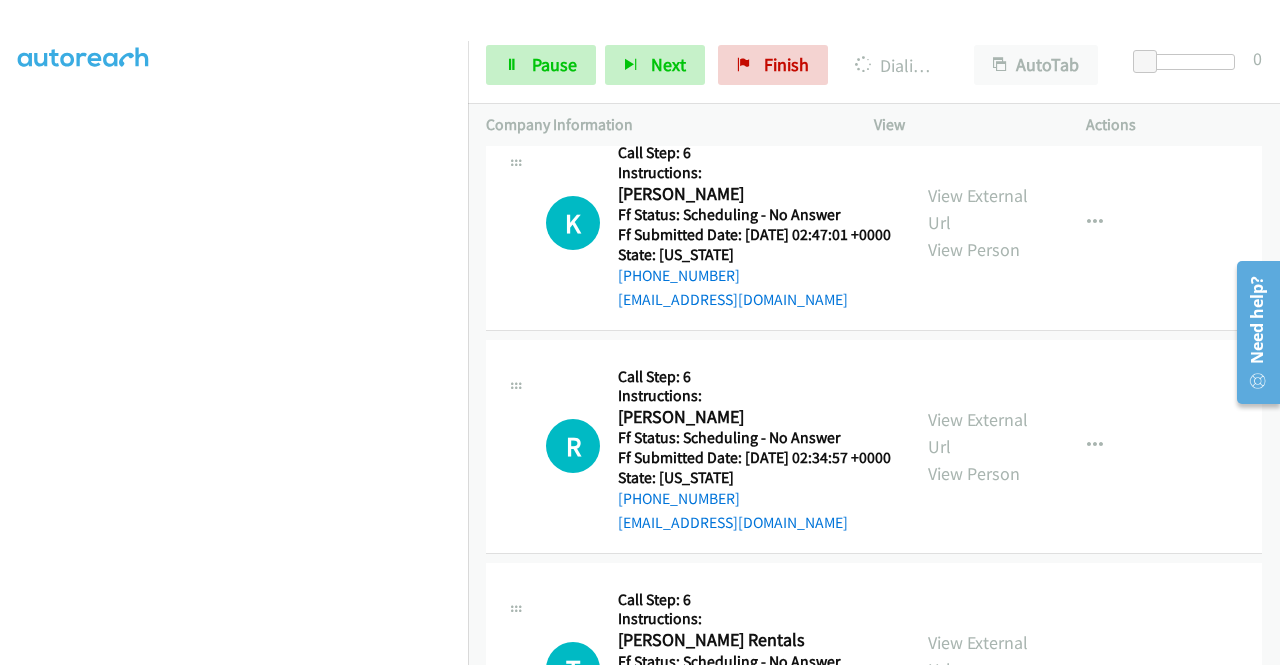 scroll, scrollTop: 27984, scrollLeft: 0, axis: vertical 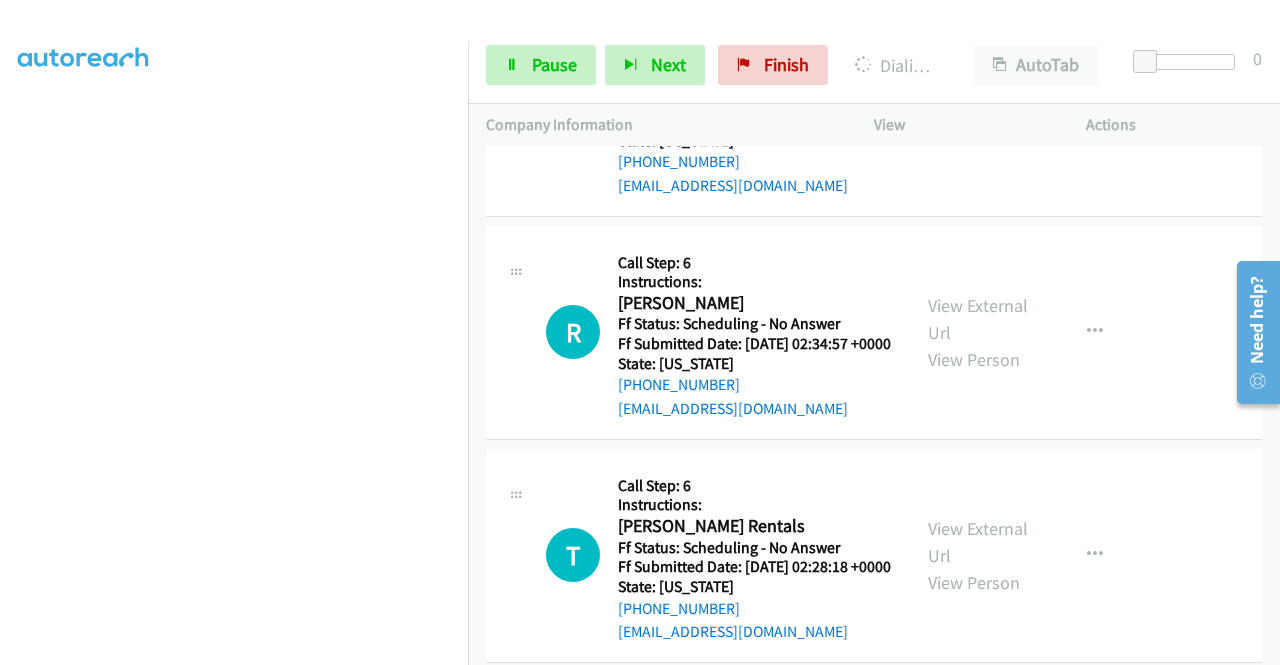 click on "View External Url" at bounding box center [978, -1044] 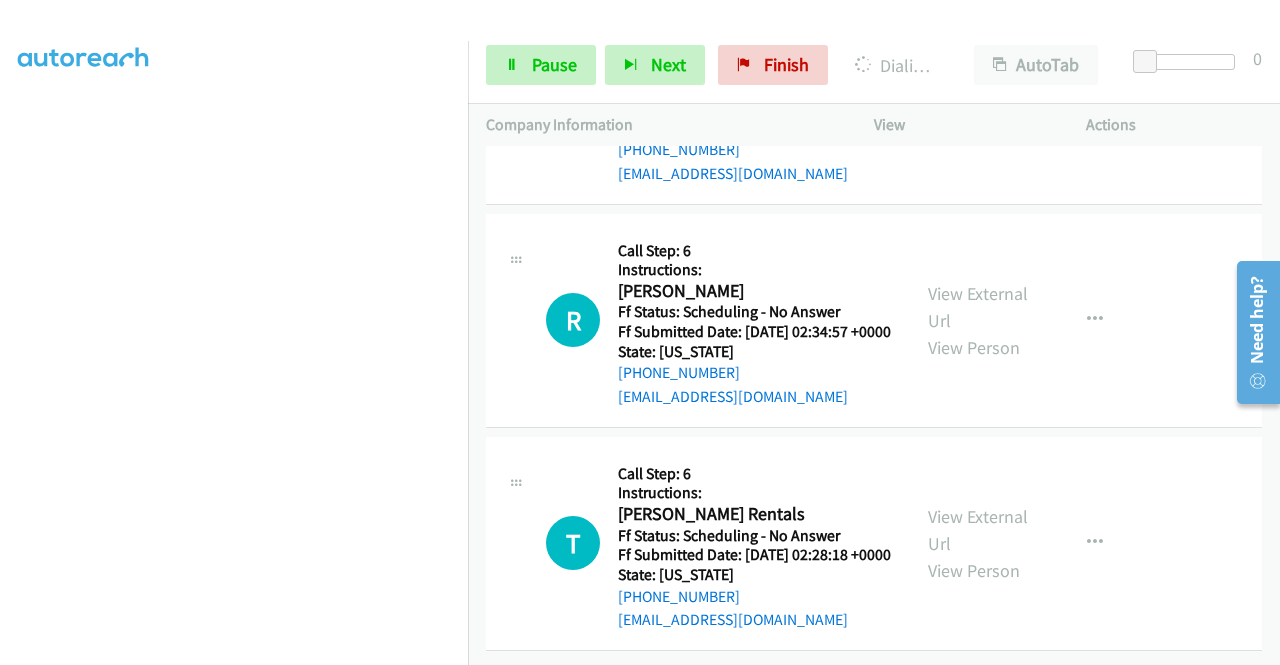scroll, scrollTop: 28284, scrollLeft: 0, axis: vertical 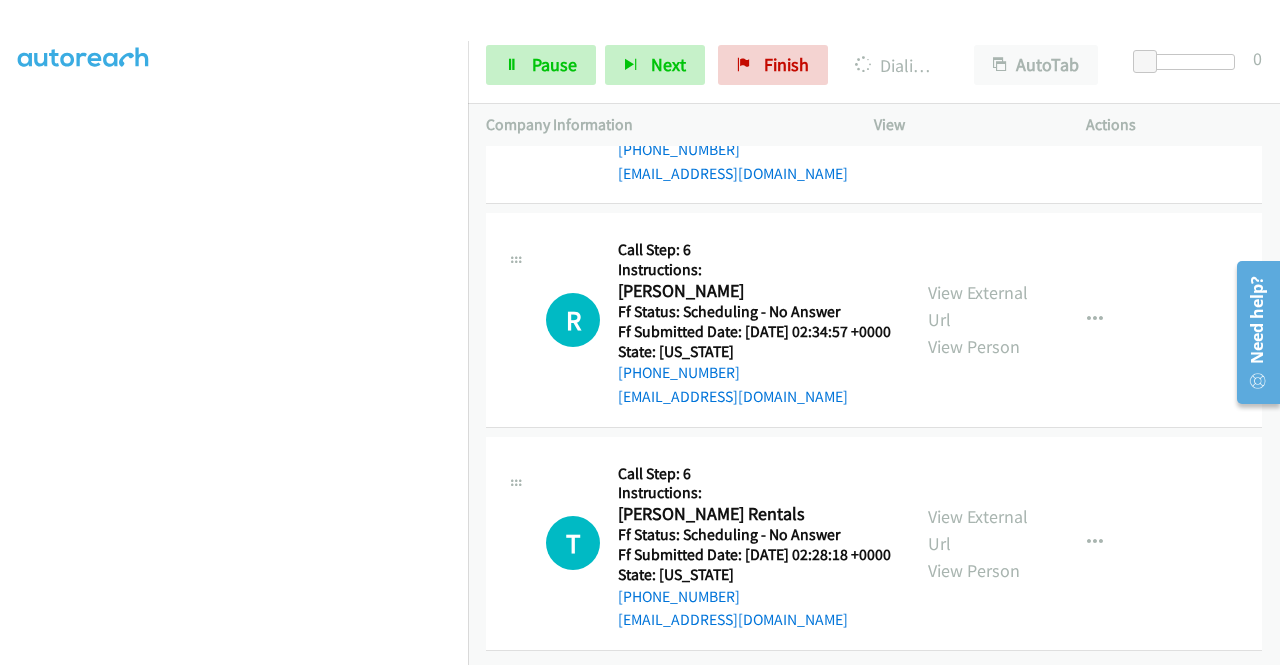 click on "A
Callback Scheduled
Call Step: 6
Instructions:
[PERSON_NAME]
America/[GEOGRAPHIC_DATA]
Ff Status: Scheduling - No Answer
Ff Submitted Date: [DATE] 03:12:18 +0000
State: [US_STATE]
[PHONE_NUMBER]
[PERSON_NAME]...
Call was successful?
View External Url
View Person
View External Url
Email
Schedule/Manage Callback
Skip Call
Add to do not call list" at bounding box center [874, -573] 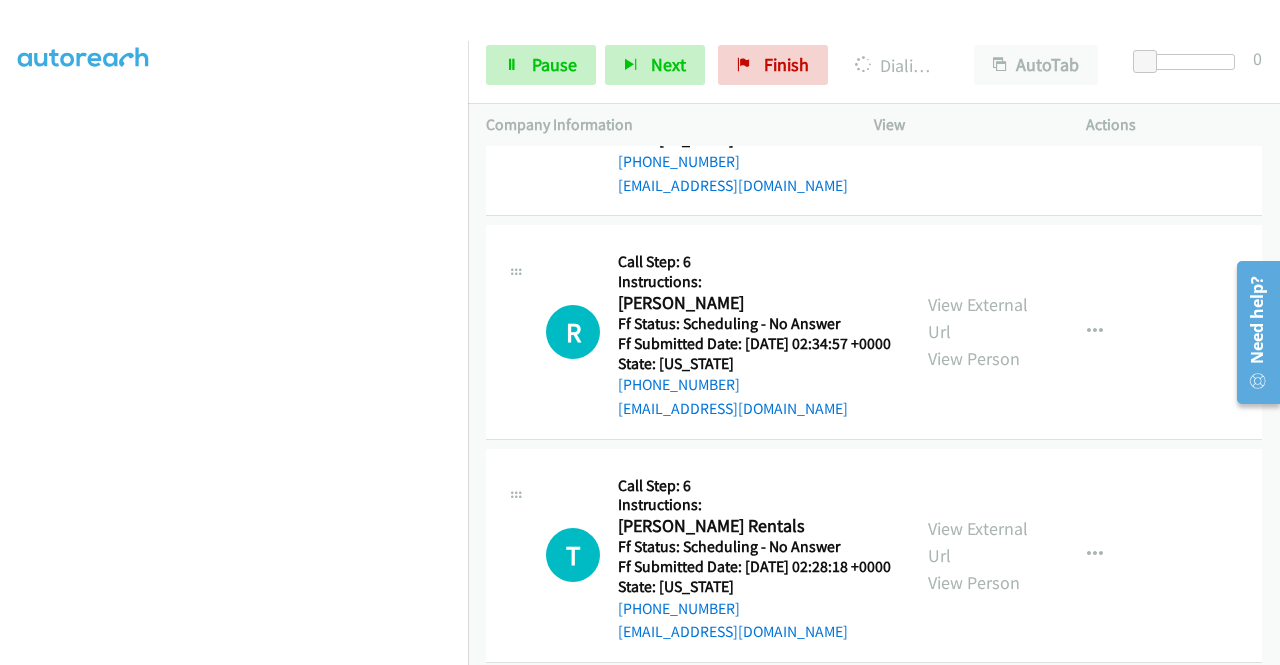 scroll, scrollTop: 456, scrollLeft: 0, axis: vertical 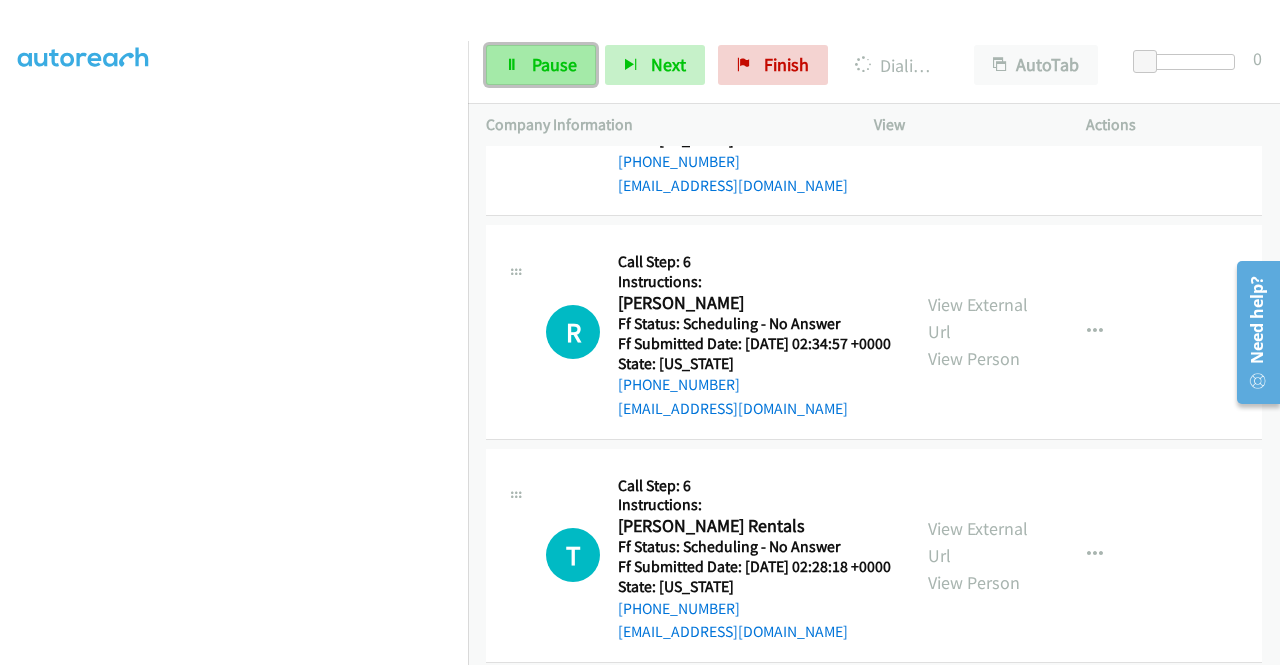 click on "Pause" at bounding box center (541, 65) 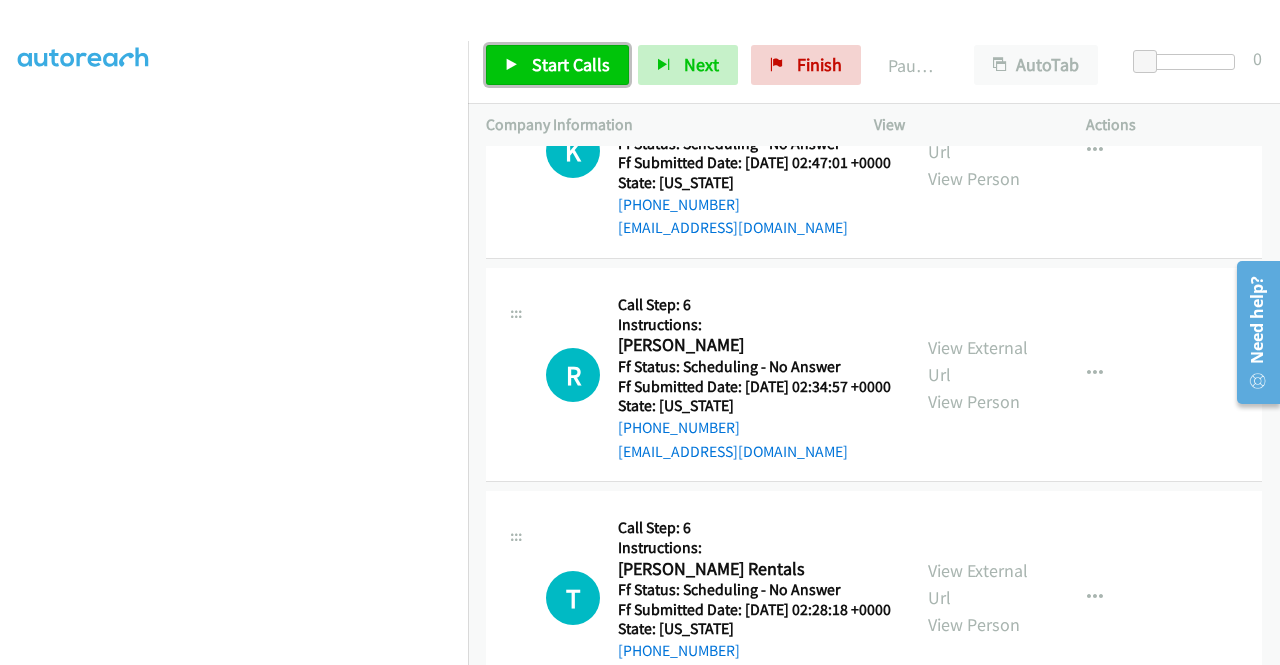 click on "Start Calls" at bounding box center (571, 64) 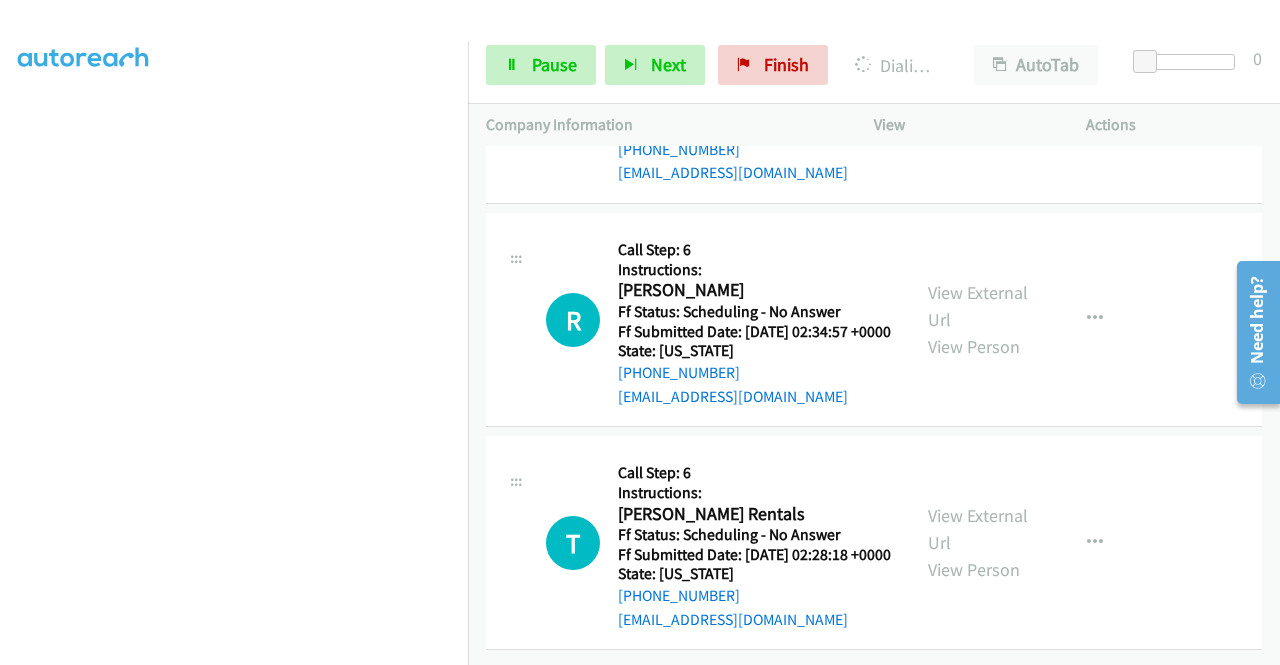 scroll, scrollTop: 29112, scrollLeft: 0, axis: vertical 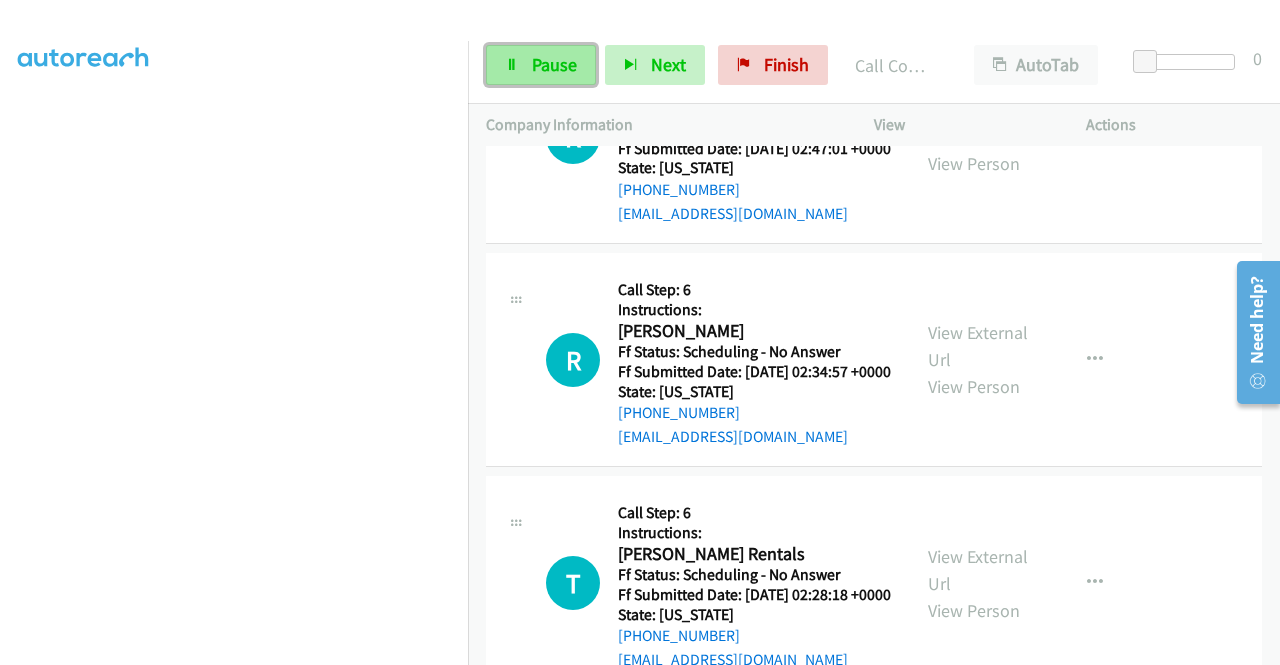 click on "Pause" at bounding box center [554, 64] 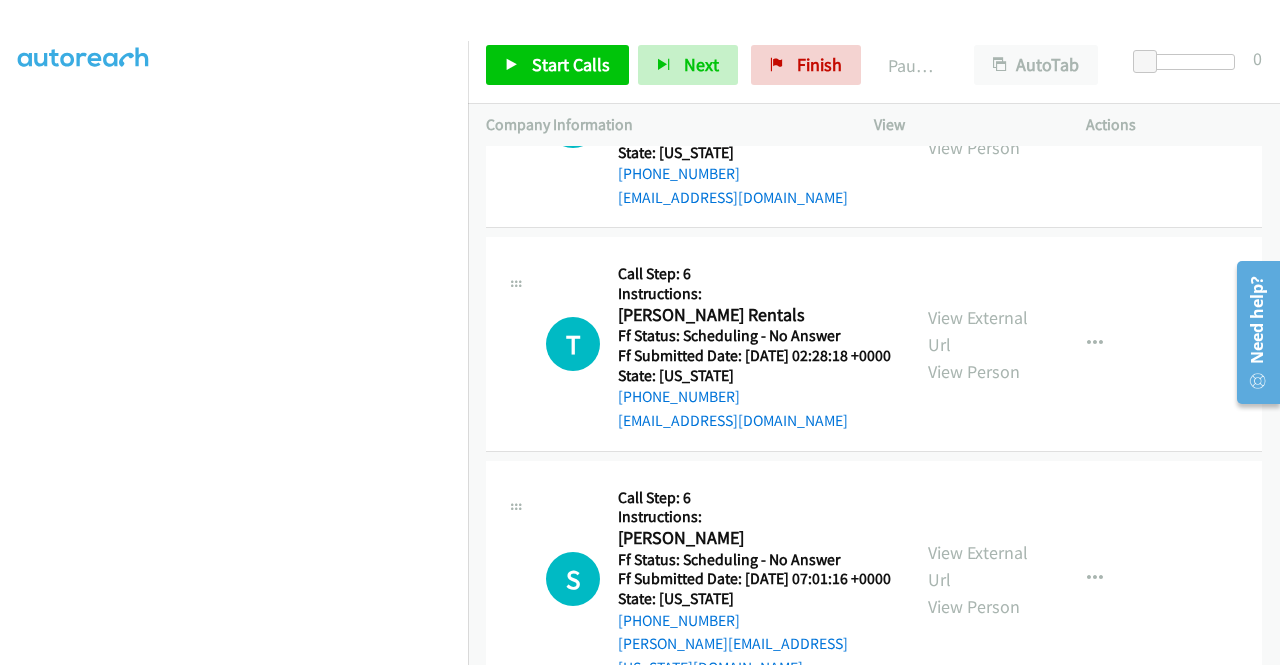scroll, scrollTop: 28512, scrollLeft: 0, axis: vertical 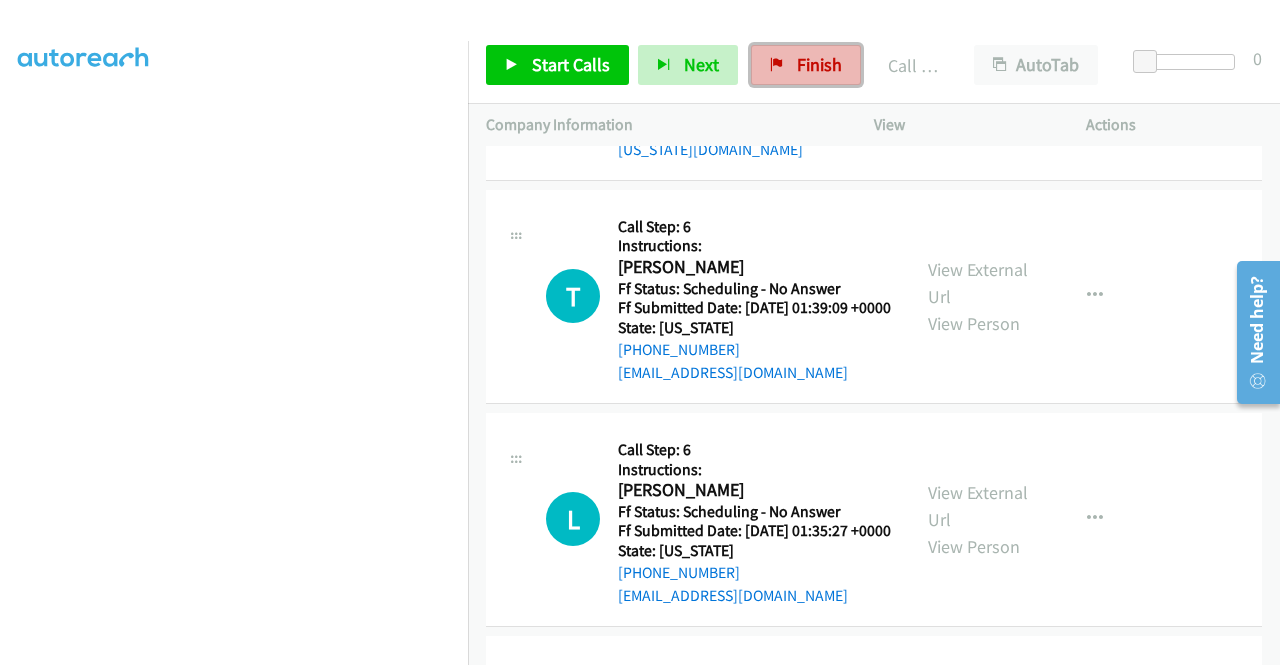 click on "Finish" at bounding box center (806, 65) 